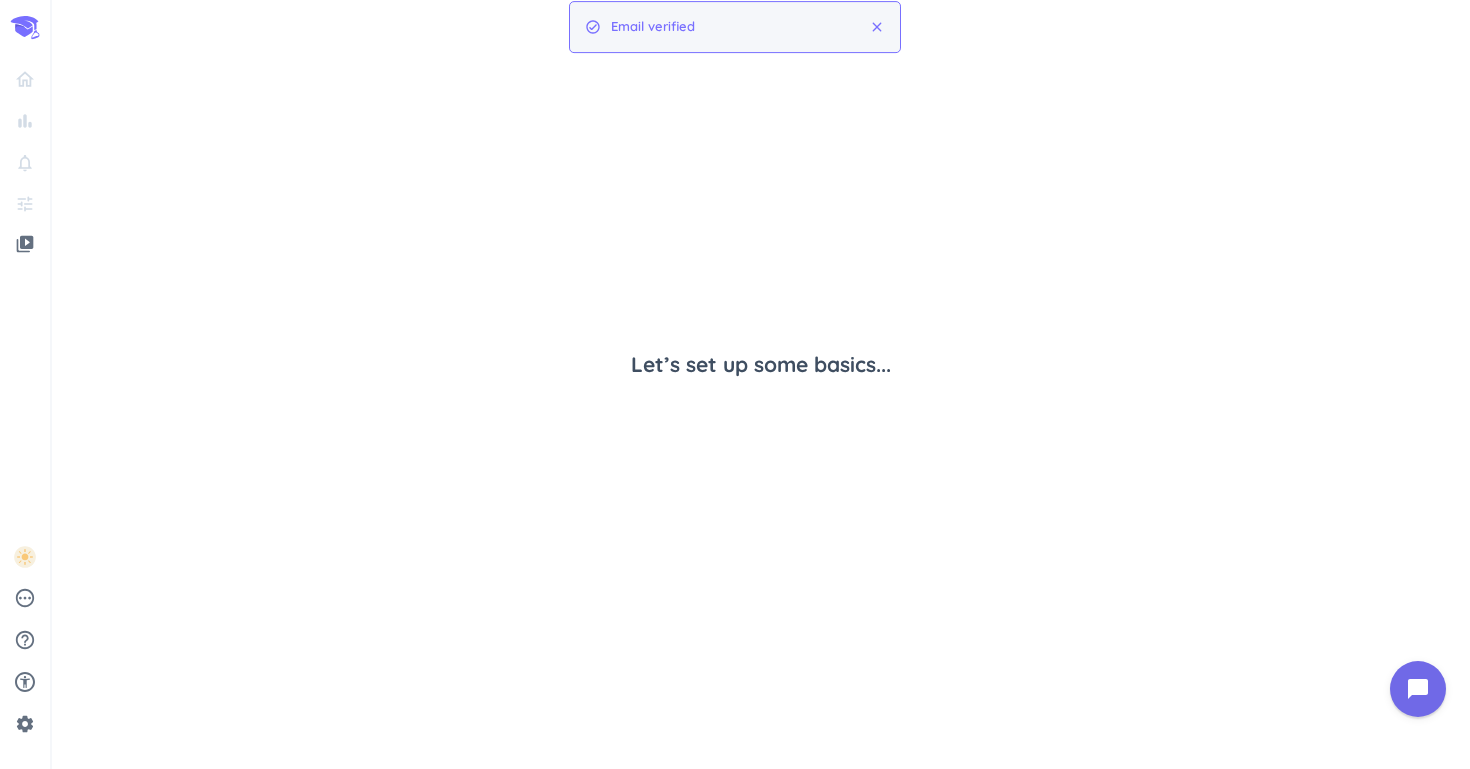 scroll, scrollTop: 0, scrollLeft: 0, axis: both 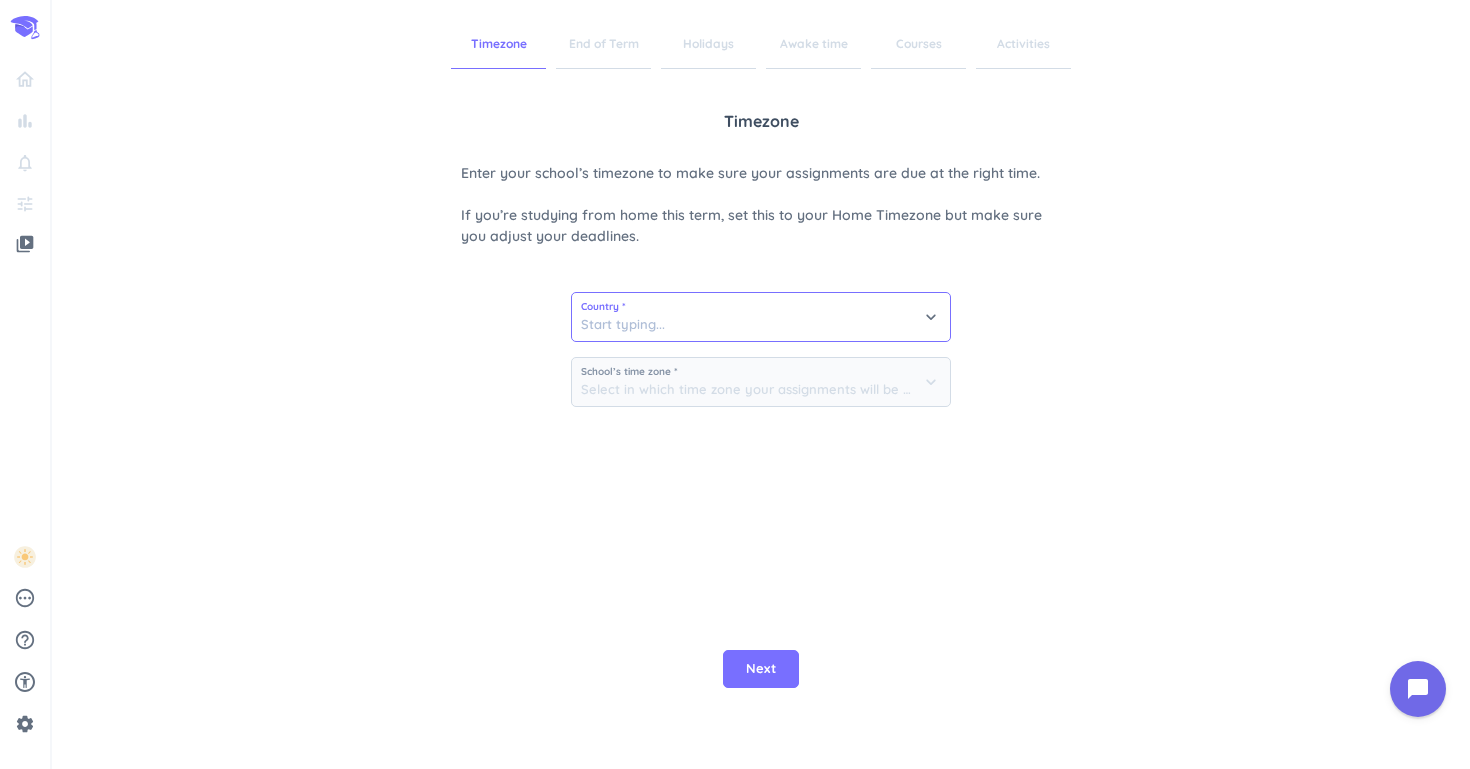 click at bounding box center (761, 317) 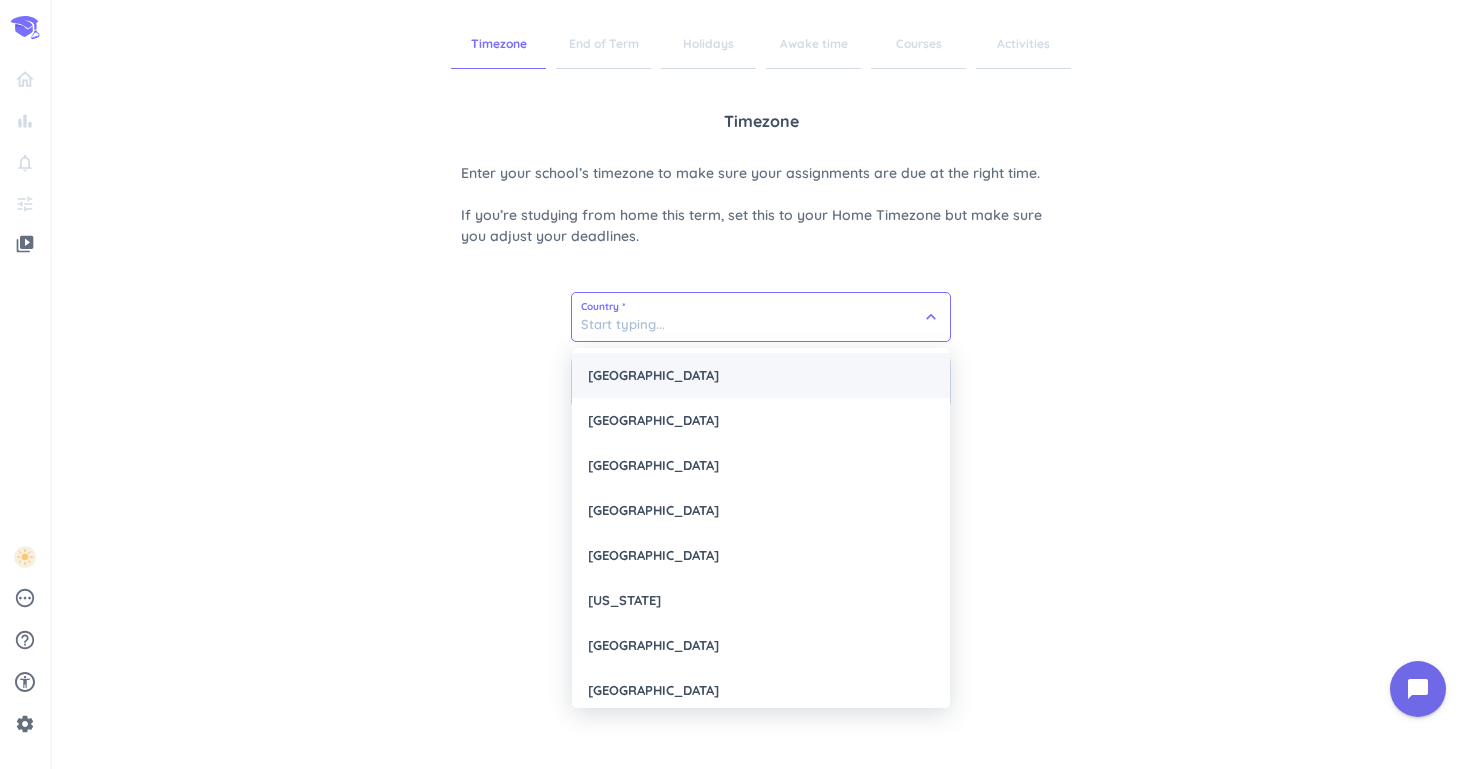 click on "[GEOGRAPHIC_DATA]" at bounding box center [761, 375] 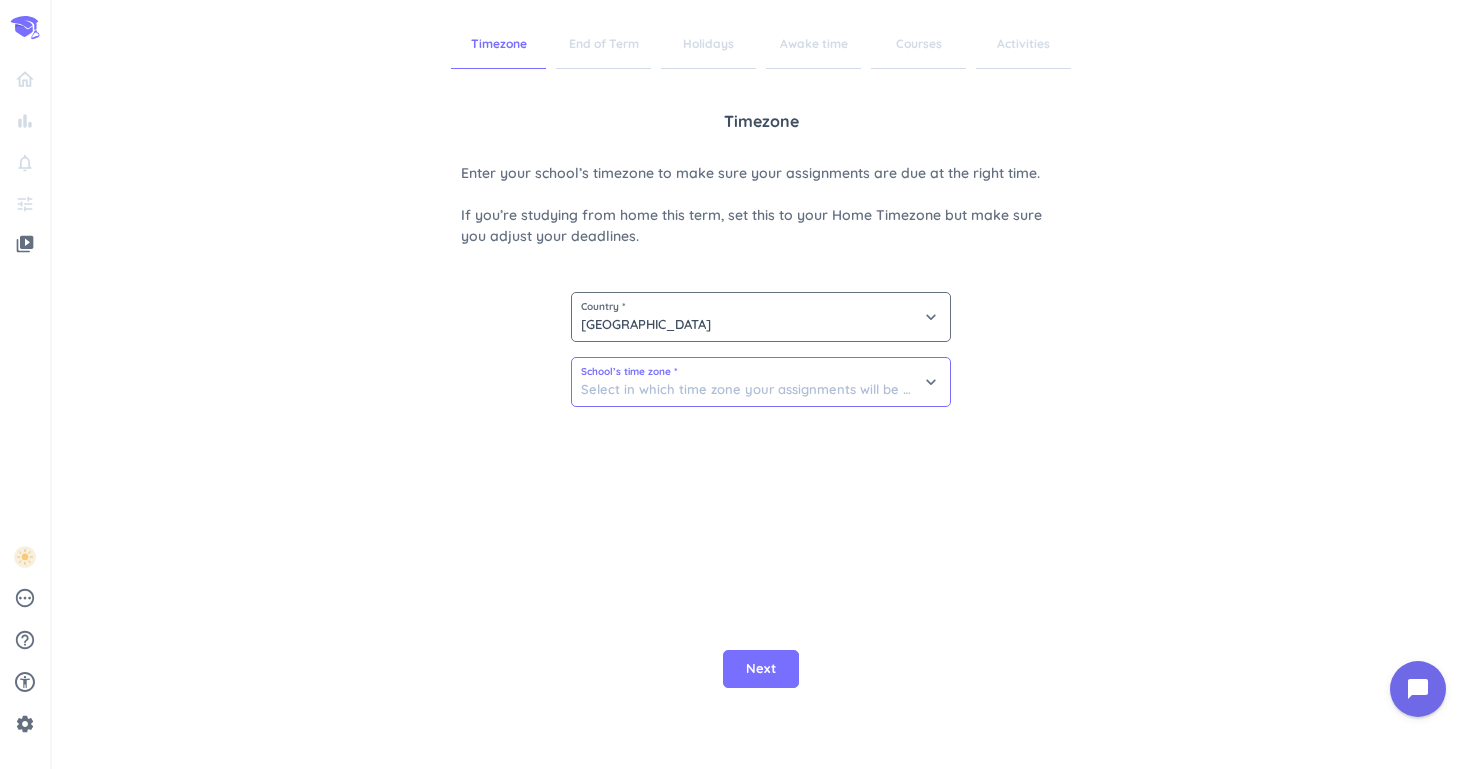 click at bounding box center [761, 382] 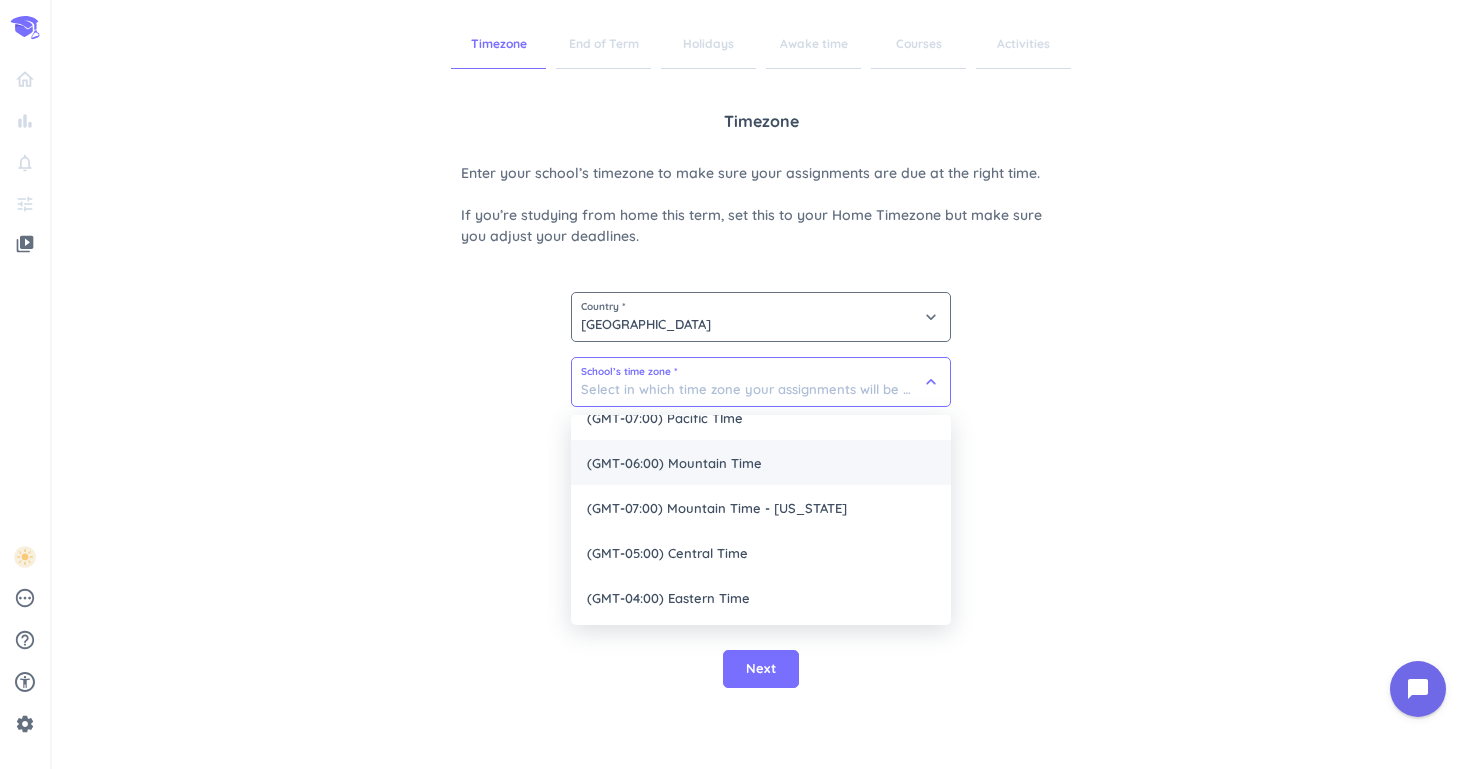 scroll, scrollTop: 115, scrollLeft: 0, axis: vertical 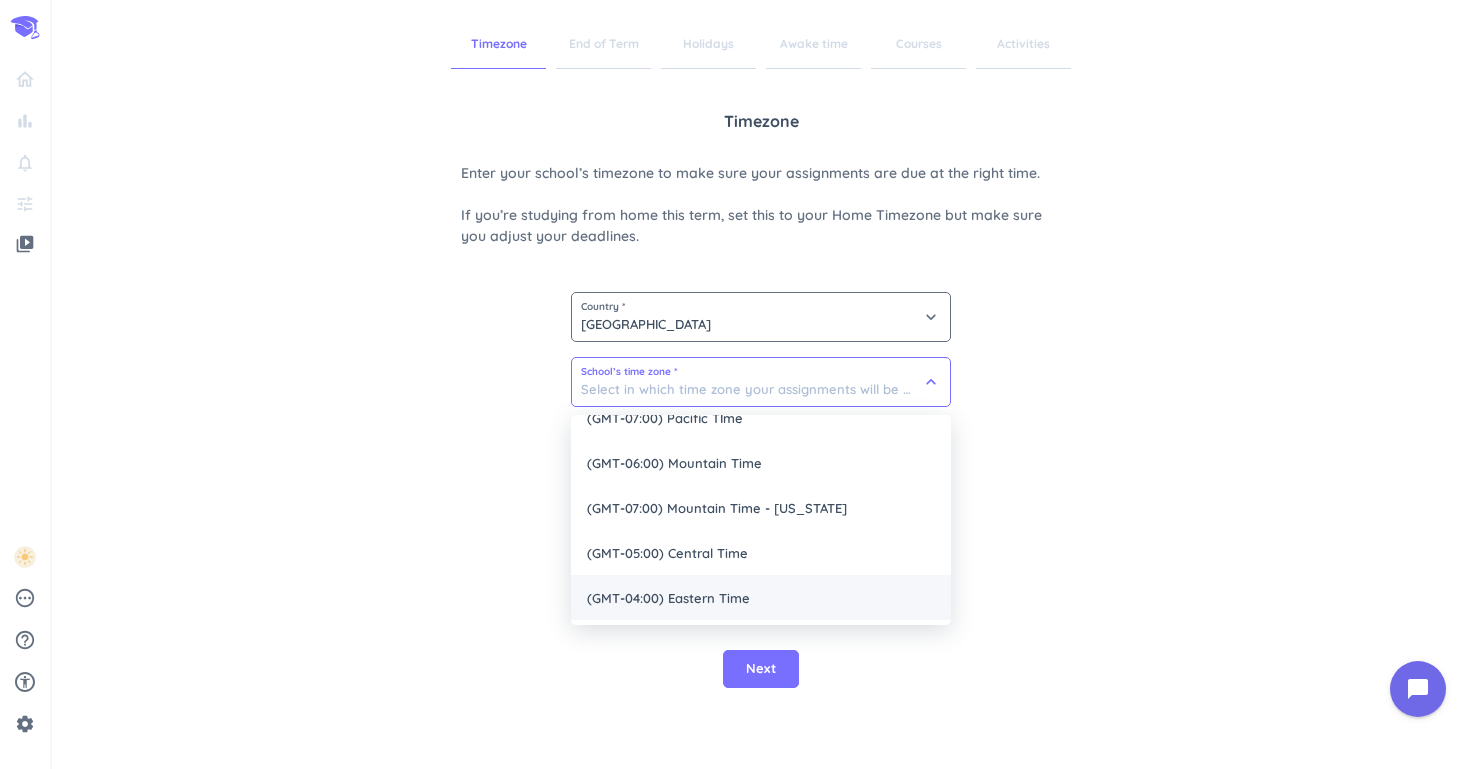 click on "(GMT-04:00) Eastern Time" at bounding box center (761, 597) 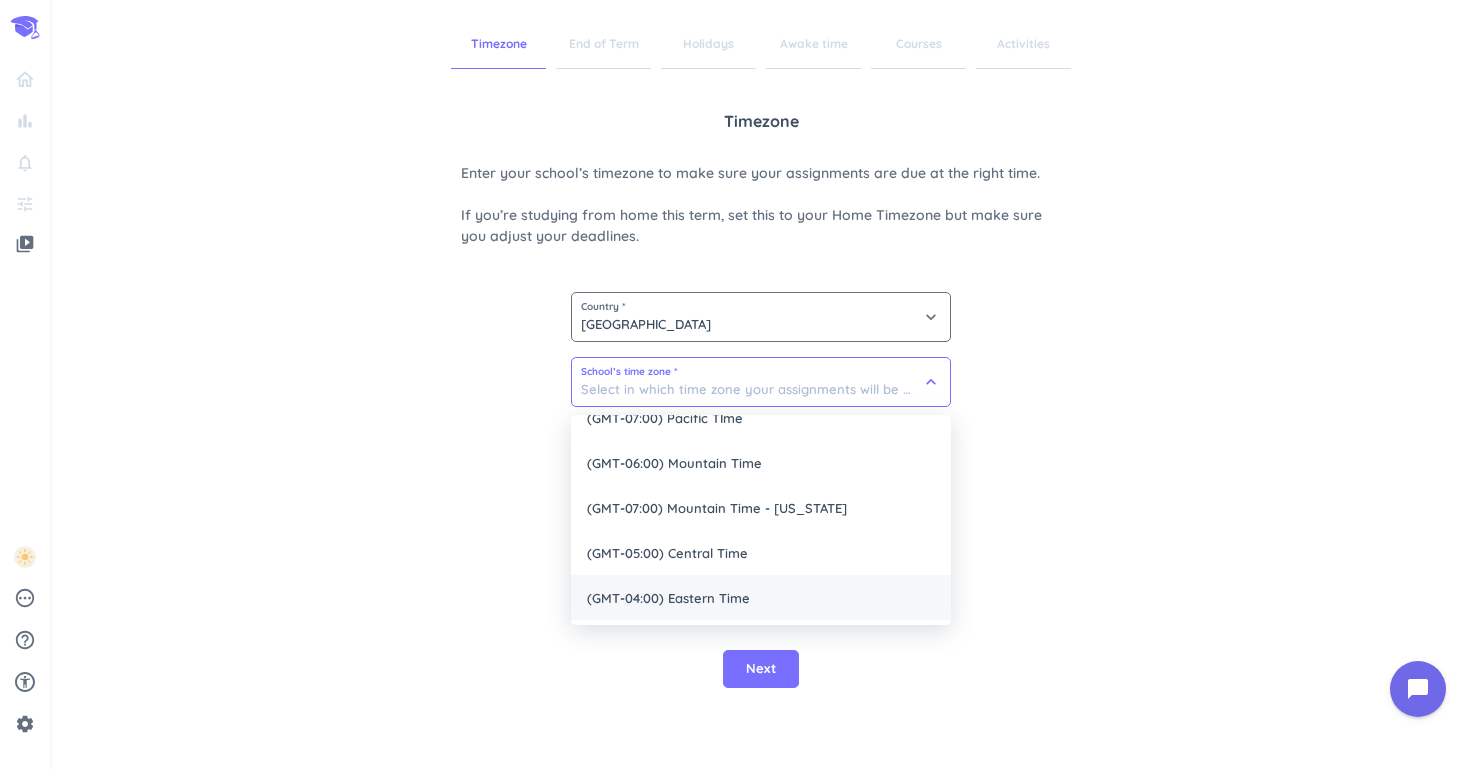 type on "(GMT-04:00) Eastern Time" 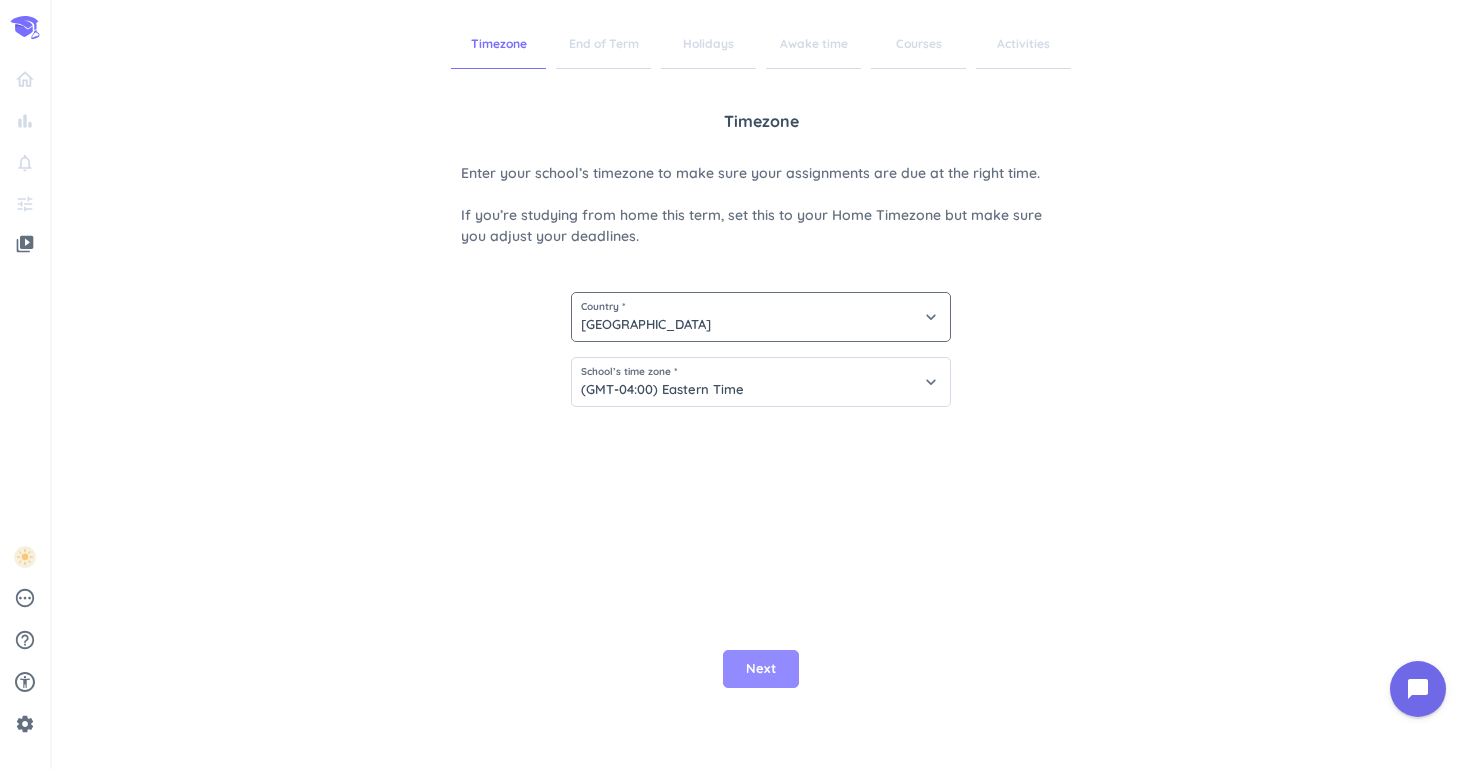 click on "Next" at bounding box center (761, 669) 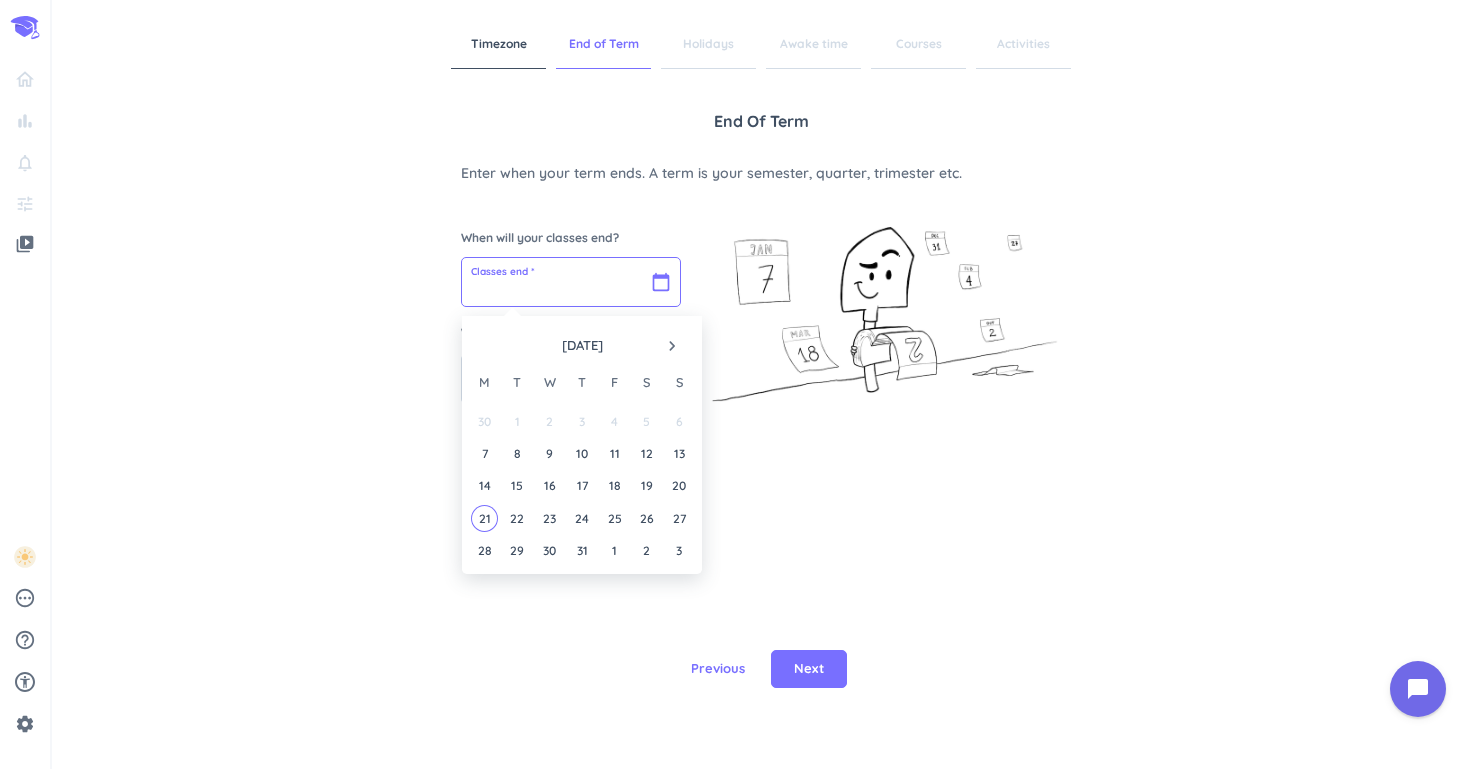 click at bounding box center [571, 282] 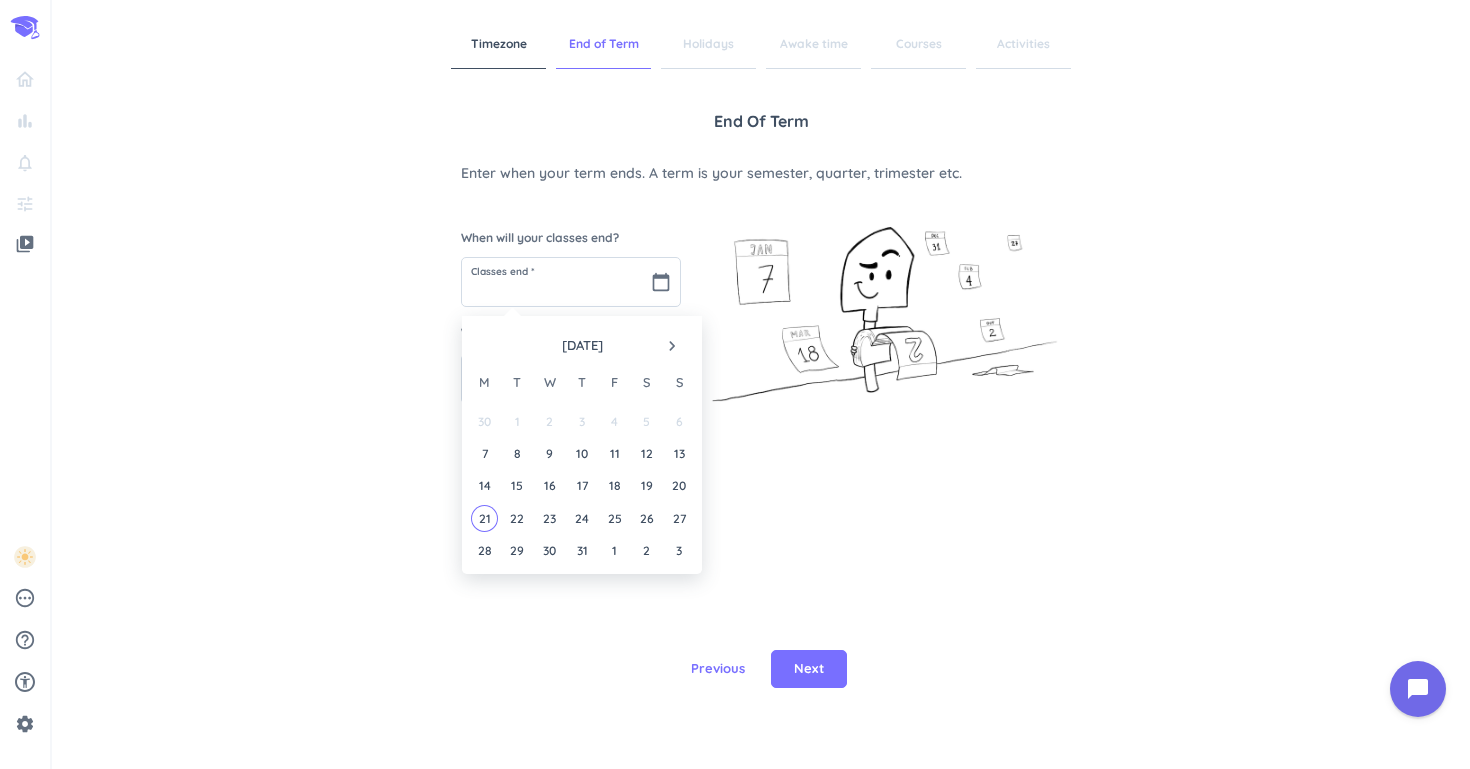 click on "navigate_next" at bounding box center (672, 346) 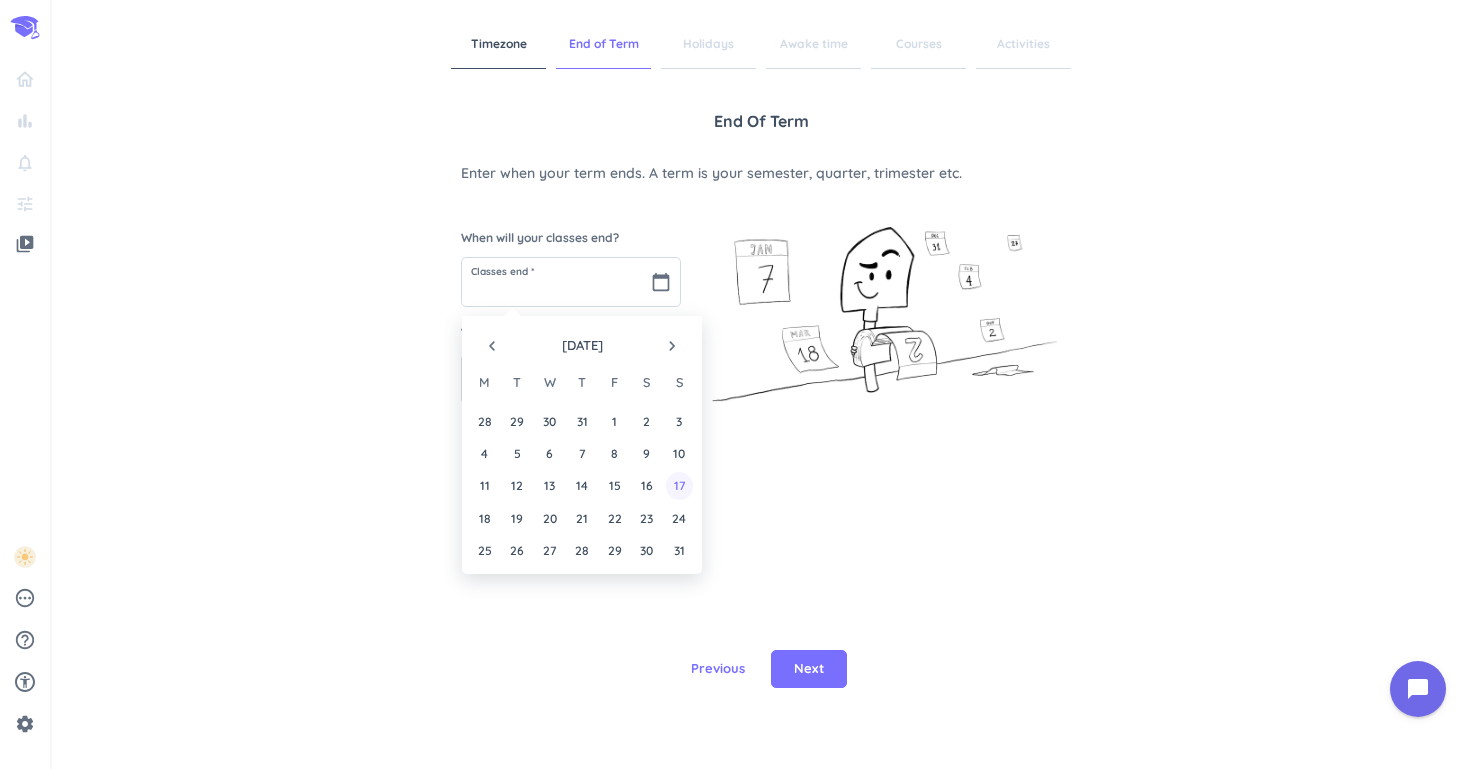 click on "17" at bounding box center (679, 485) 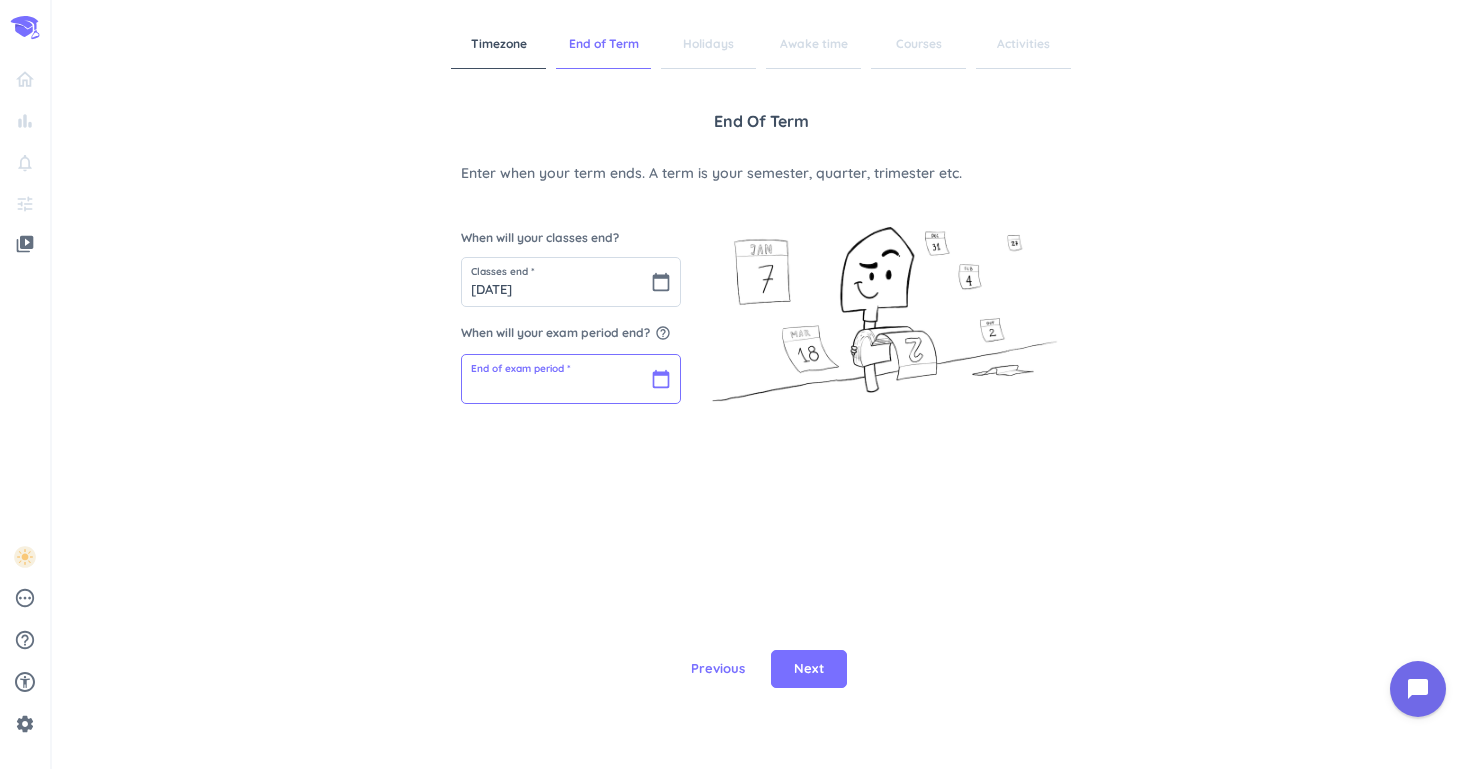 click at bounding box center [571, 379] 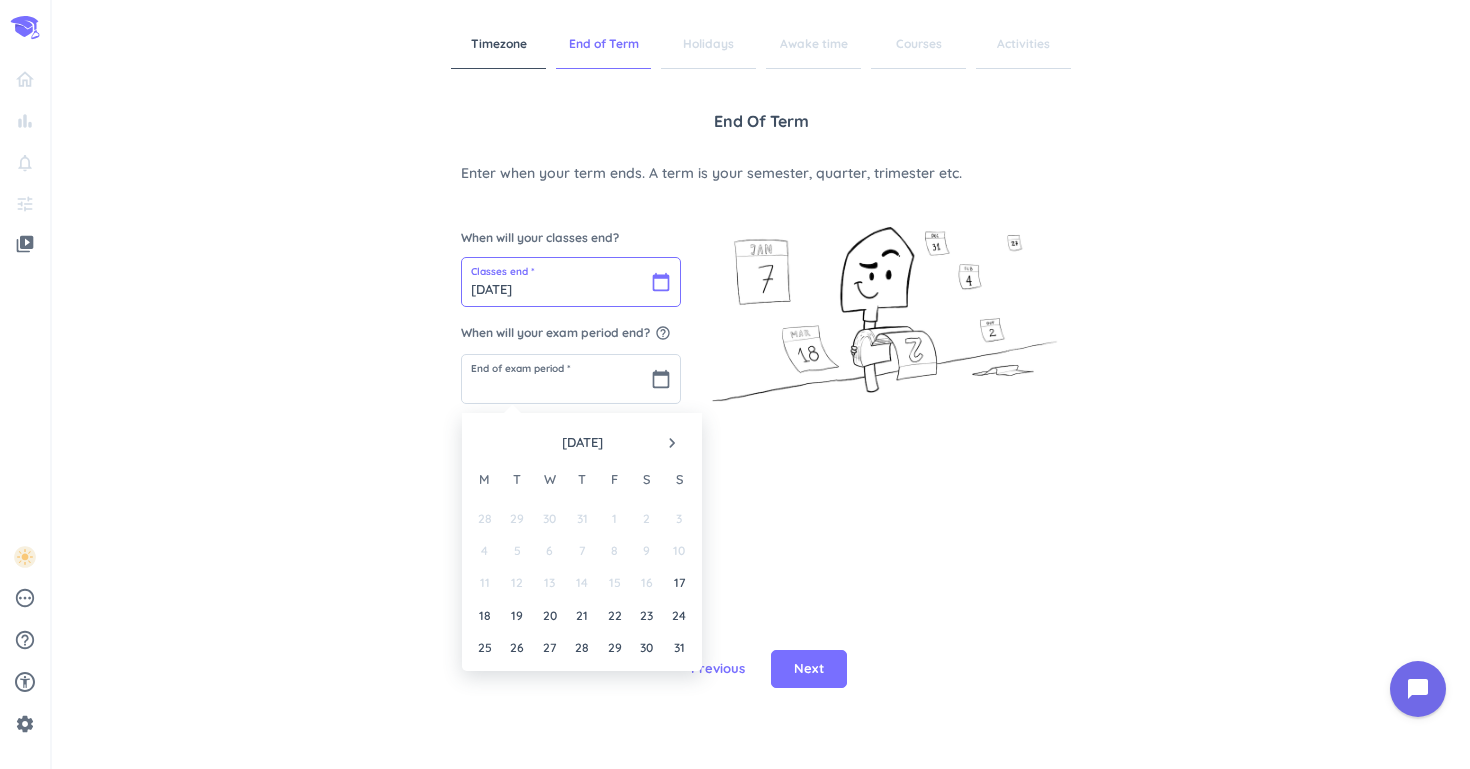 click on "[DATE]" at bounding box center [571, 282] 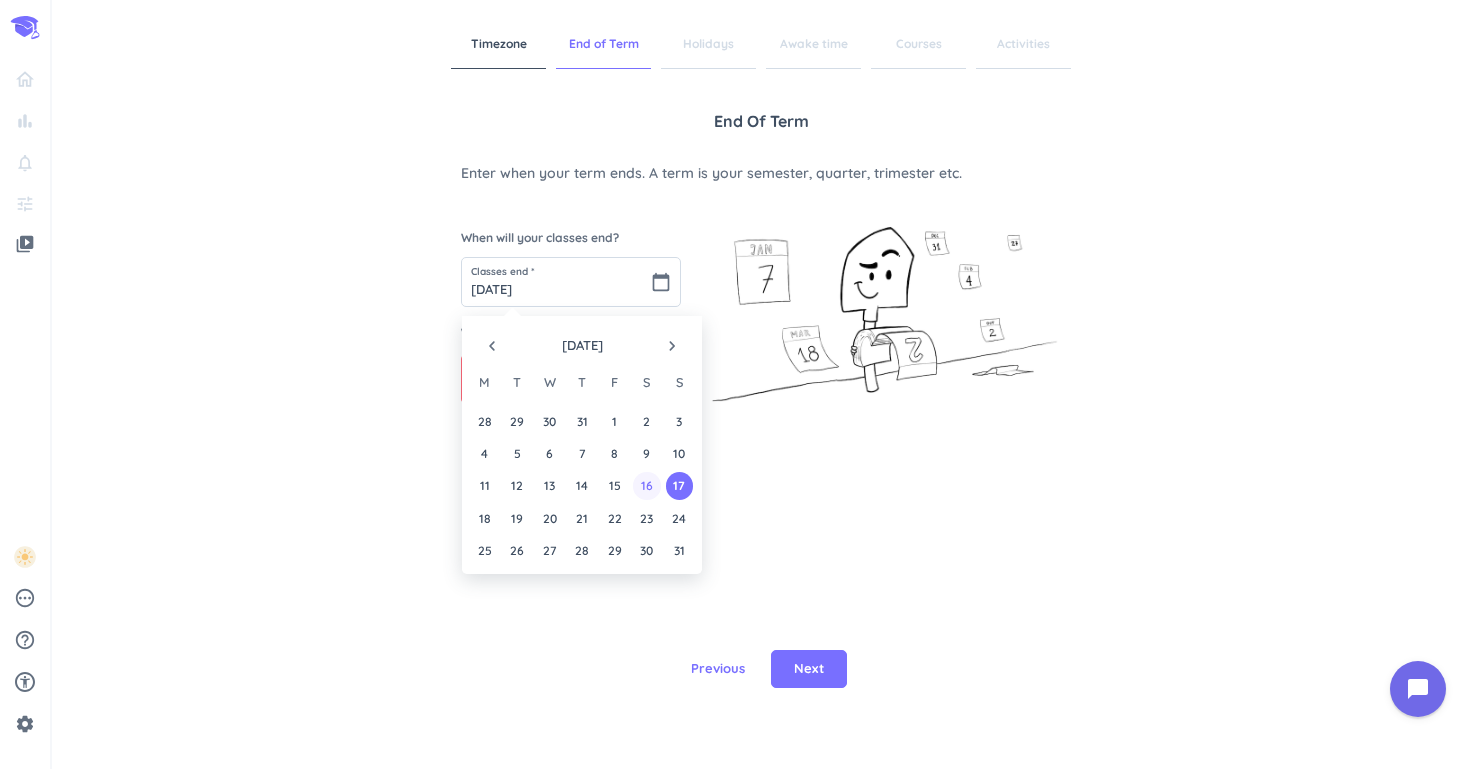 click on "16" at bounding box center [646, 485] 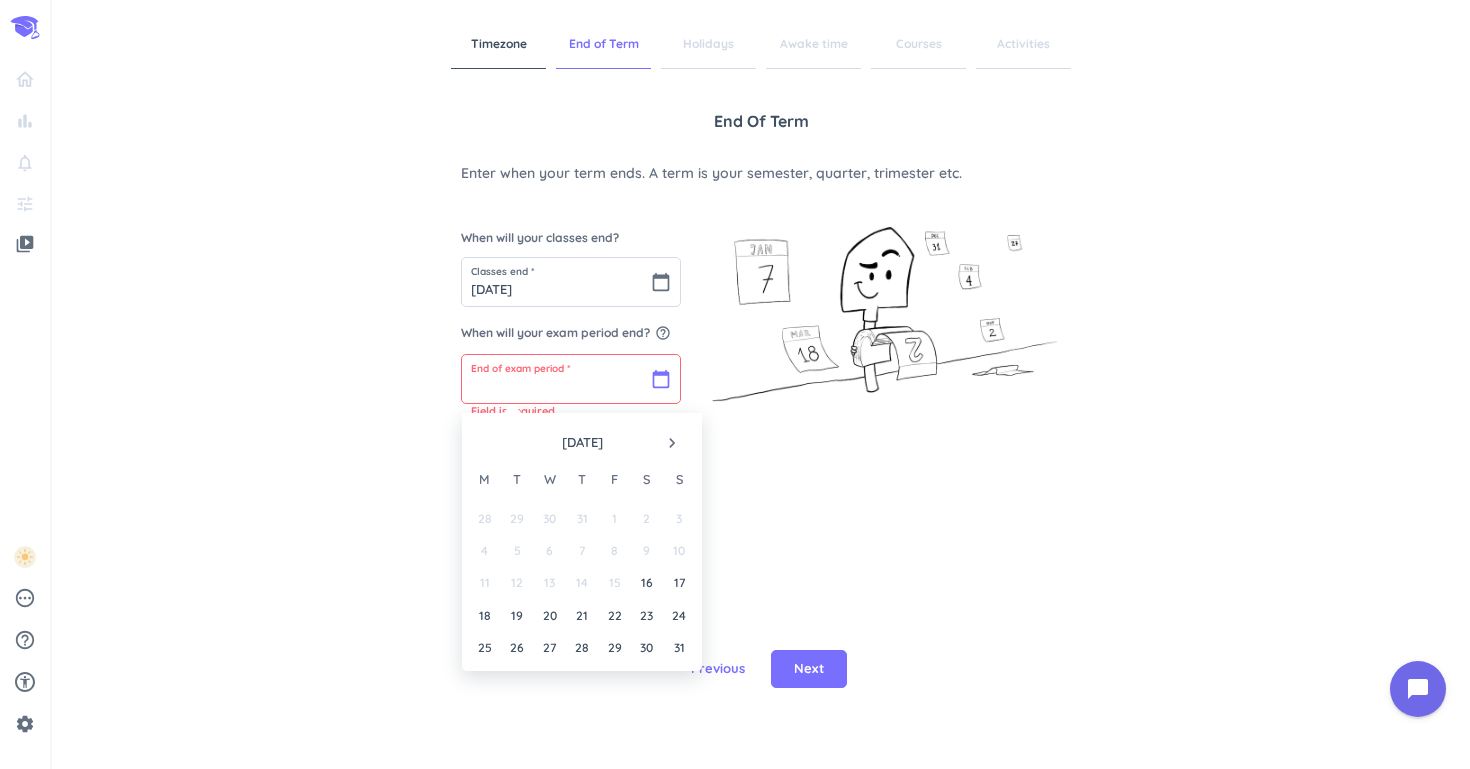 click at bounding box center [571, 379] 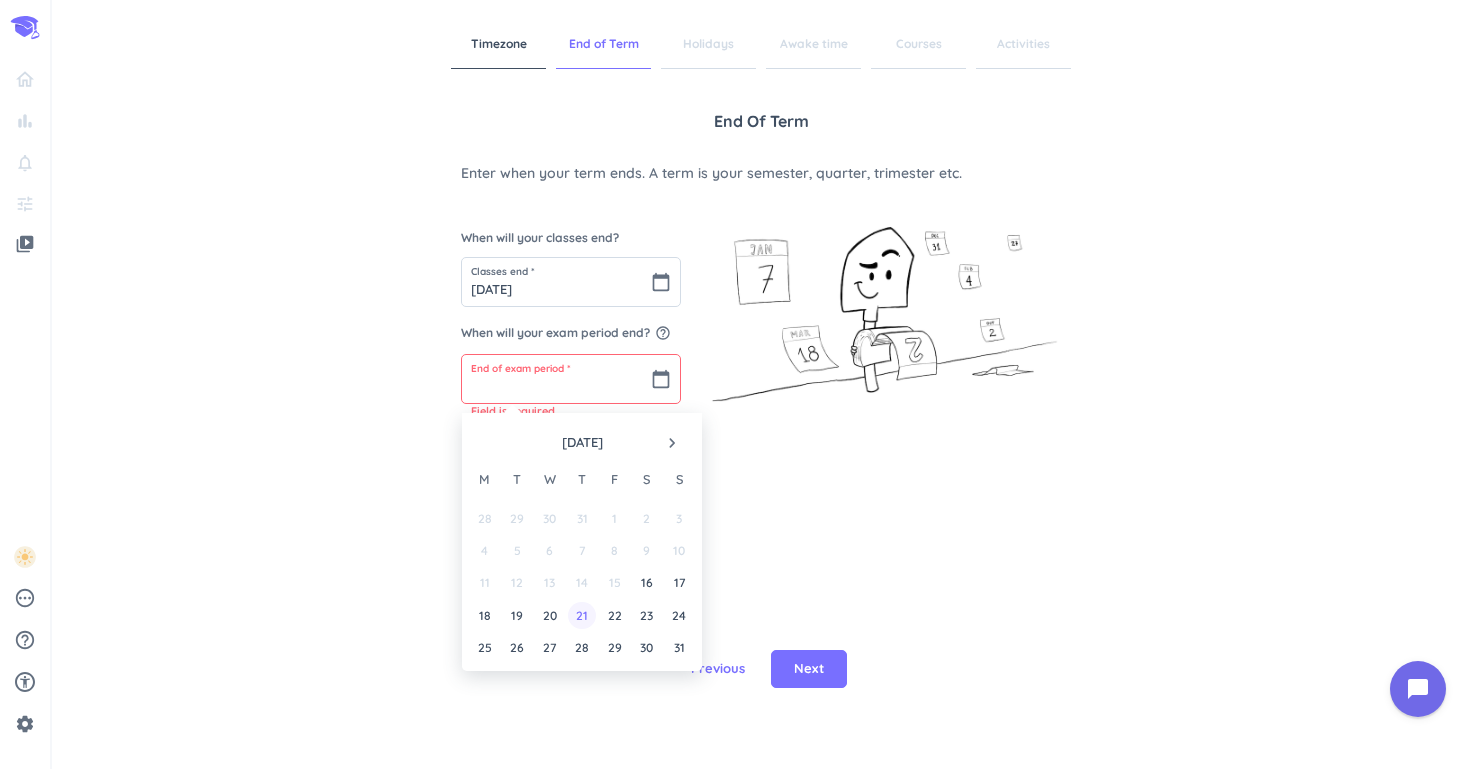 click on "21" at bounding box center (581, 615) 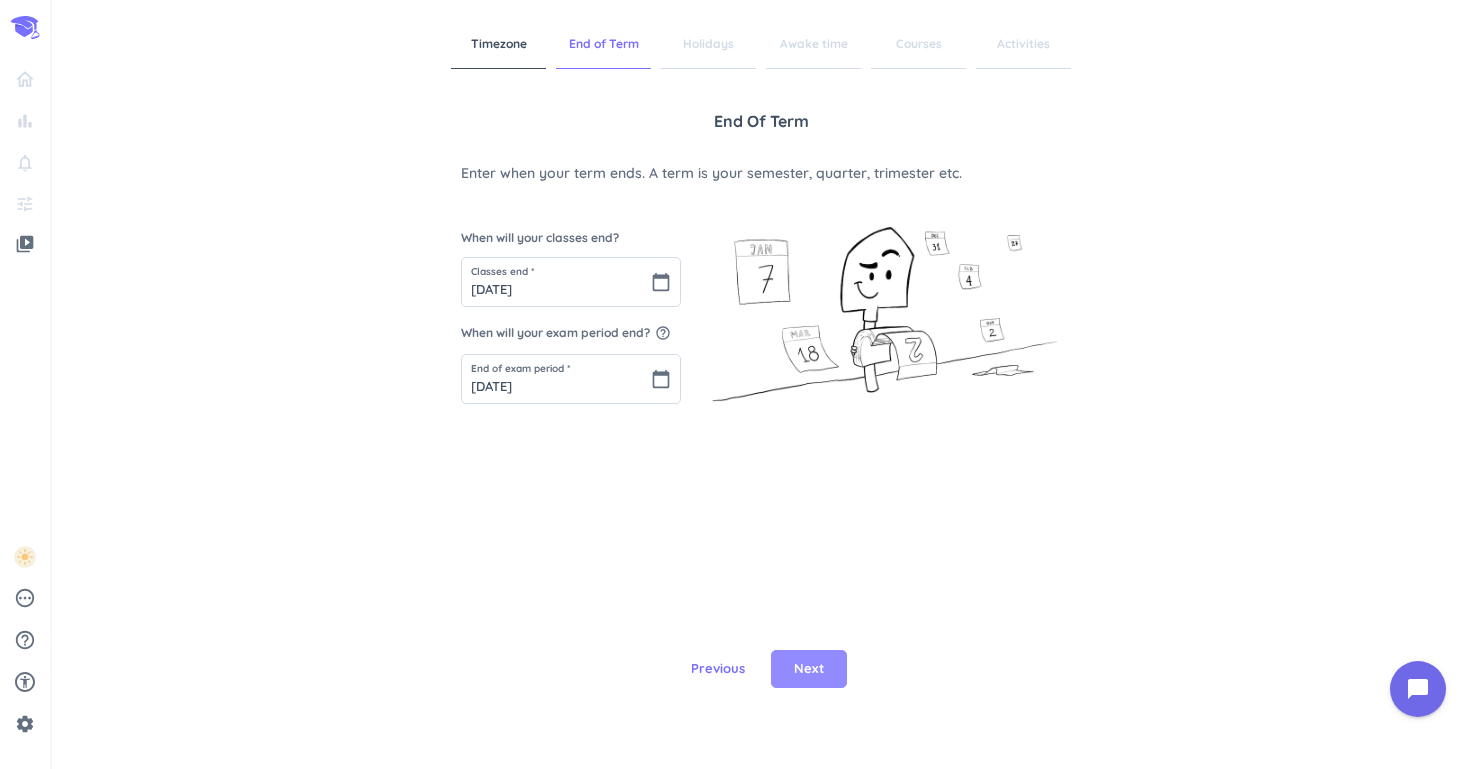 click on "Next" at bounding box center [809, 669] 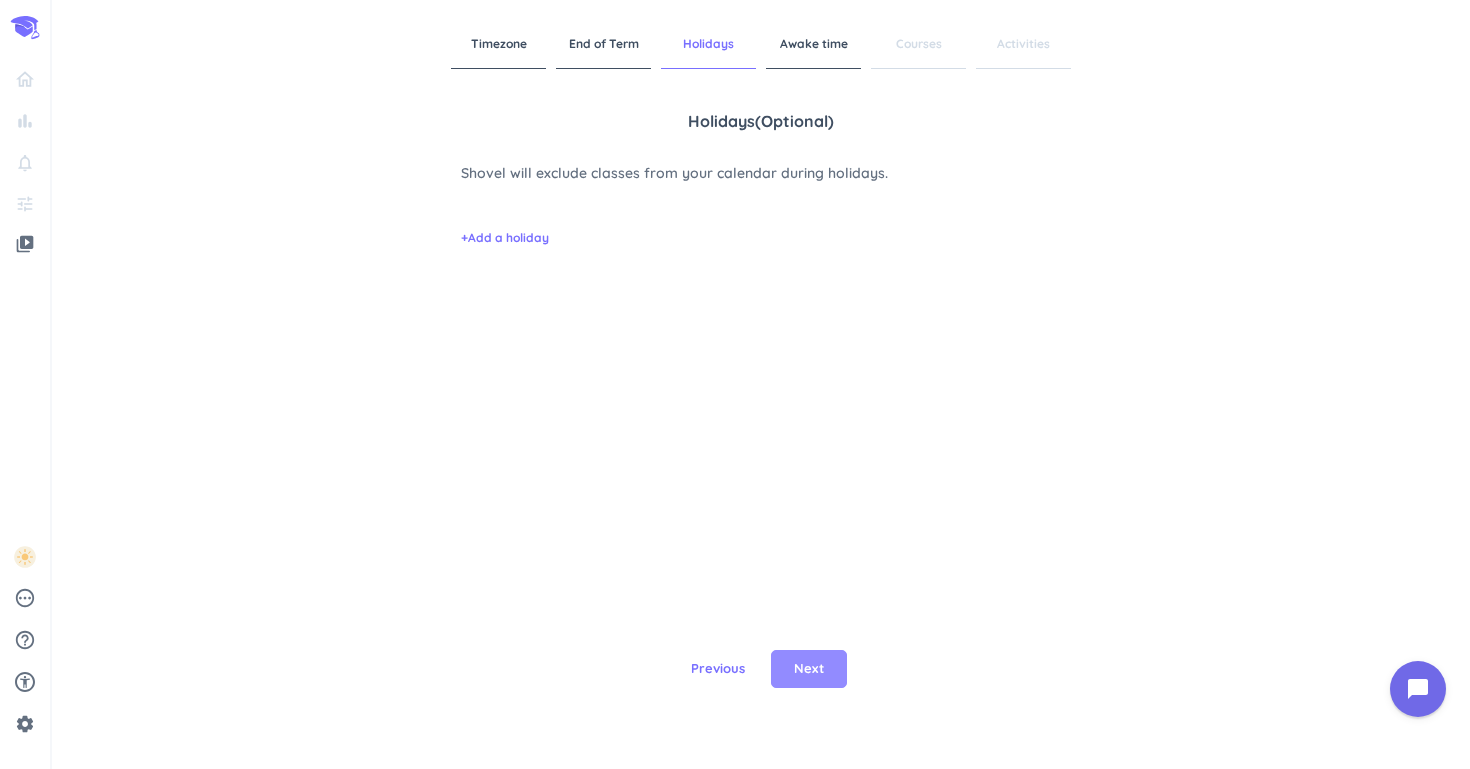 click on "Next" at bounding box center (809, 669) 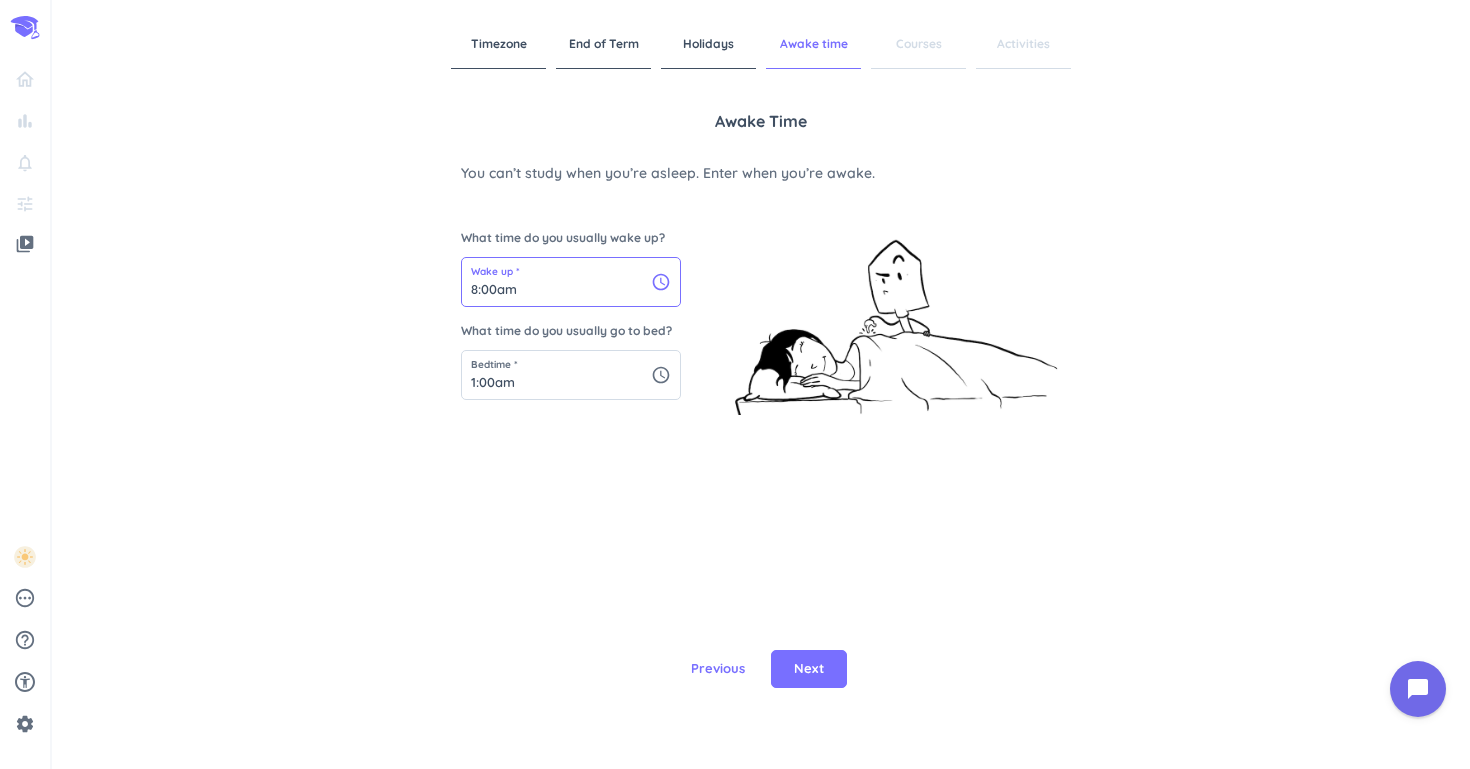 click on "8:00am" at bounding box center (571, 282) 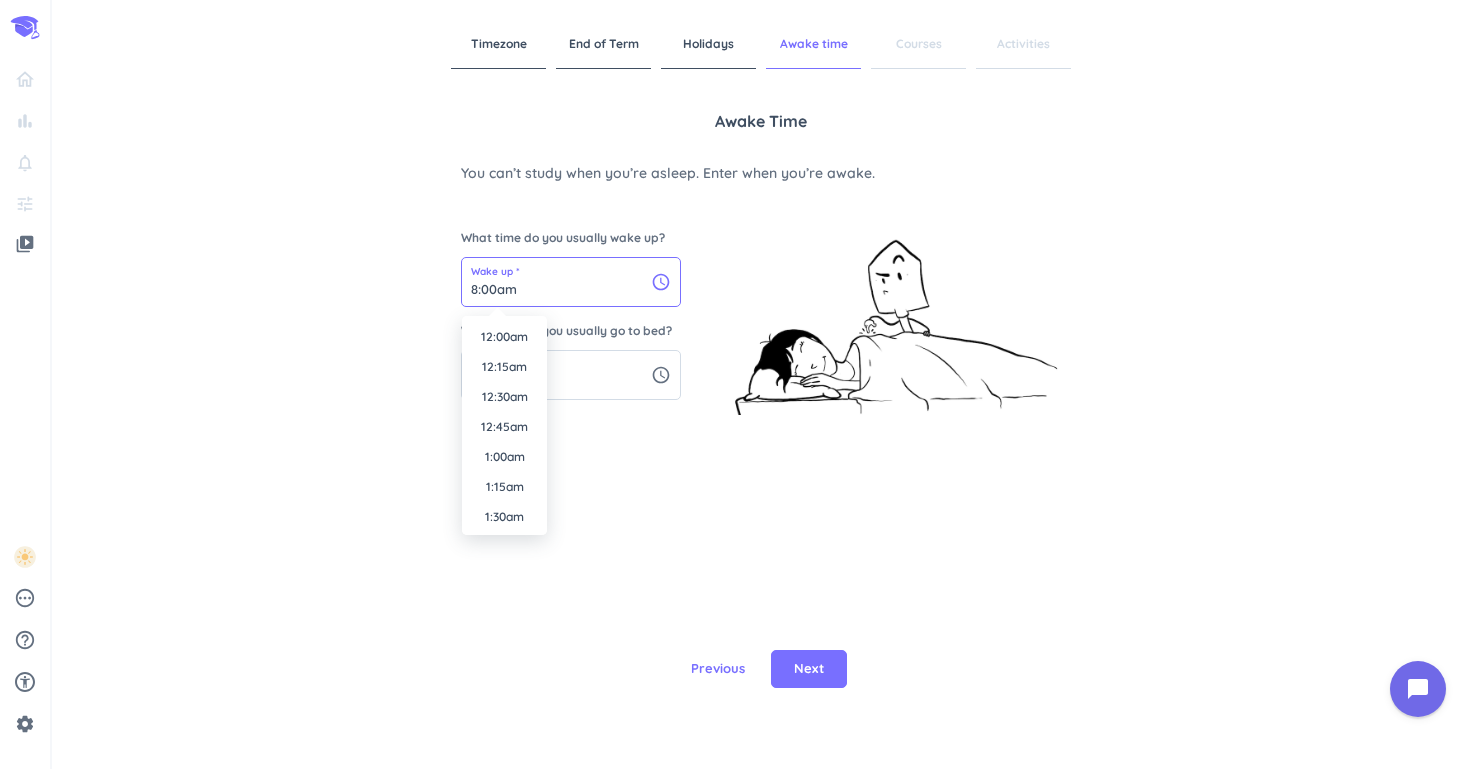 scroll, scrollTop: 870, scrollLeft: 0, axis: vertical 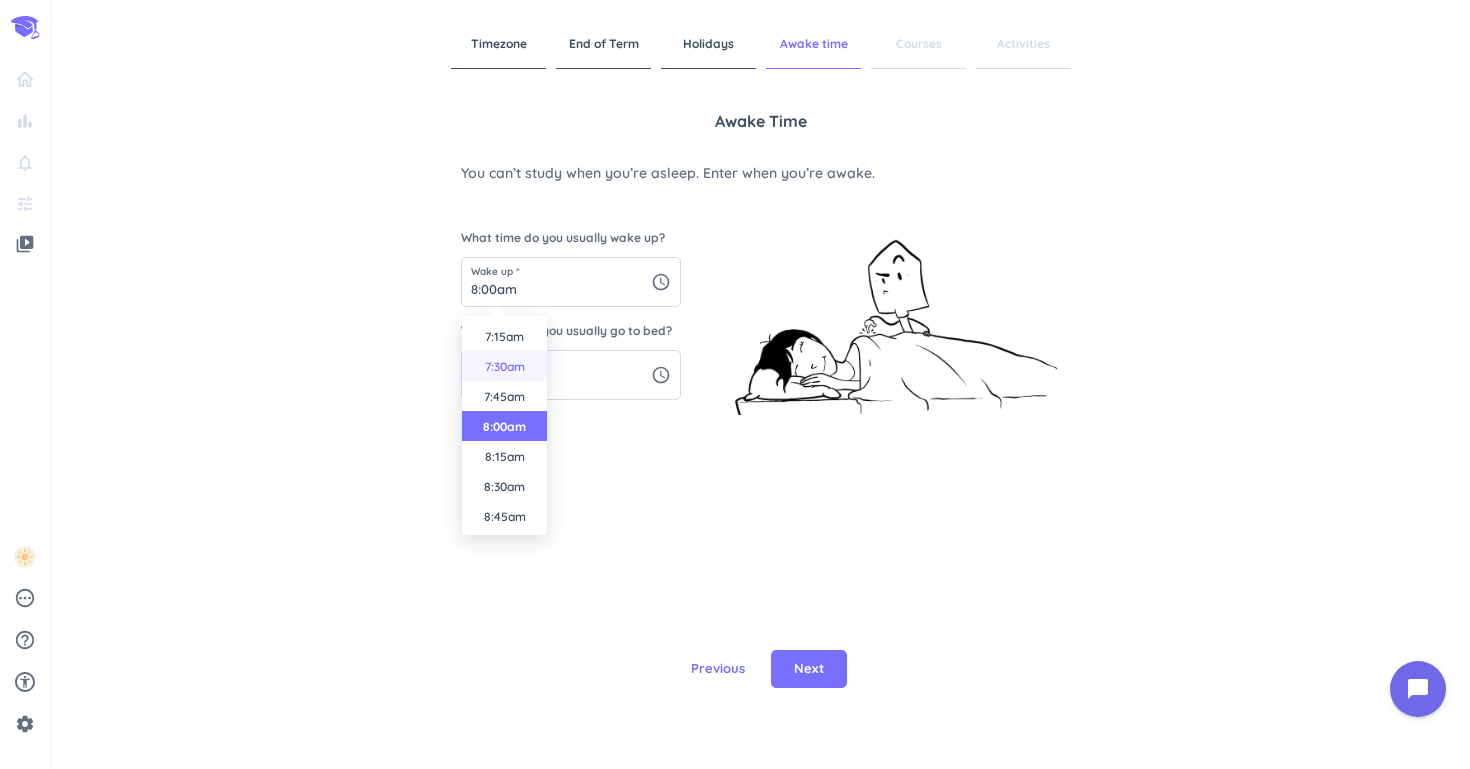 click on "7:30am" at bounding box center [504, 366] 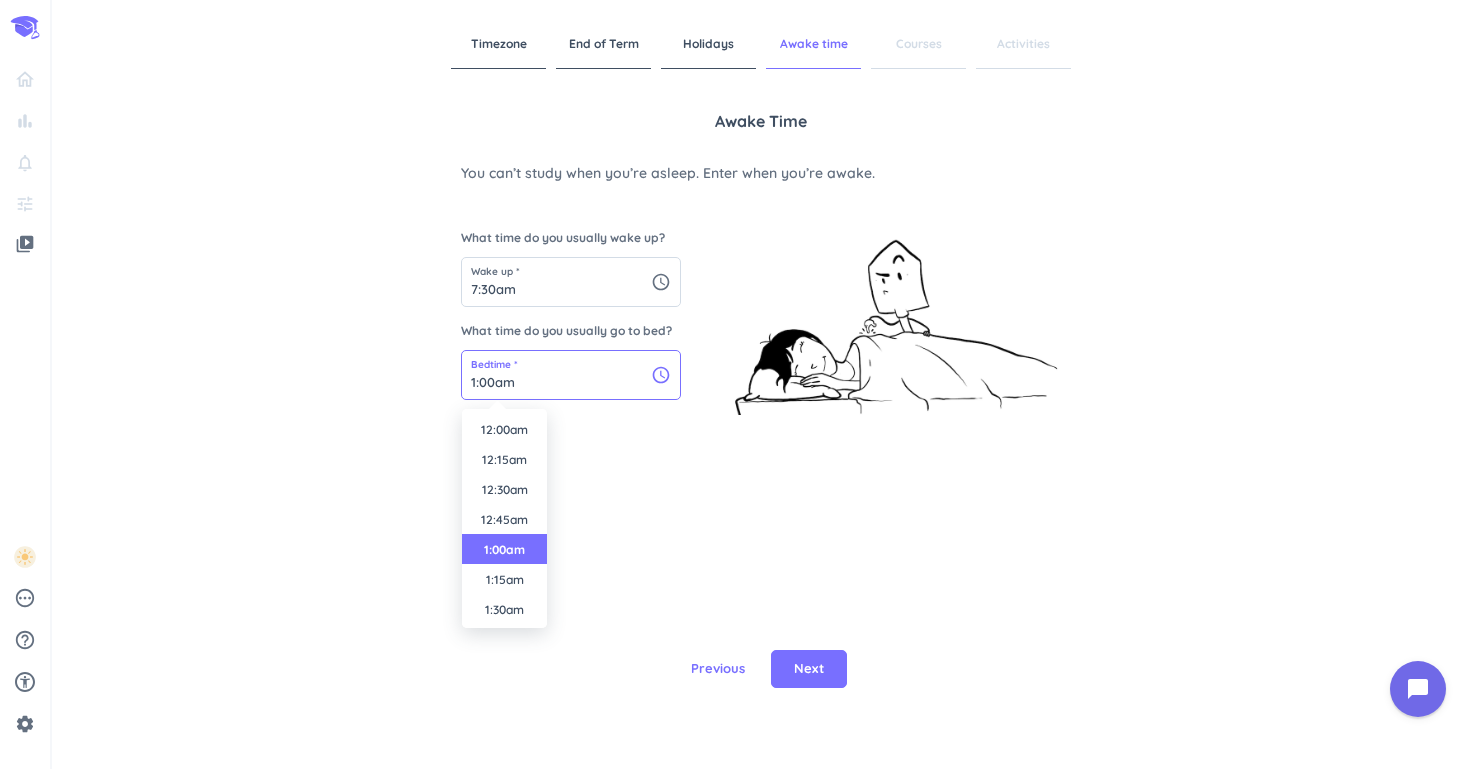 click on "1:00am" at bounding box center [571, 375] 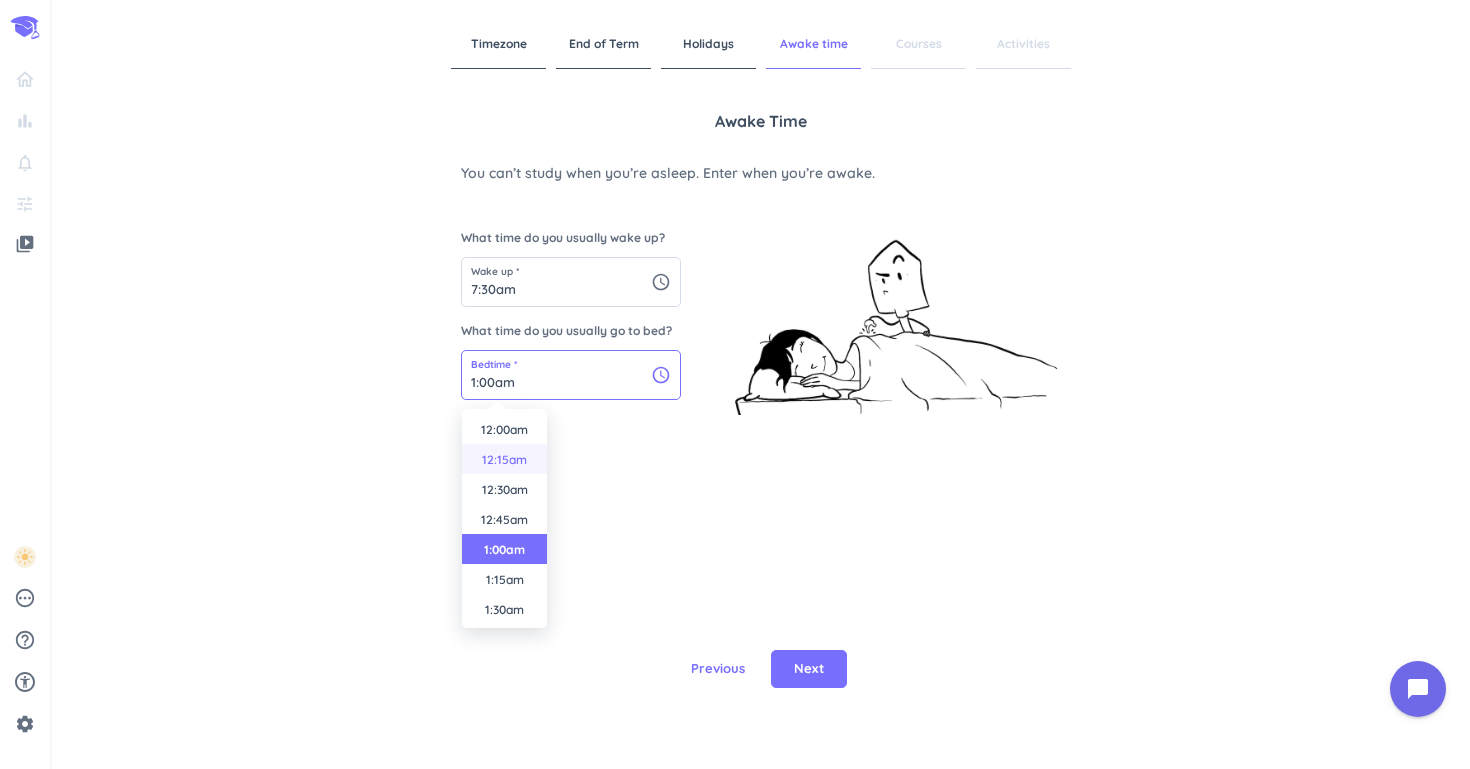 scroll, scrollTop: 0, scrollLeft: 0, axis: both 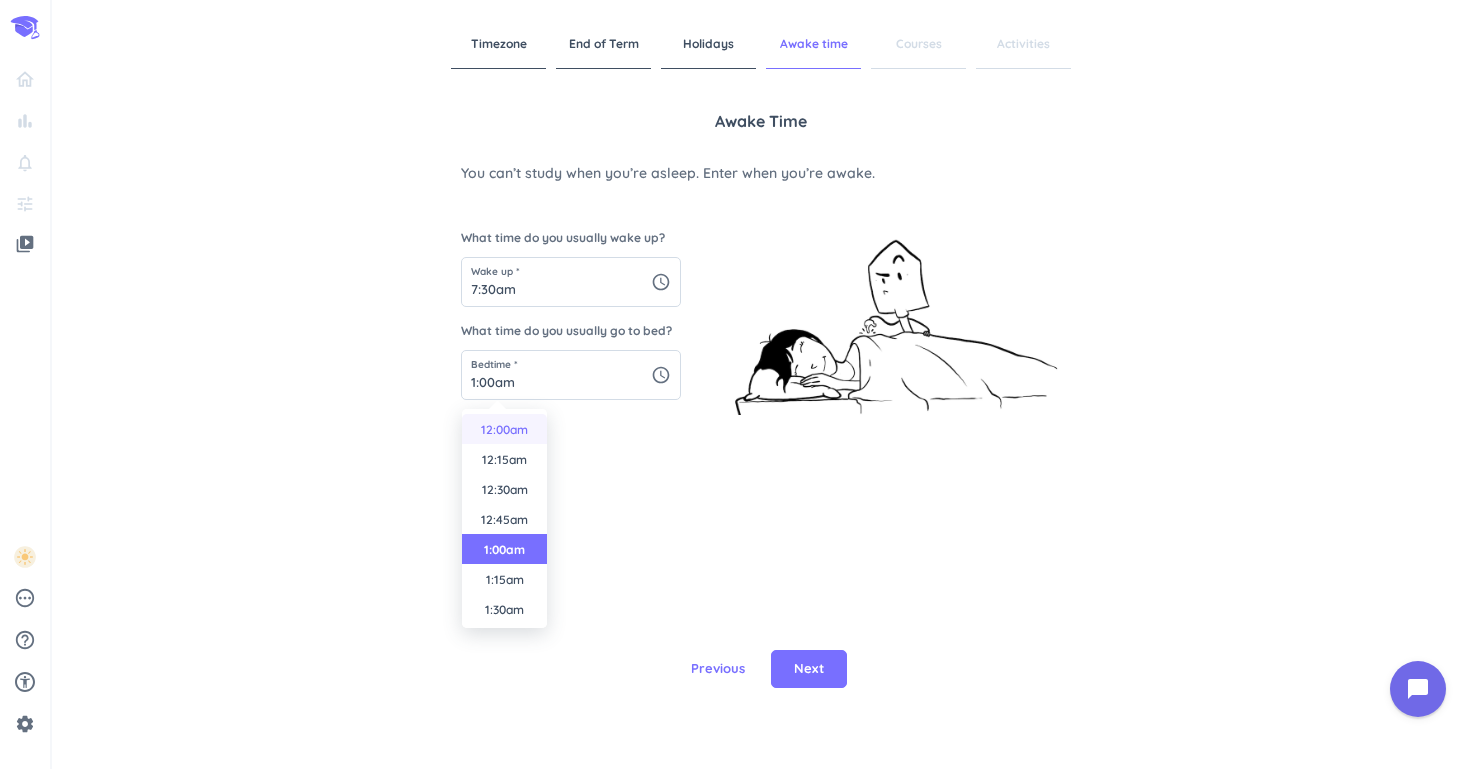 click on "12:00am" at bounding box center (504, 429) 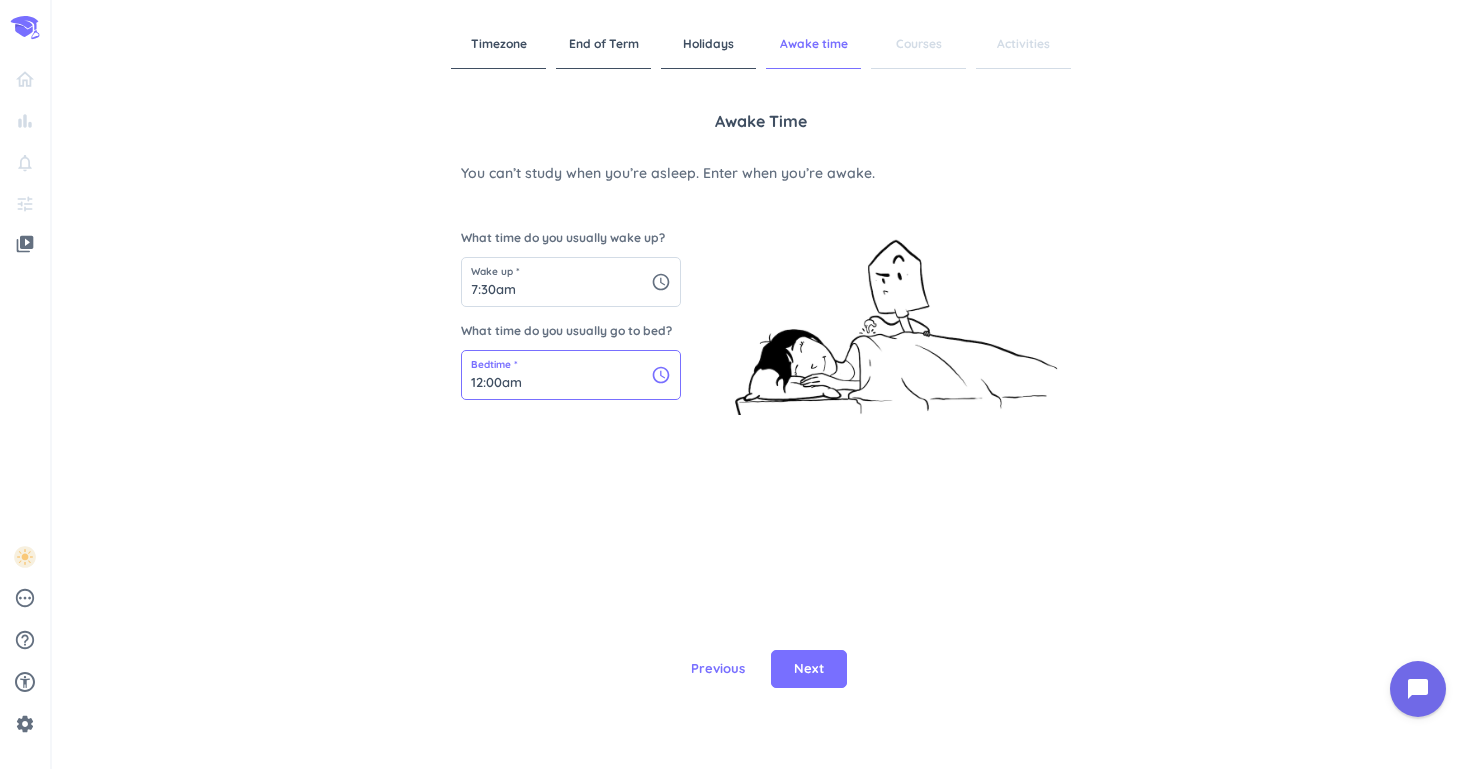 click on "12:00am" at bounding box center [571, 375] 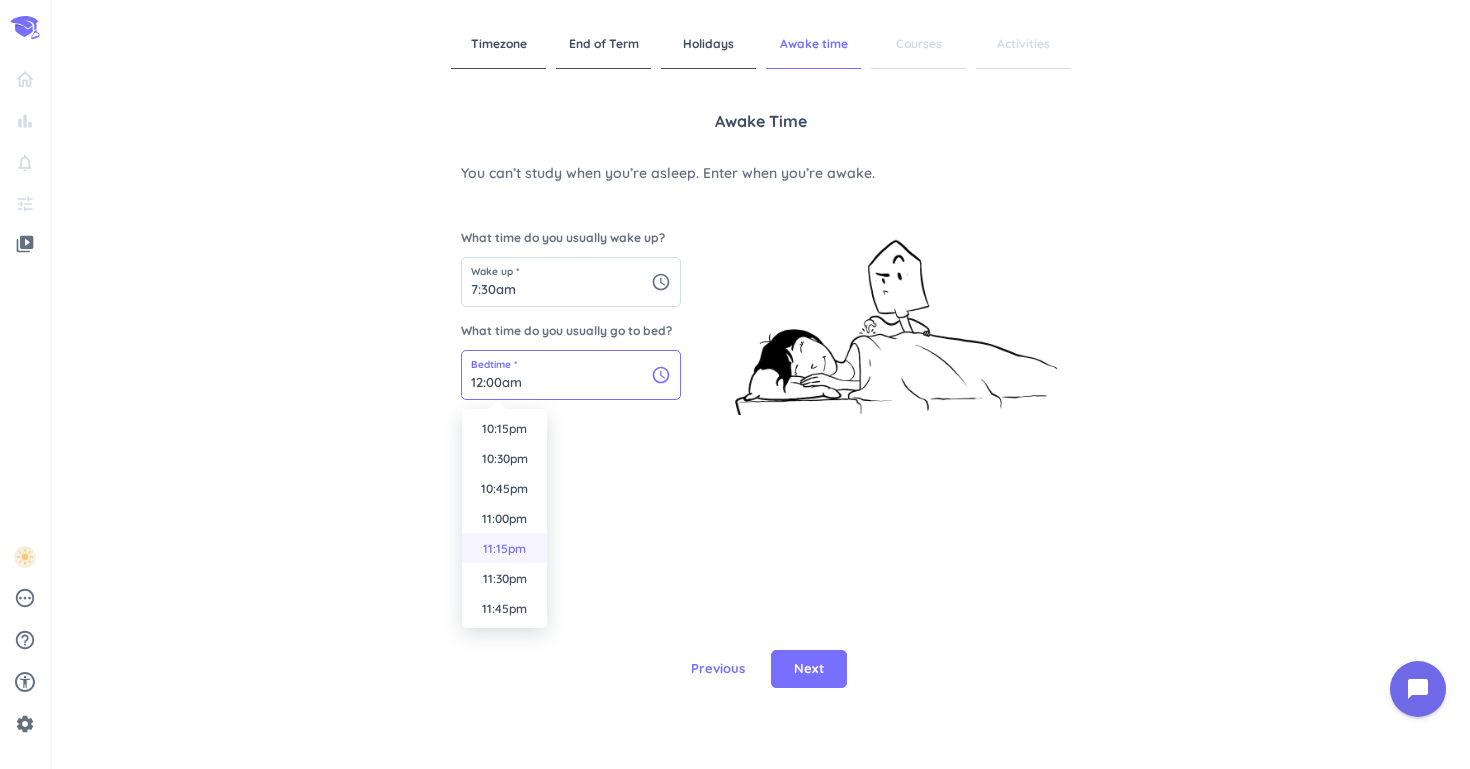 scroll, scrollTop: 2671, scrollLeft: 0, axis: vertical 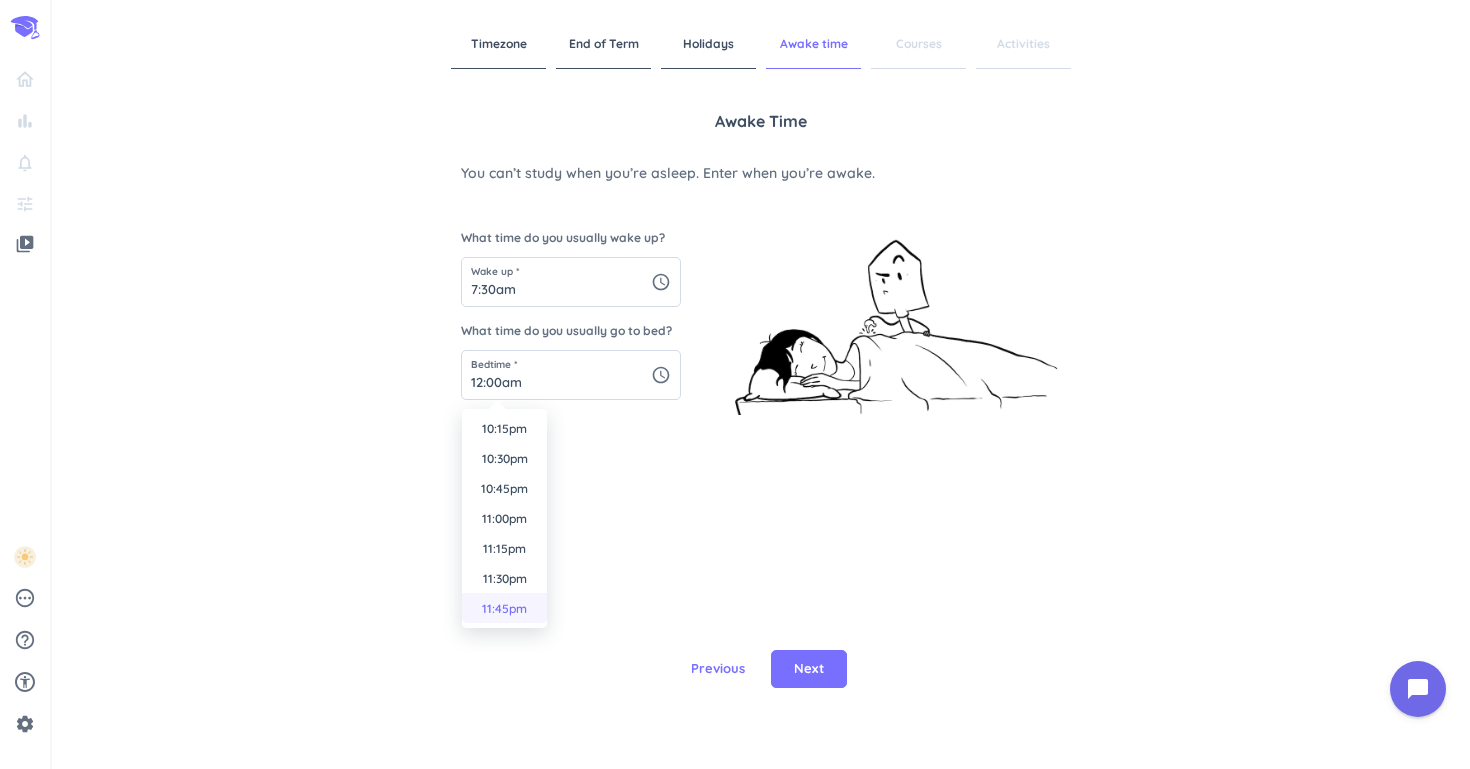 click on "11:45pm" at bounding box center [504, 608] 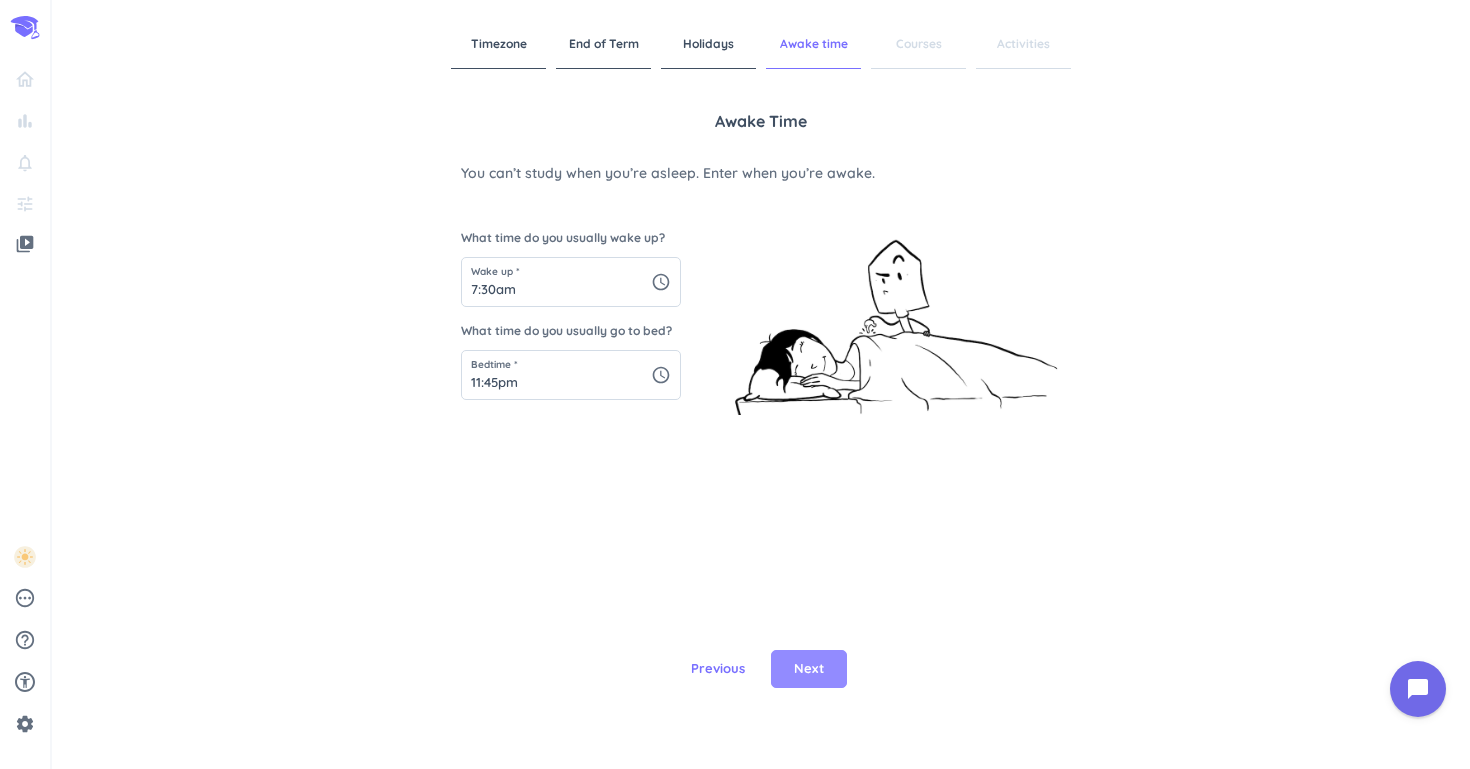 click on "Next" at bounding box center (809, 669) 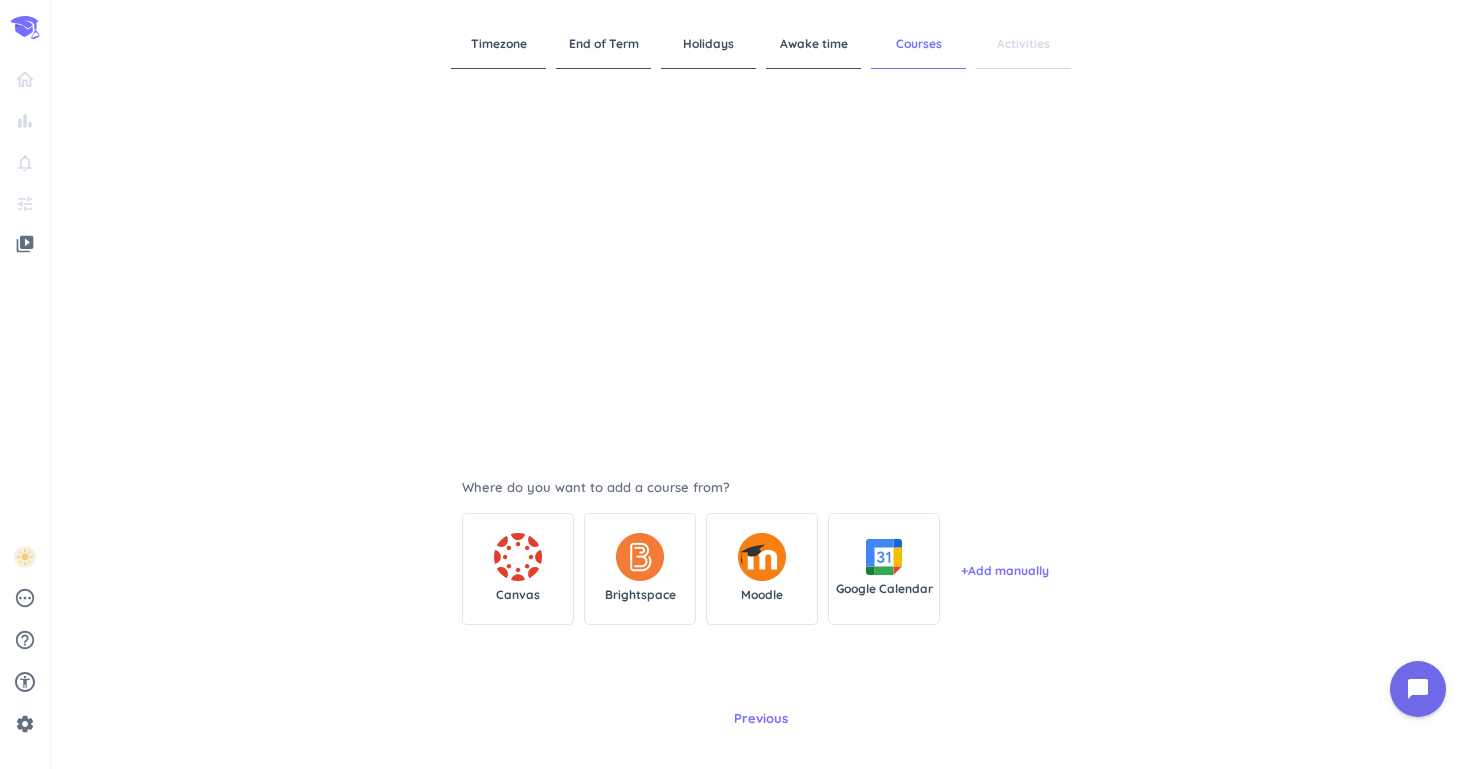 scroll, scrollTop: 102, scrollLeft: 0, axis: vertical 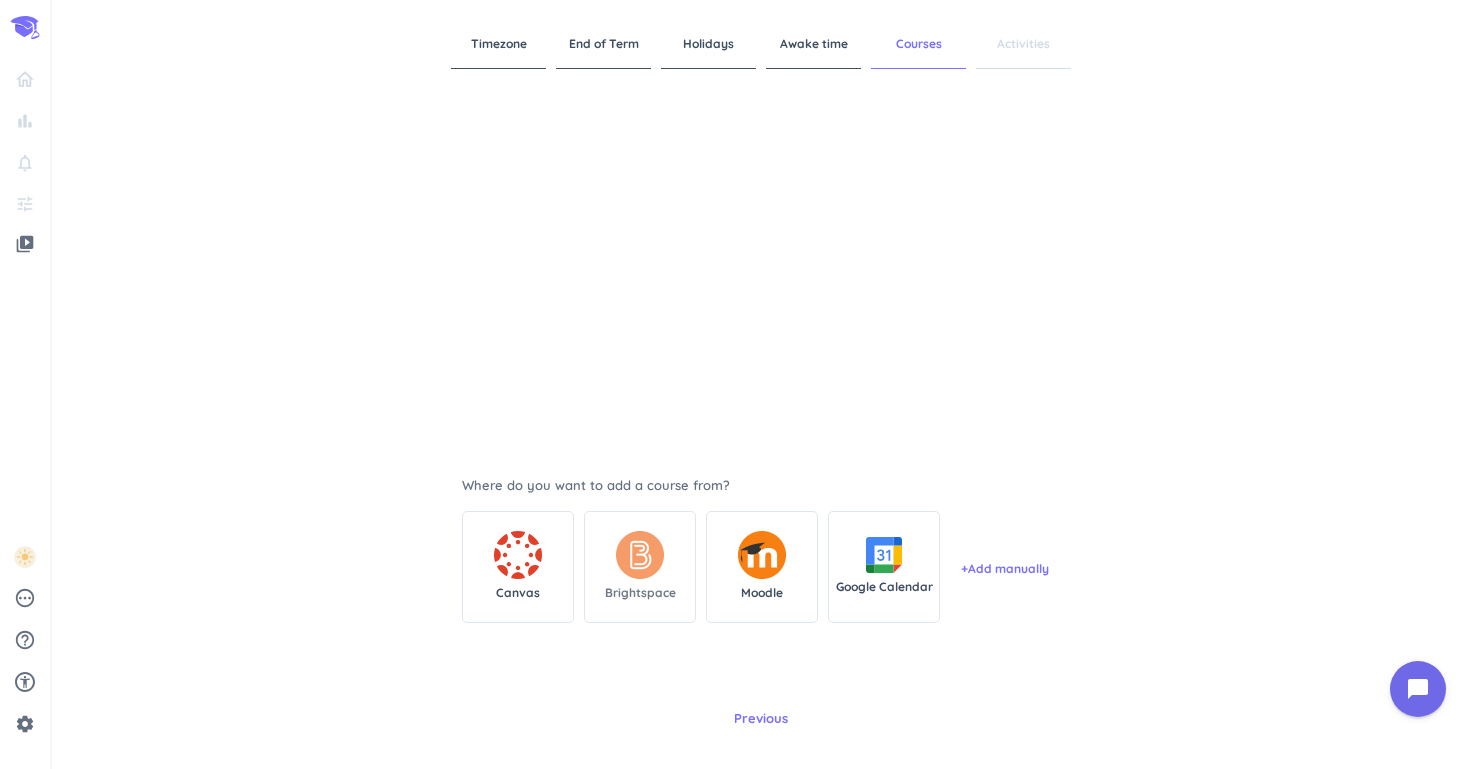 click at bounding box center (640, 555) 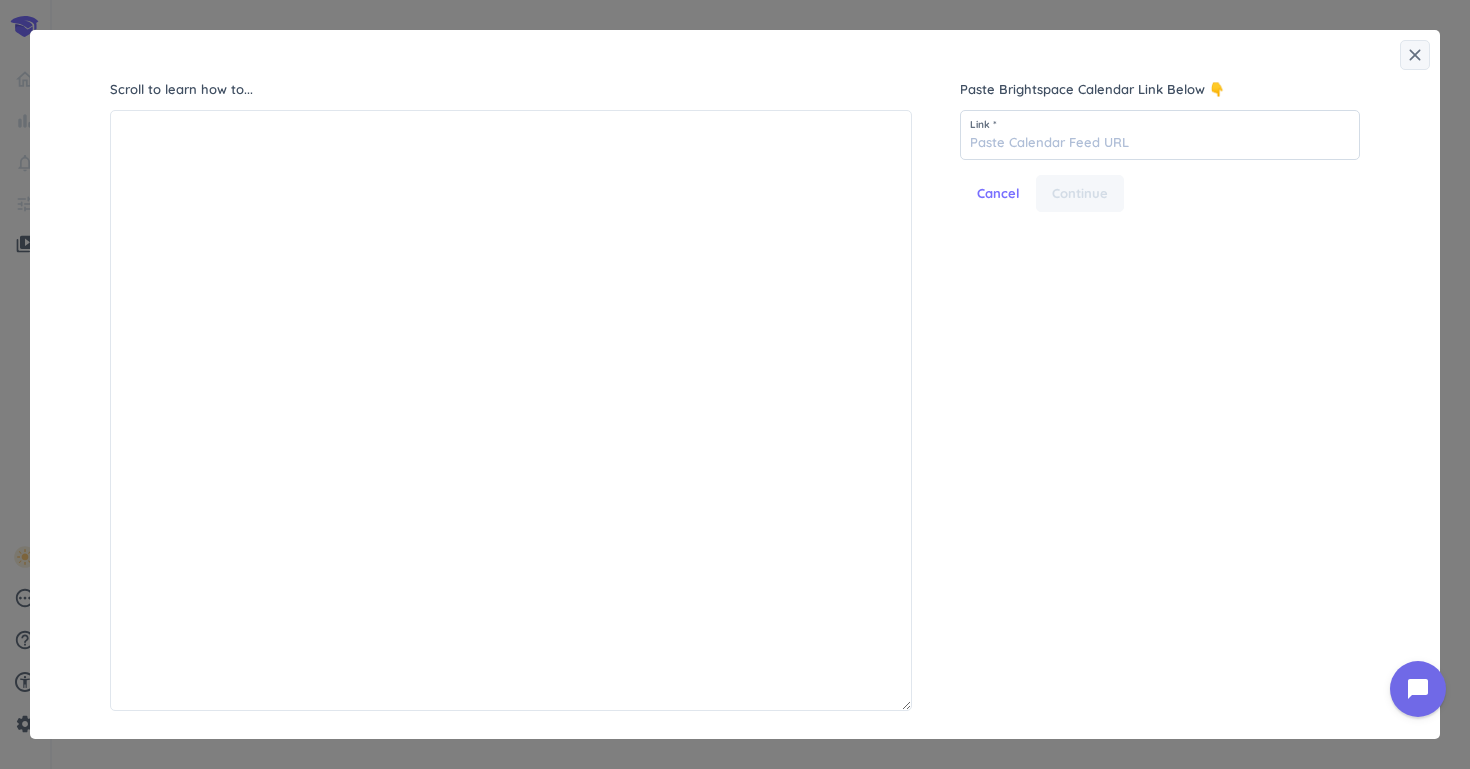 scroll, scrollTop: 1, scrollLeft: 1, axis: both 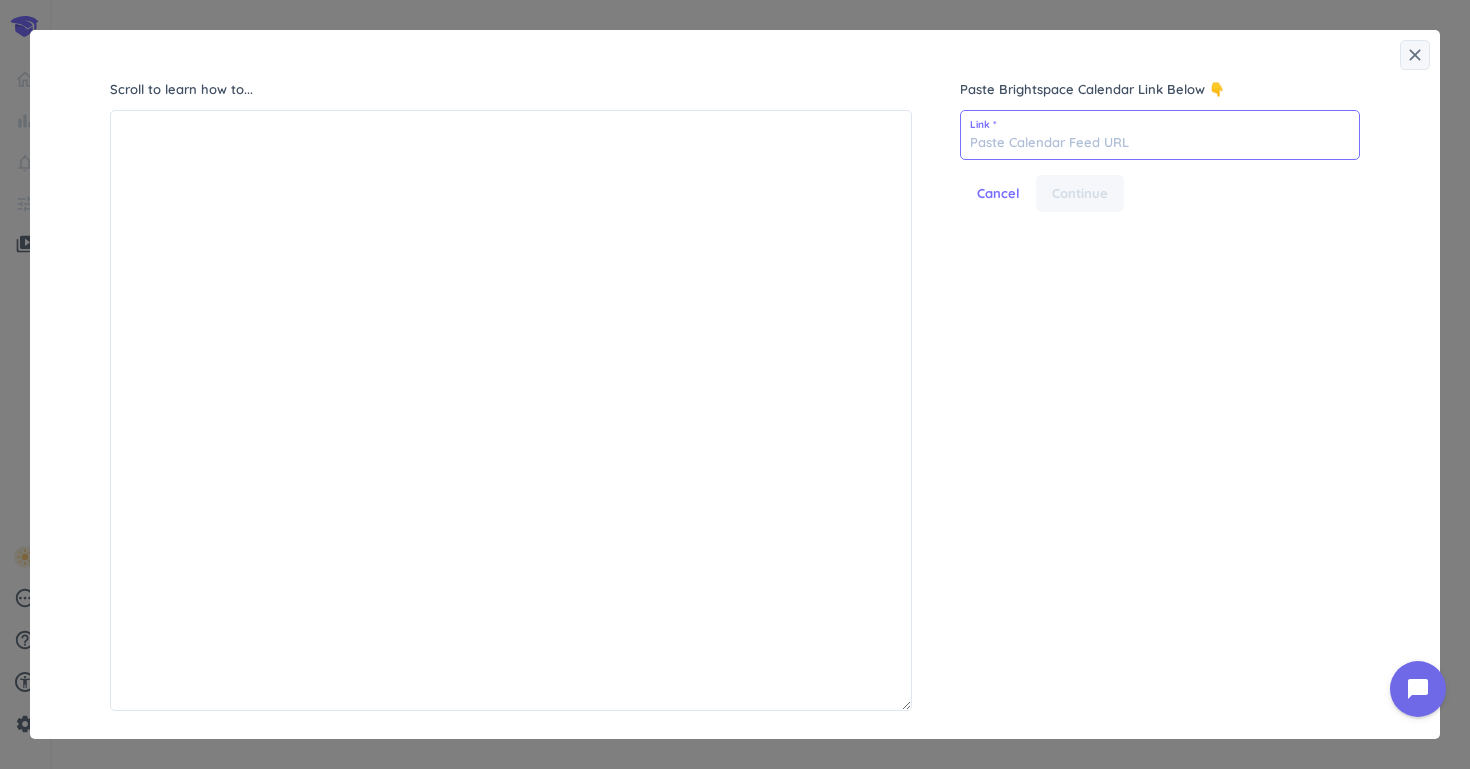 paste on "[URL][DOMAIN_NAME]" 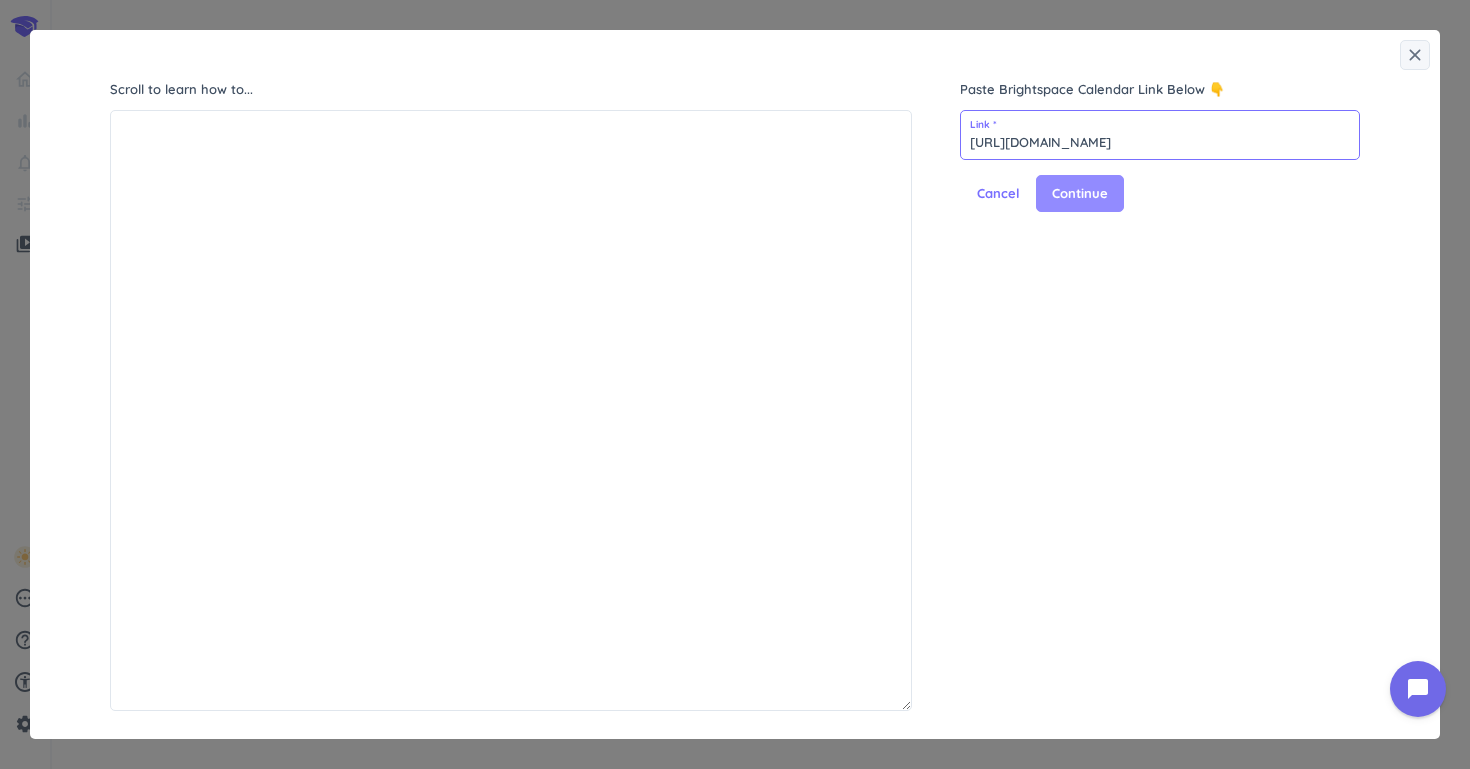 type on "[URL][DOMAIN_NAME]" 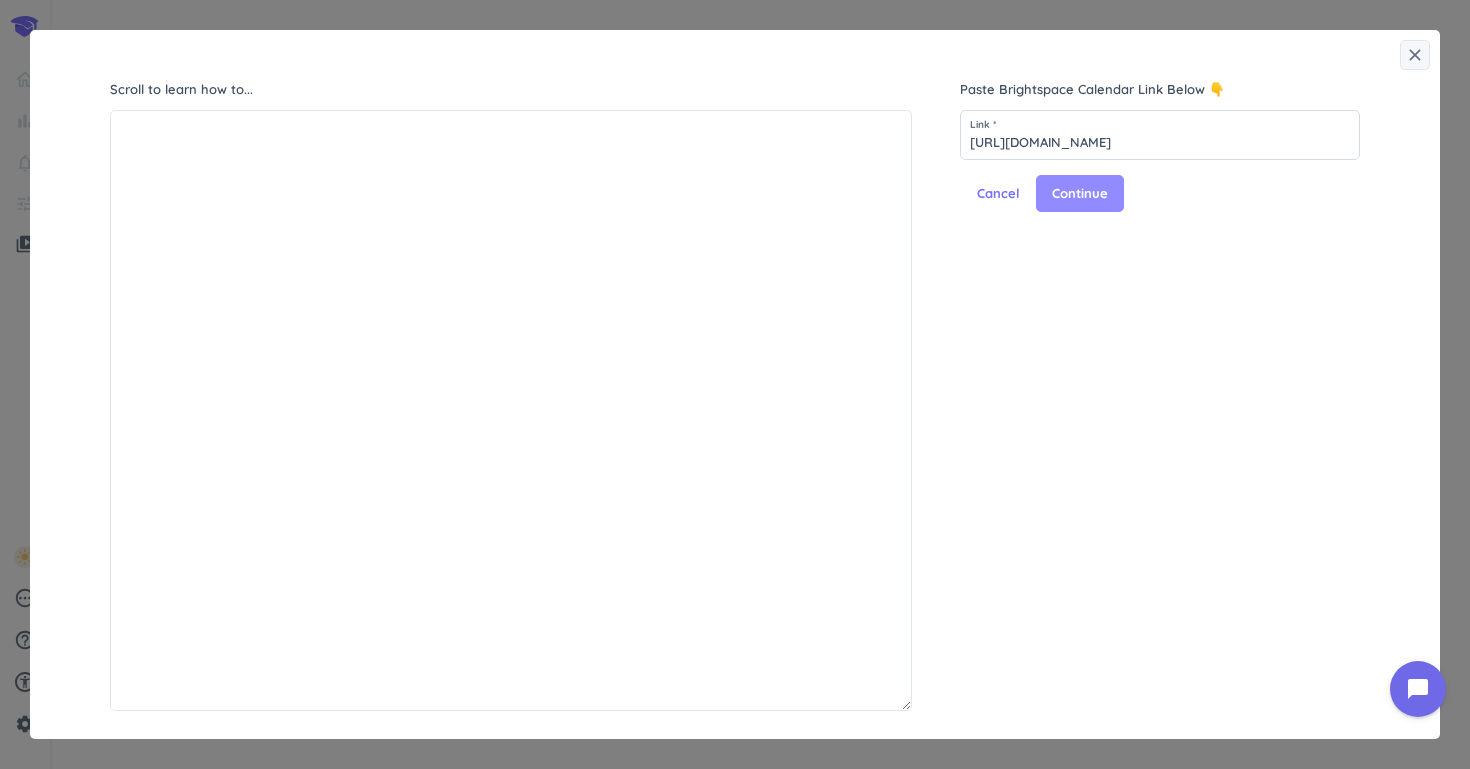 click on "Continue" at bounding box center (1080, 194) 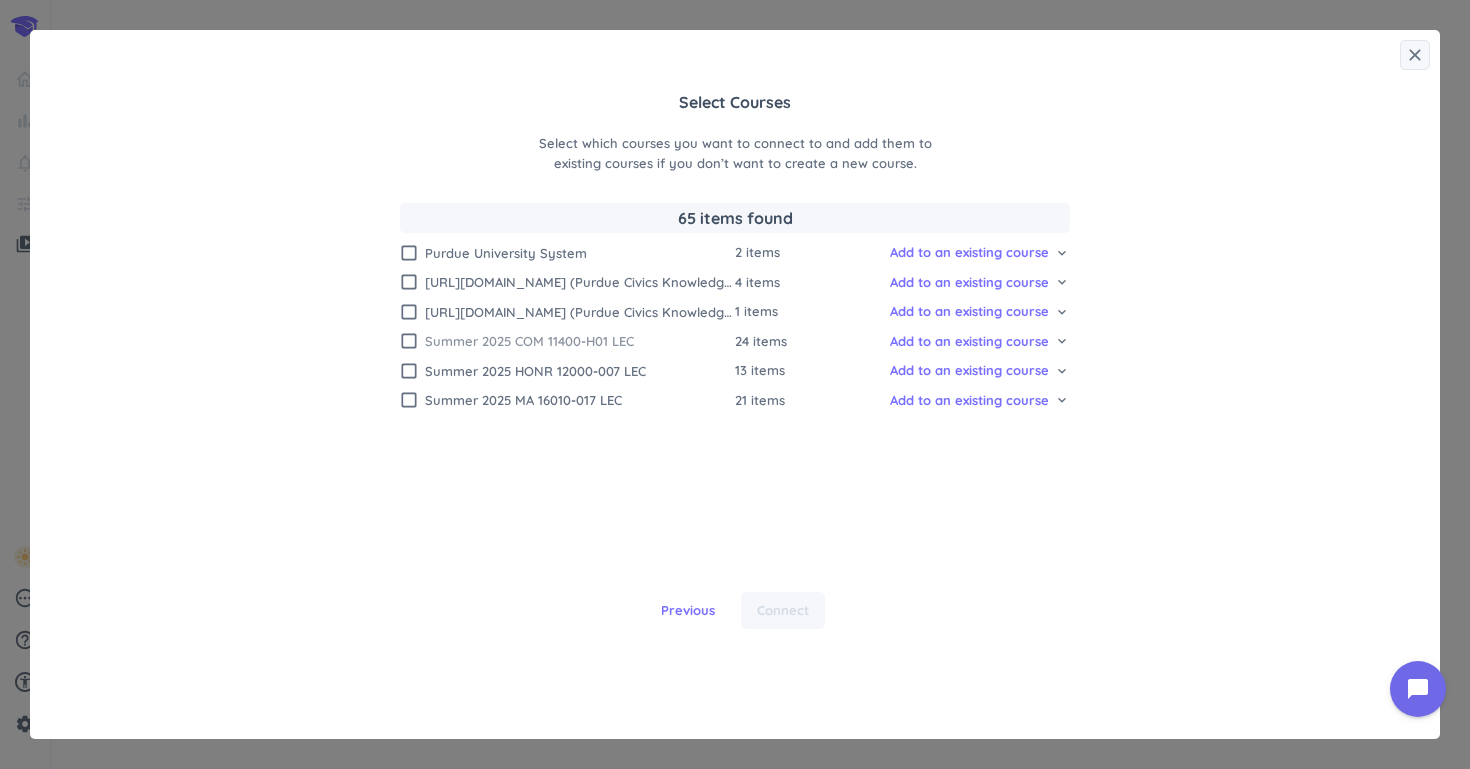 click on "check_box_outline_blank" at bounding box center [409, 341] 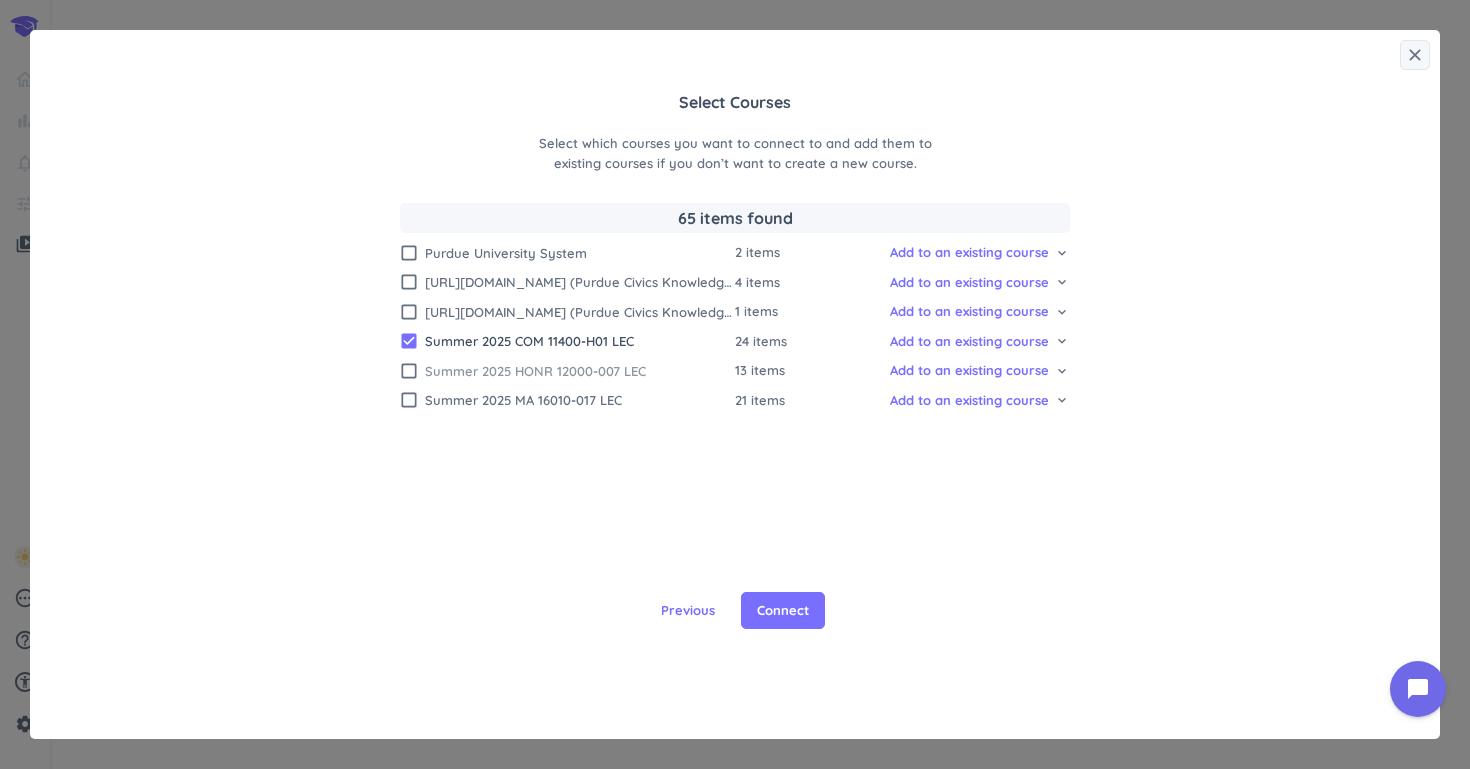 click on "check_box_outline_blank" at bounding box center [409, 371] 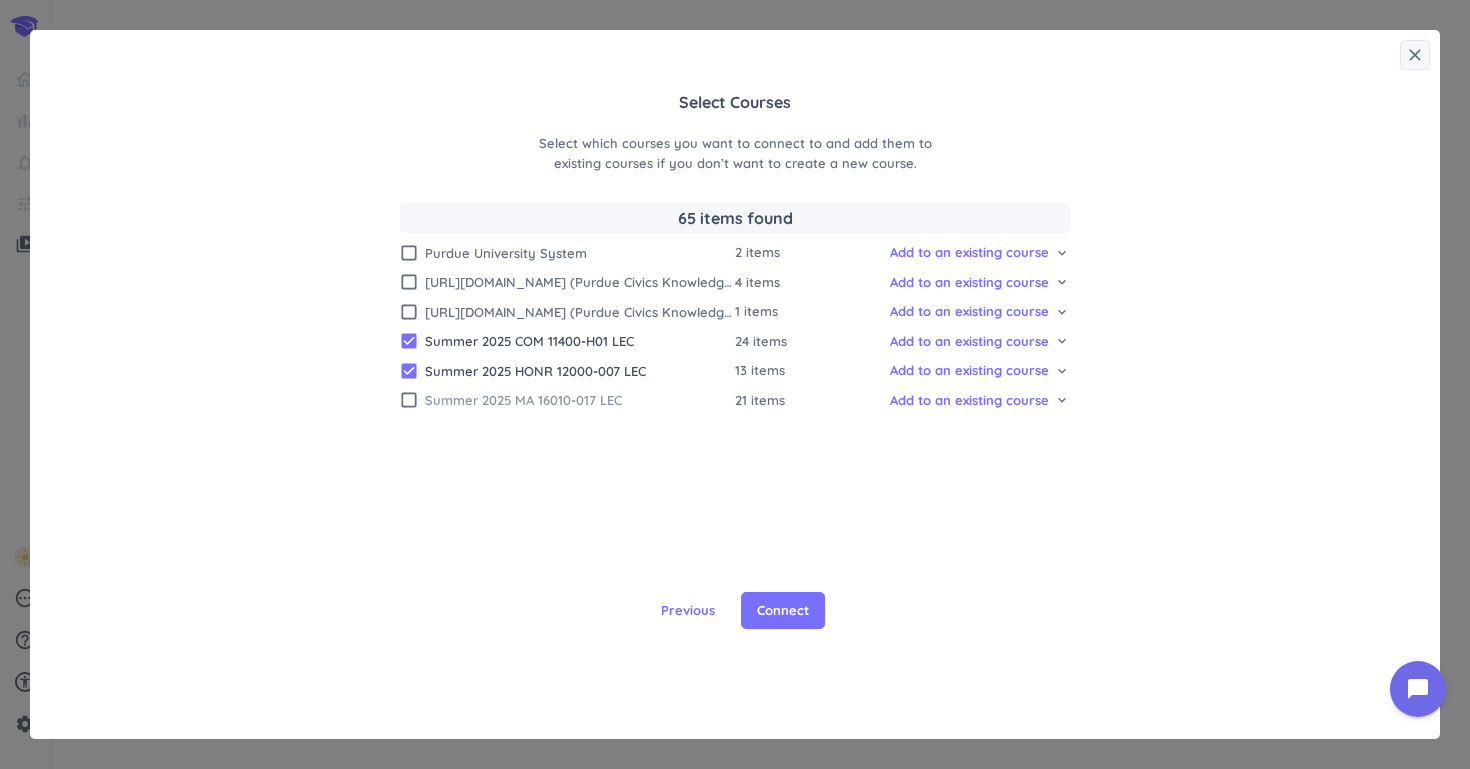 click on "check_box_outline_blank" at bounding box center [409, 400] 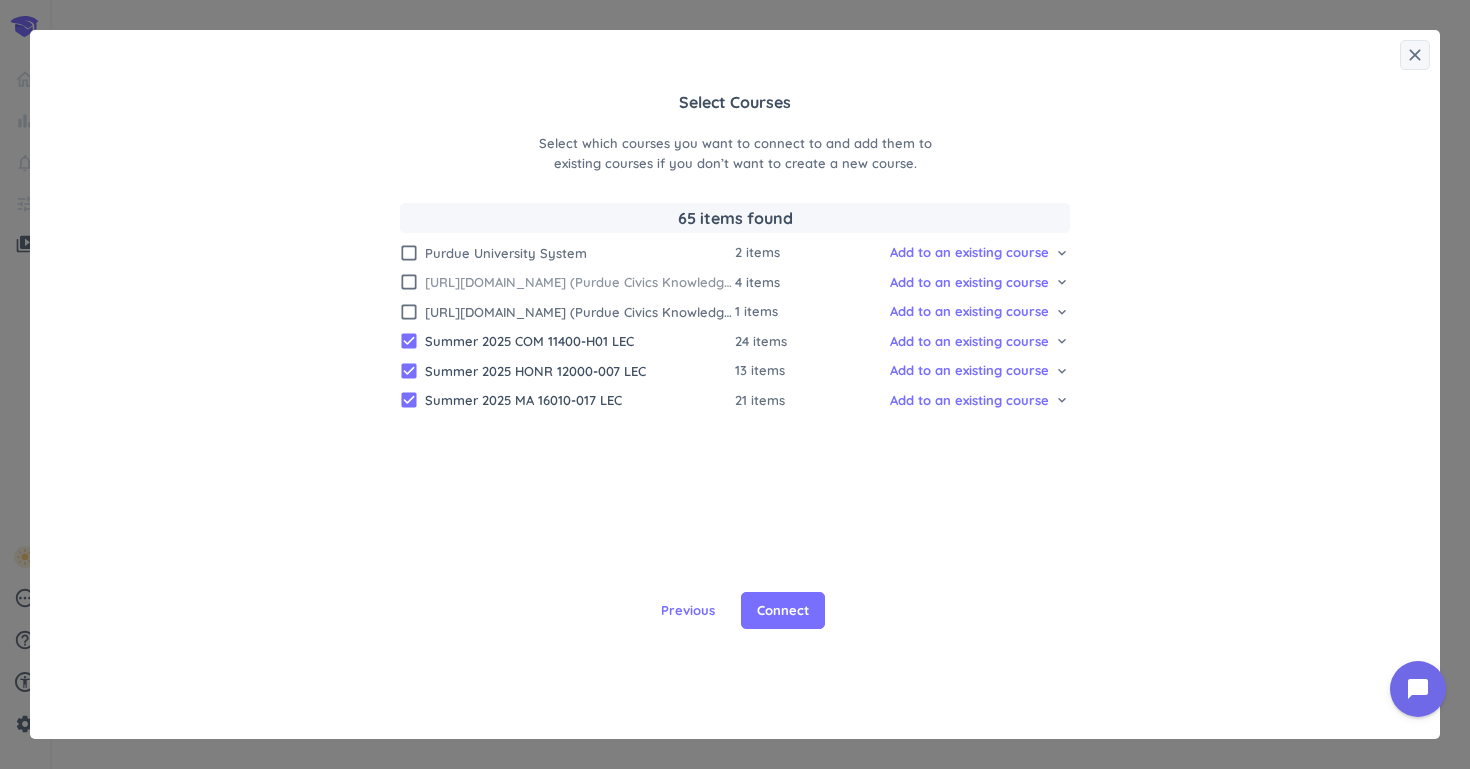 click on "check_box_outline_blank" at bounding box center (409, 282) 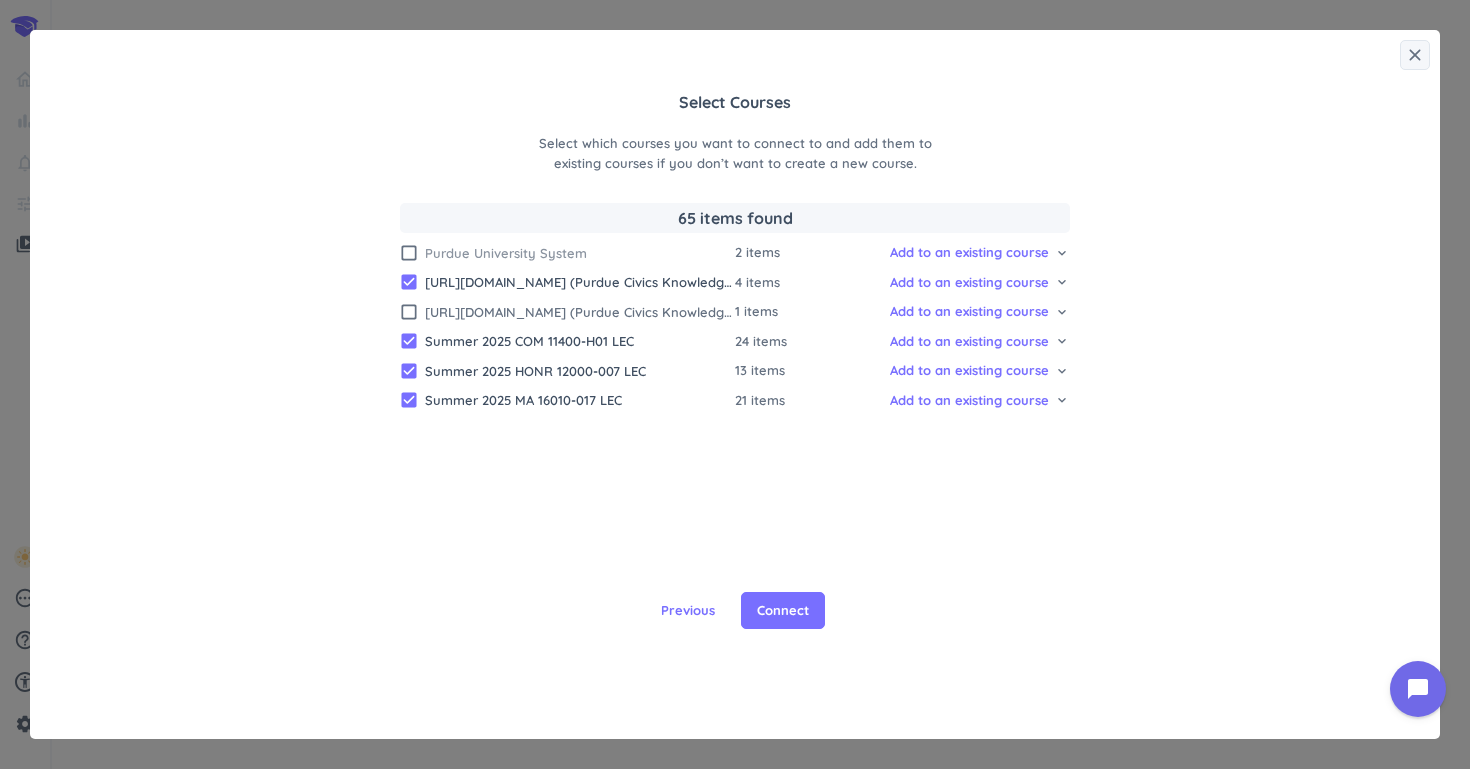 click on "check_box_outline_blank" at bounding box center [409, 253] 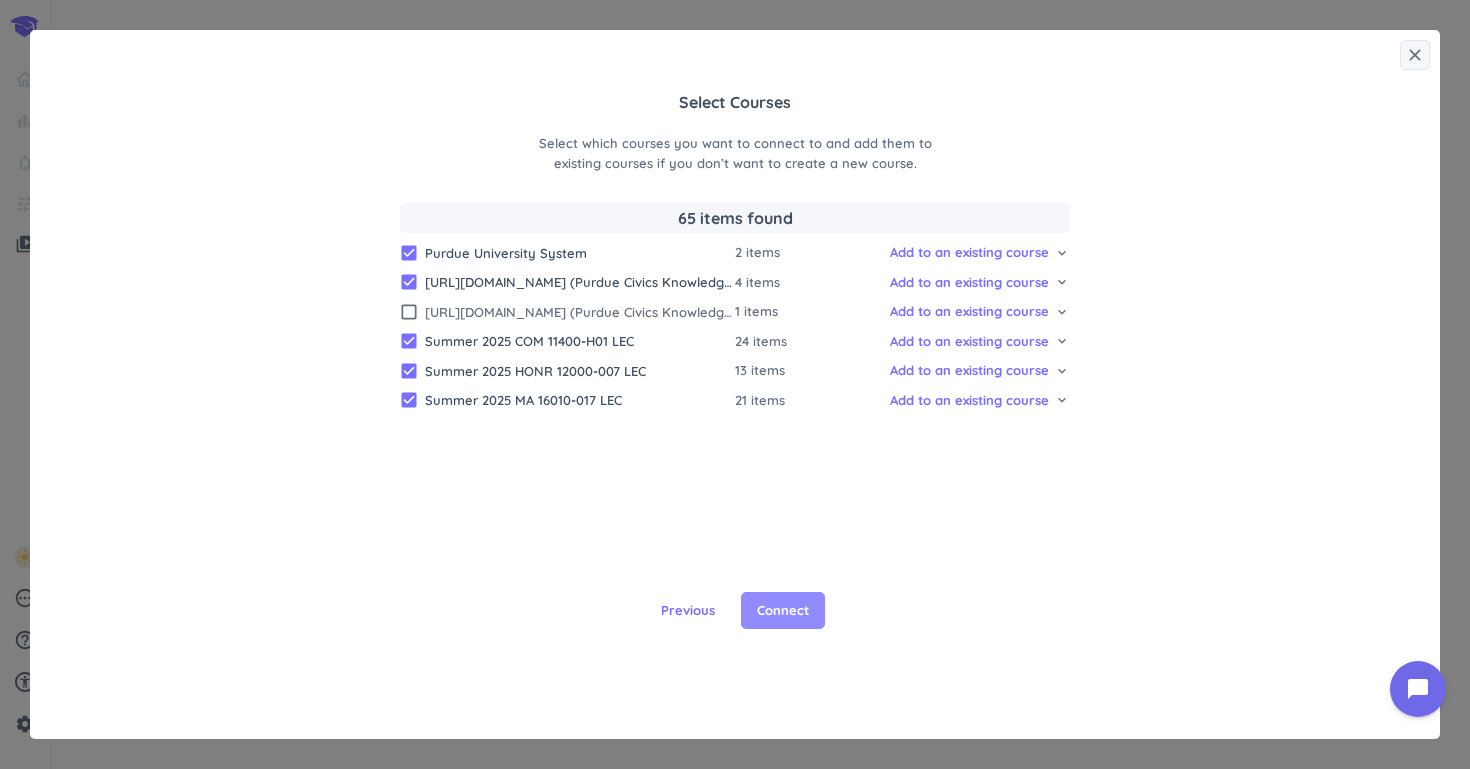 click on "Connect" at bounding box center [783, 611] 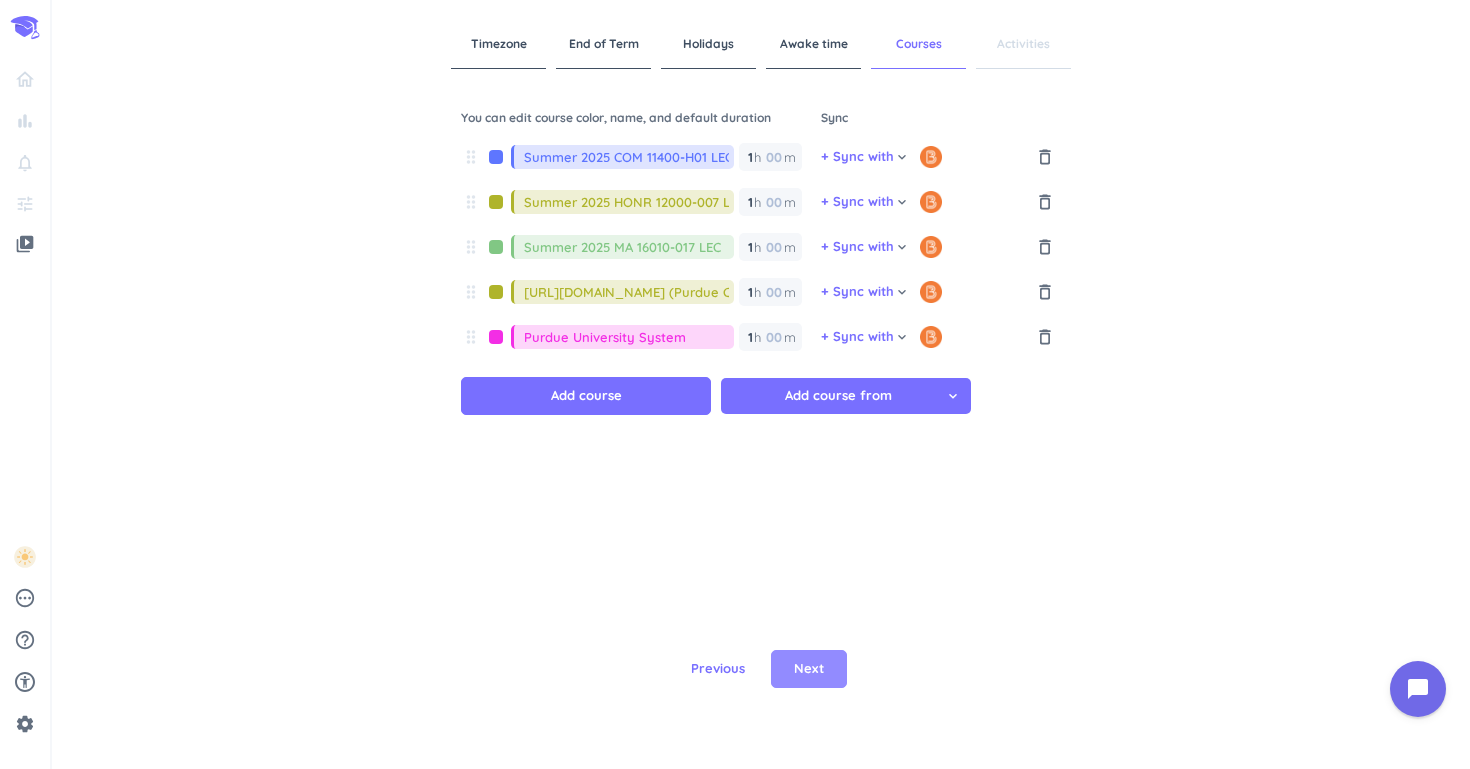 click on "Next" at bounding box center (809, 669) 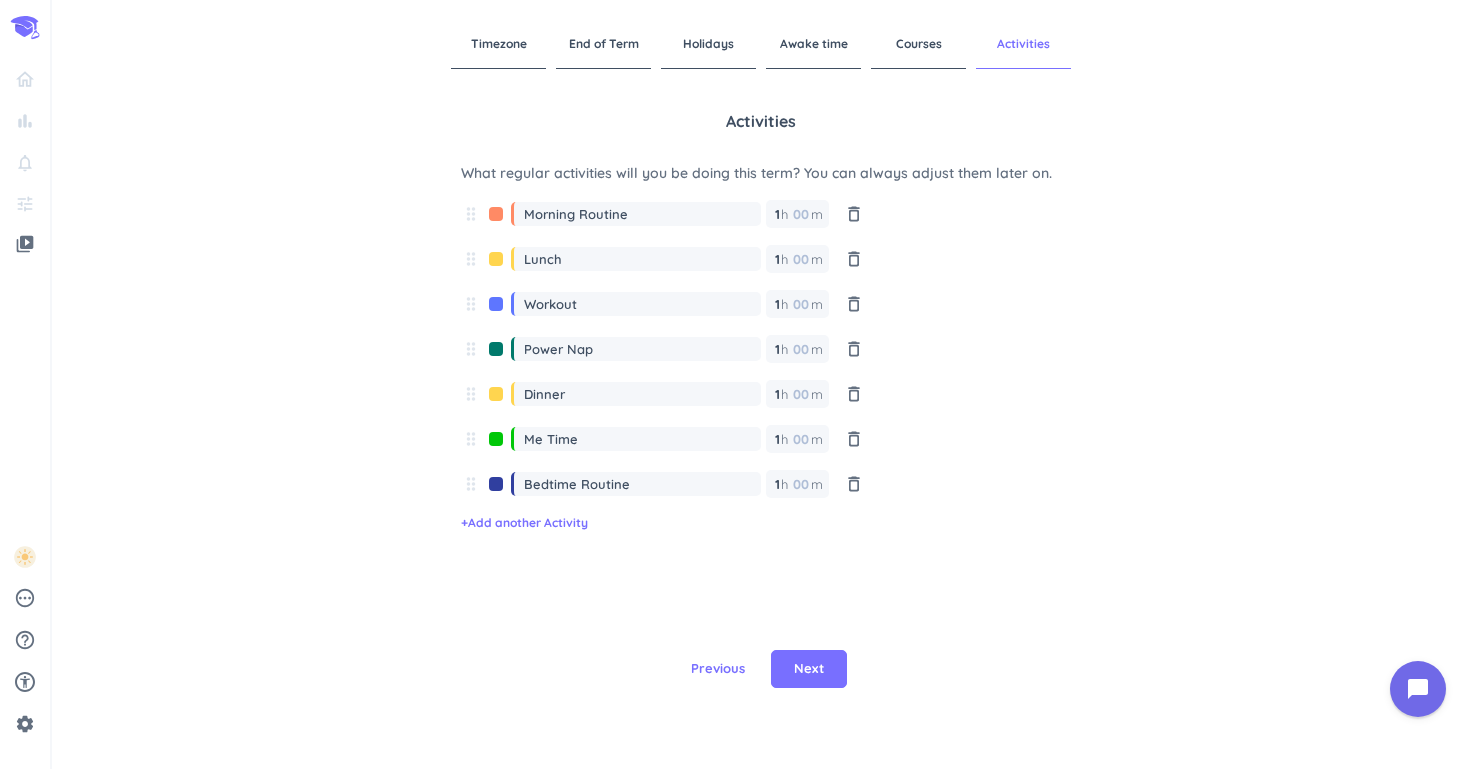 click on "Lunch" at bounding box center (636, 264) 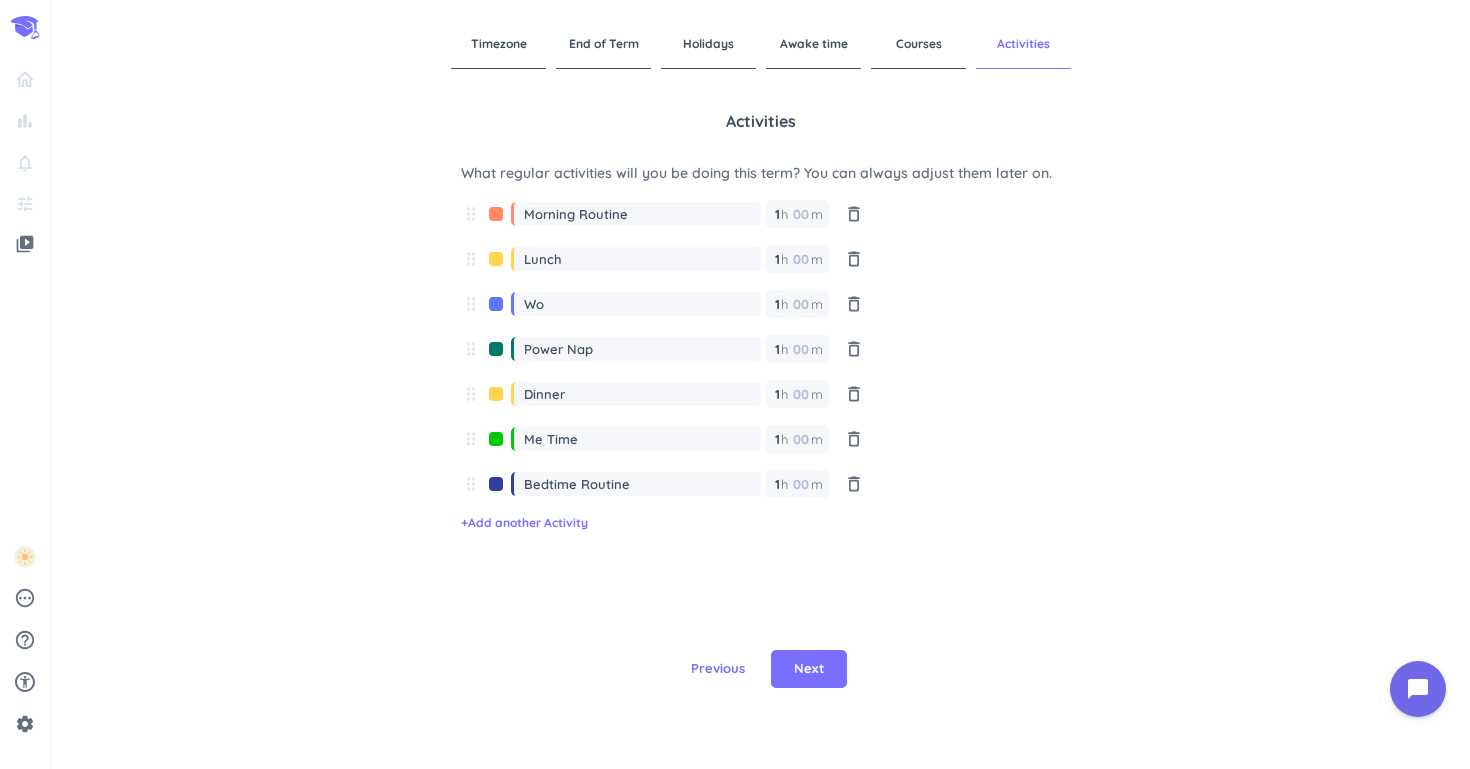 type on "W" 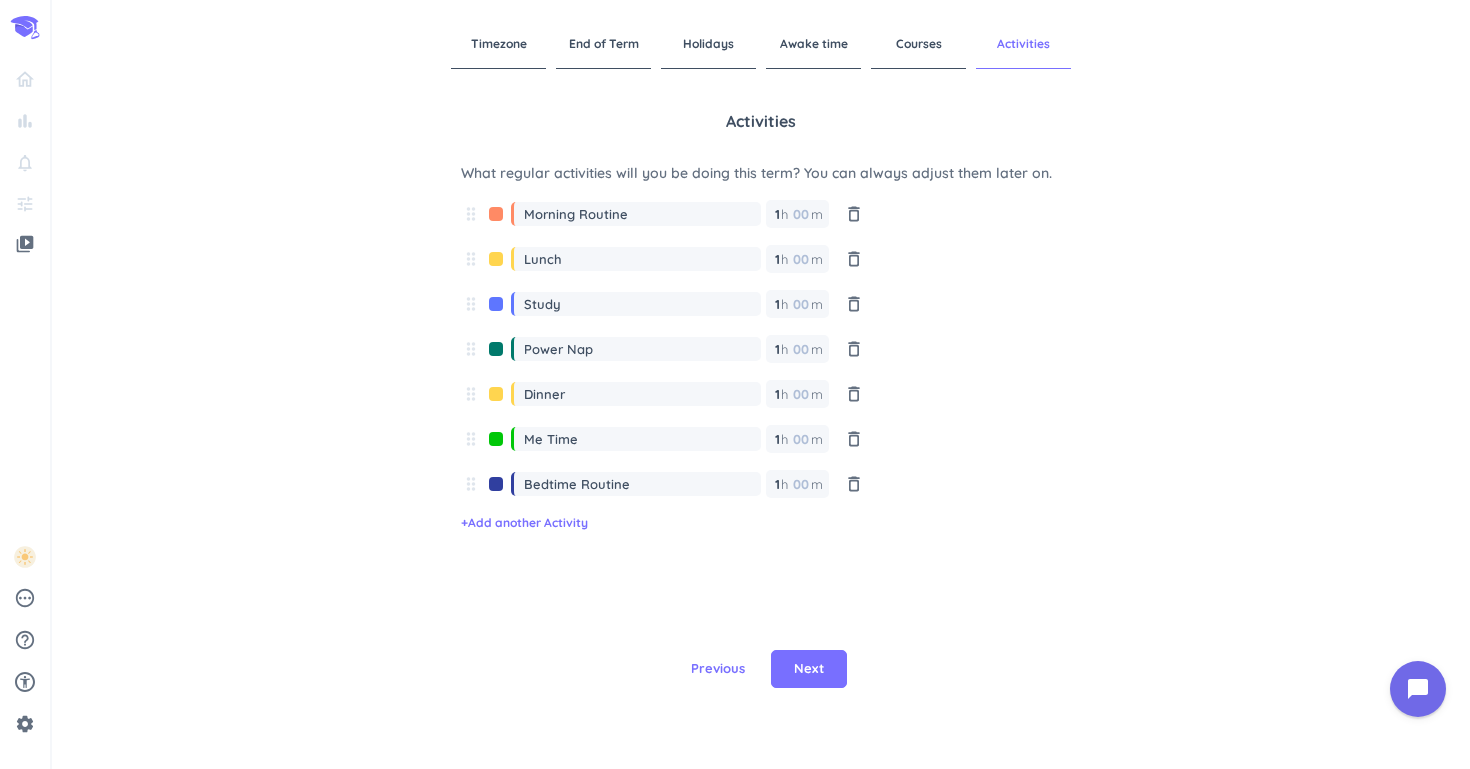 type on "Study" 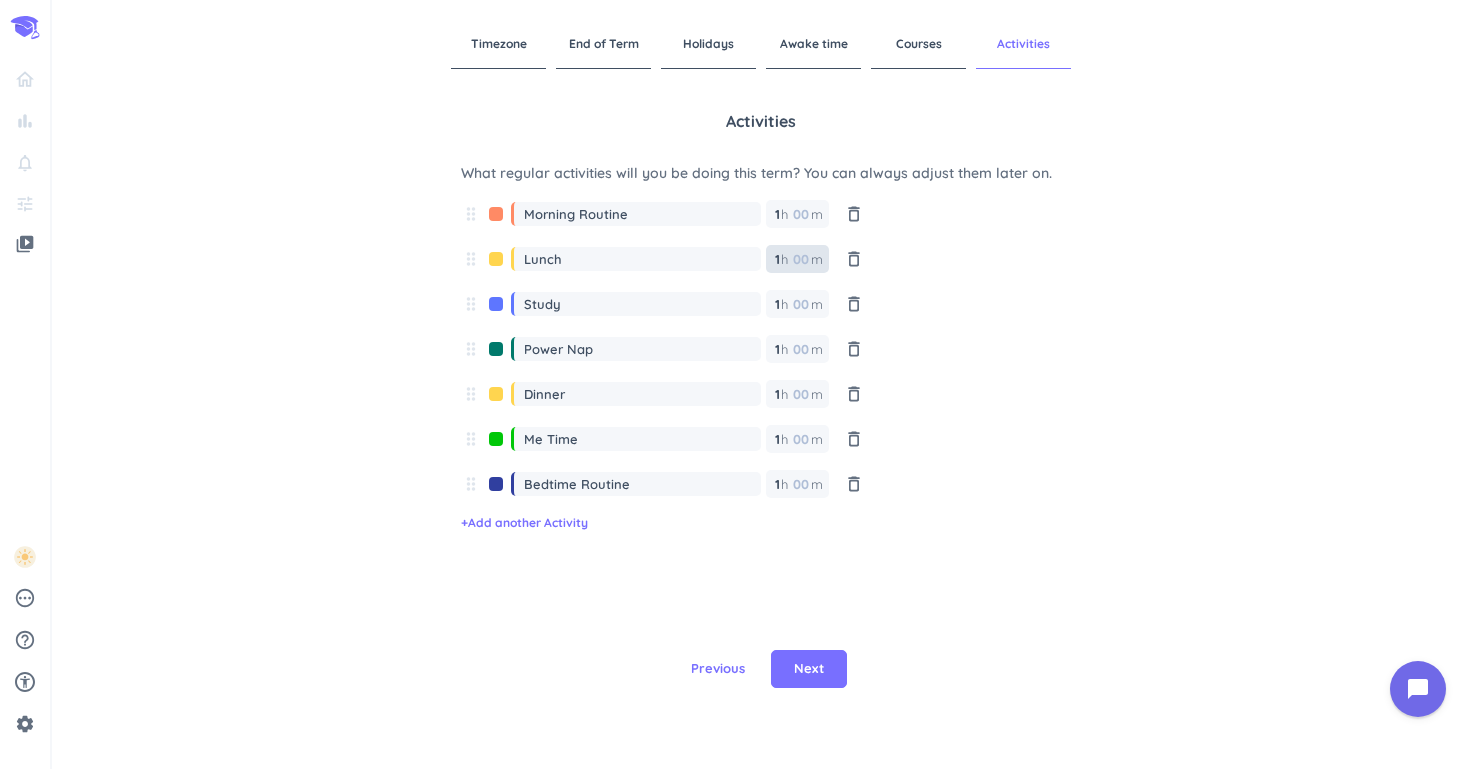 click at bounding box center [800, 259] 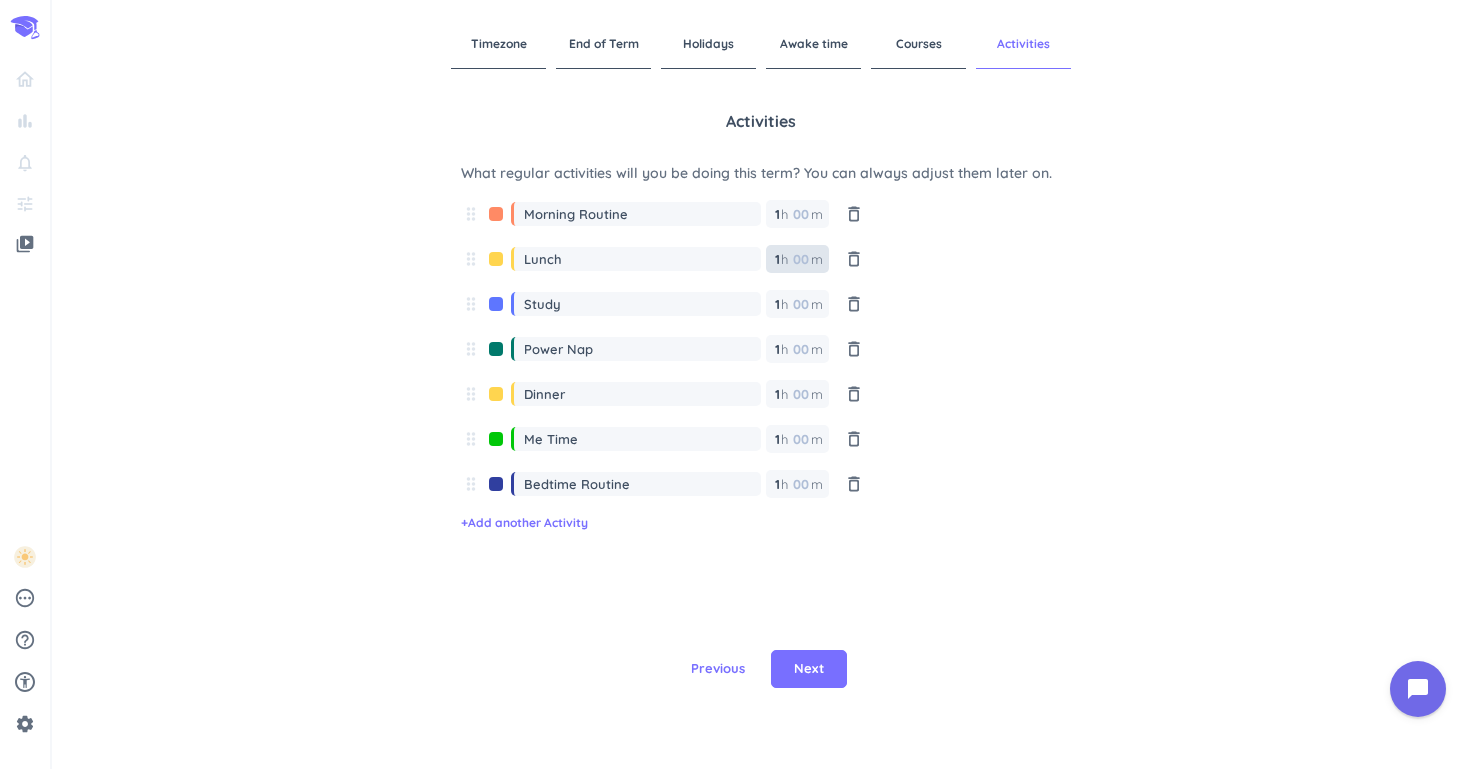 click on "1 1 00" at bounding box center [781, 259] 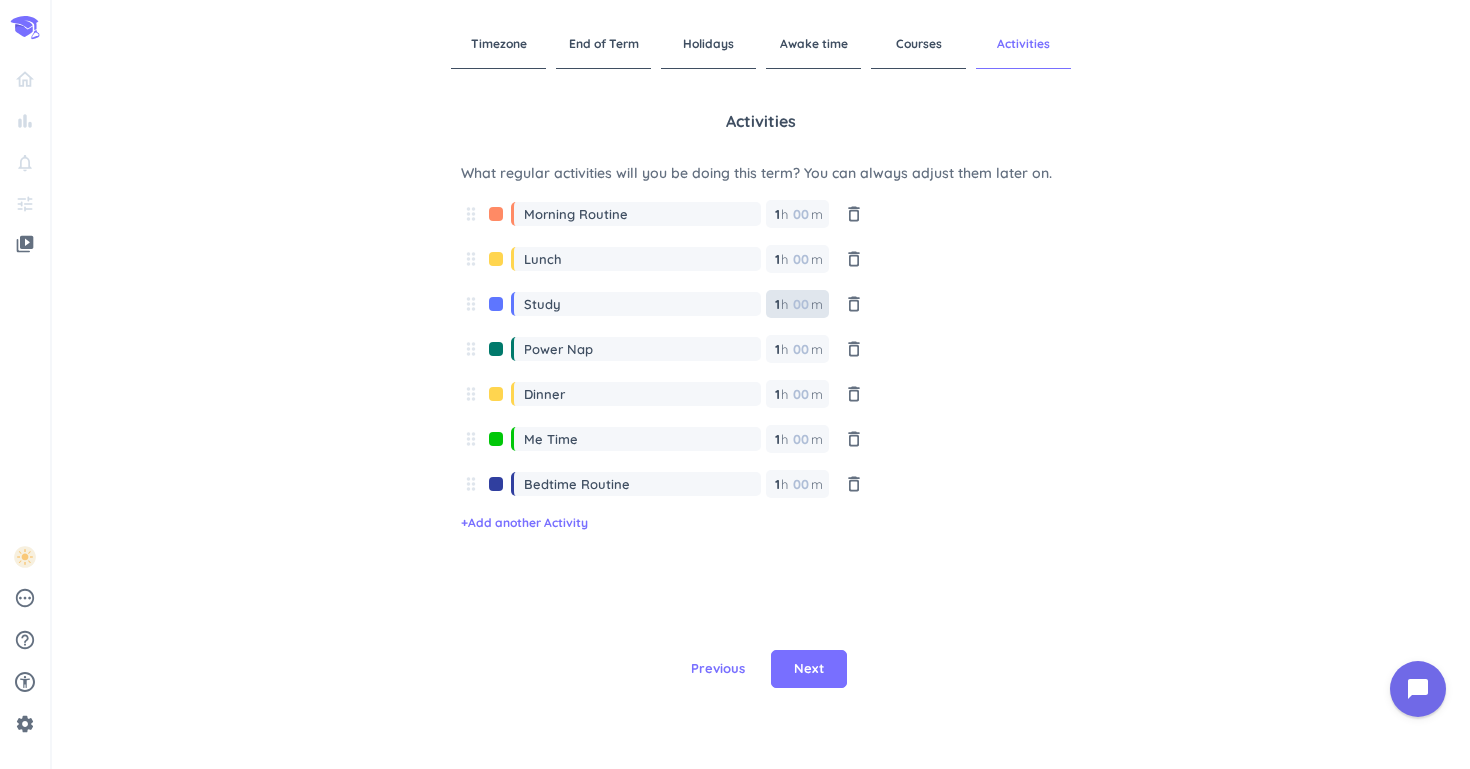 click at bounding box center [800, 304] 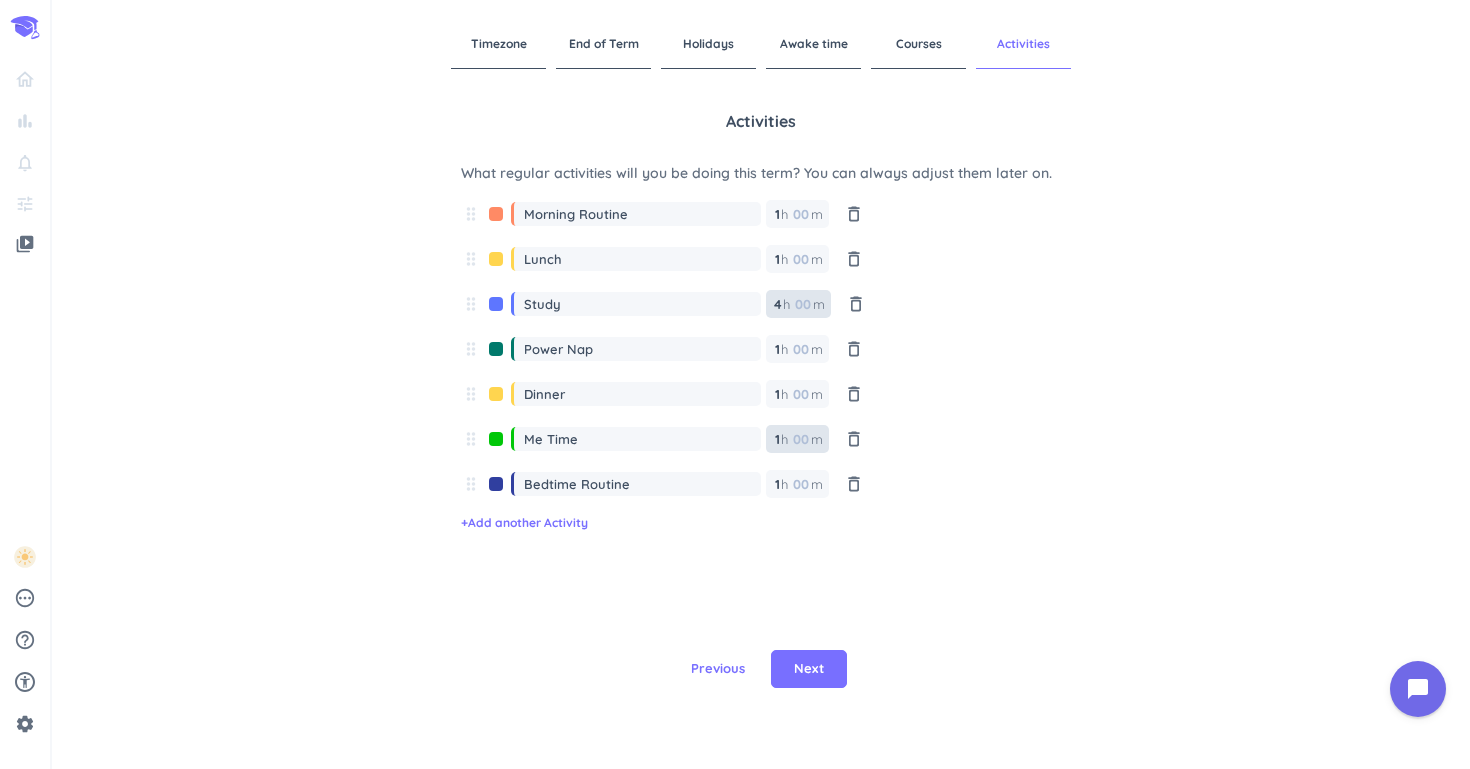 type on "4" 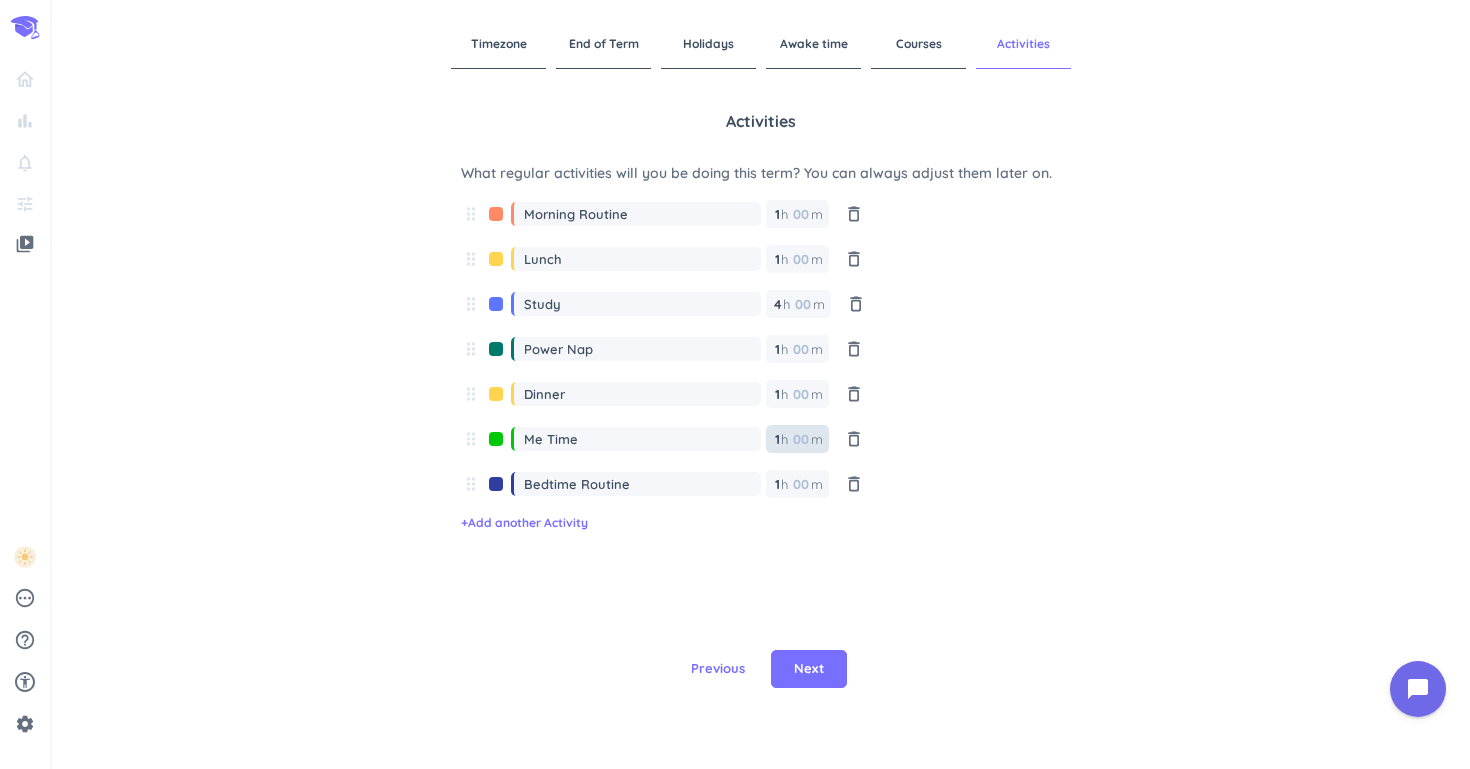 click on "1" at bounding box center (776, 439) 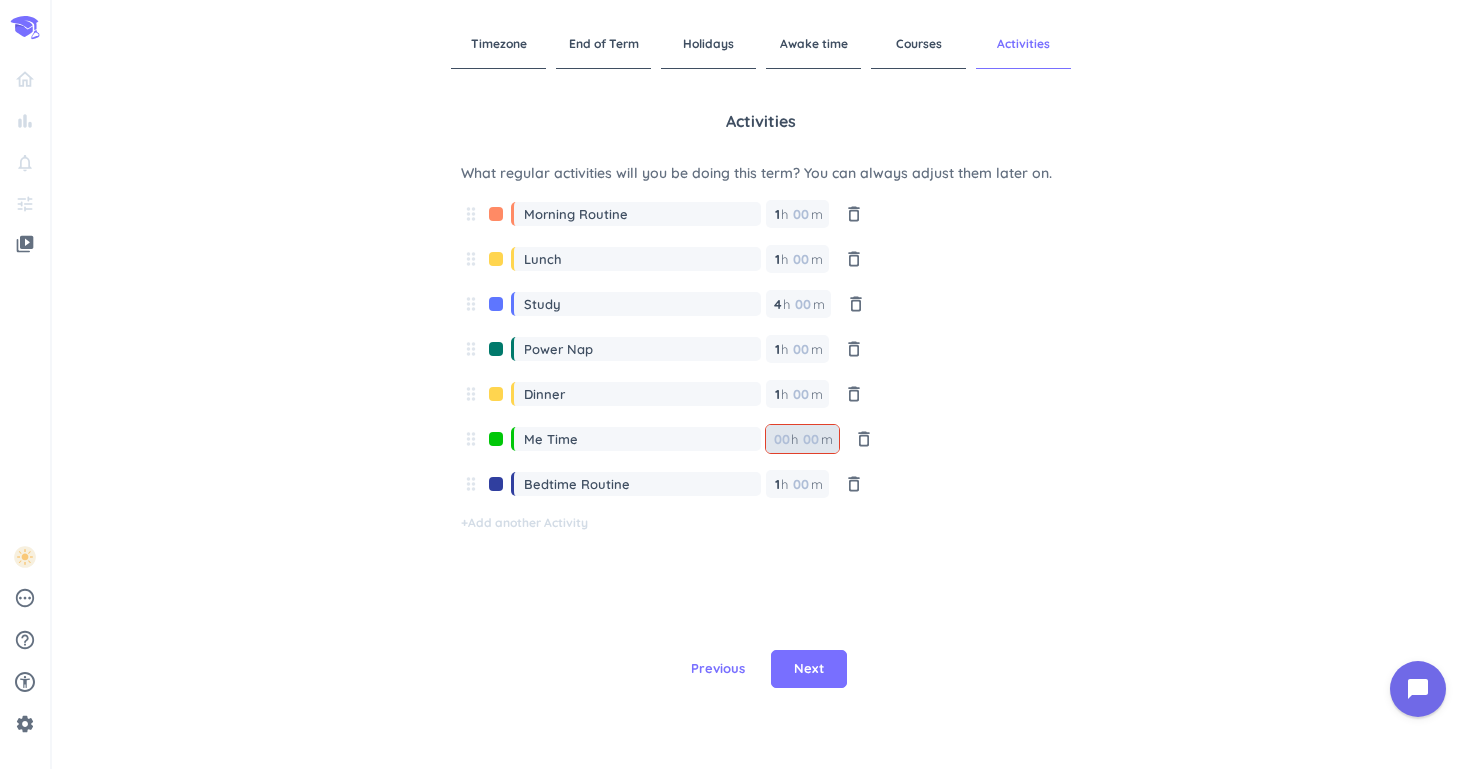 type 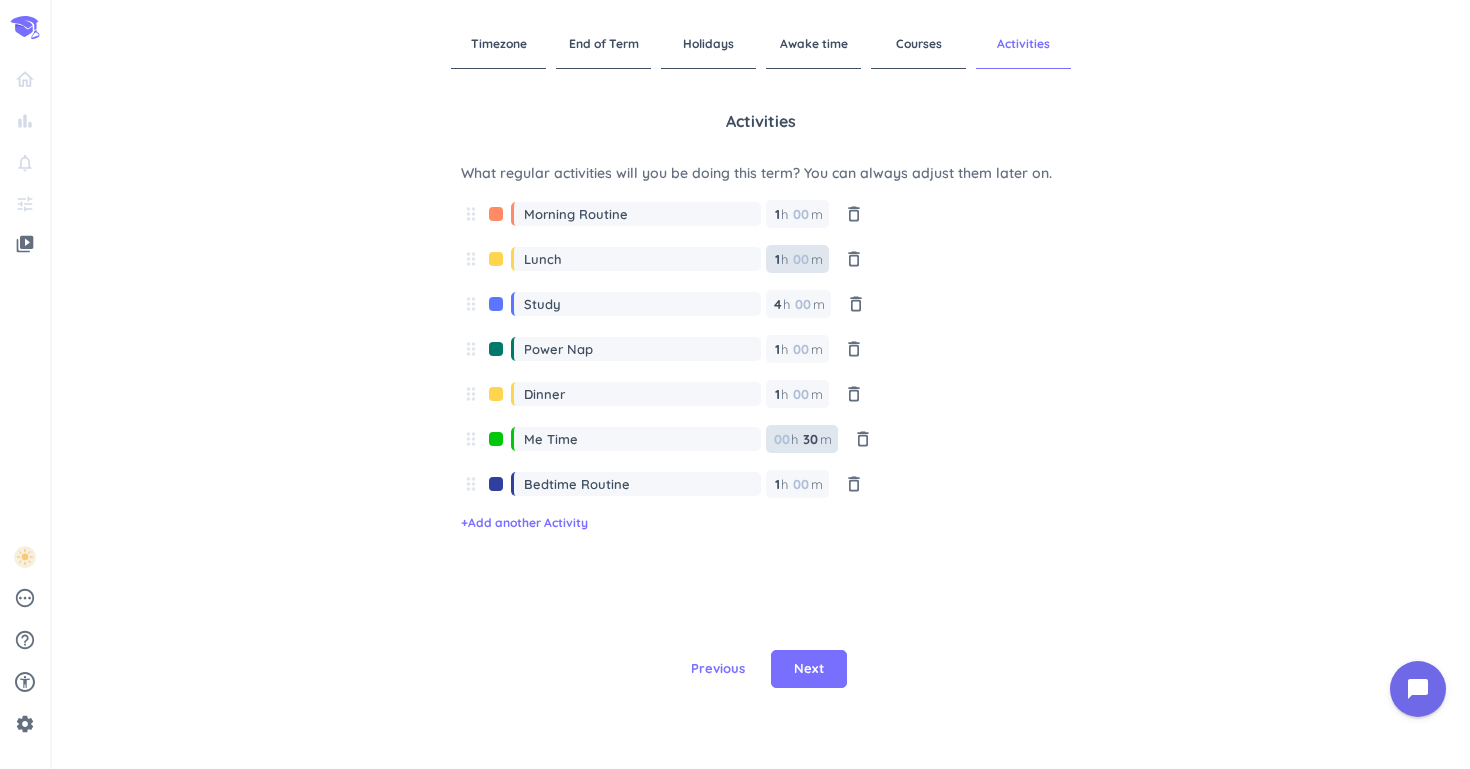 type on "30" 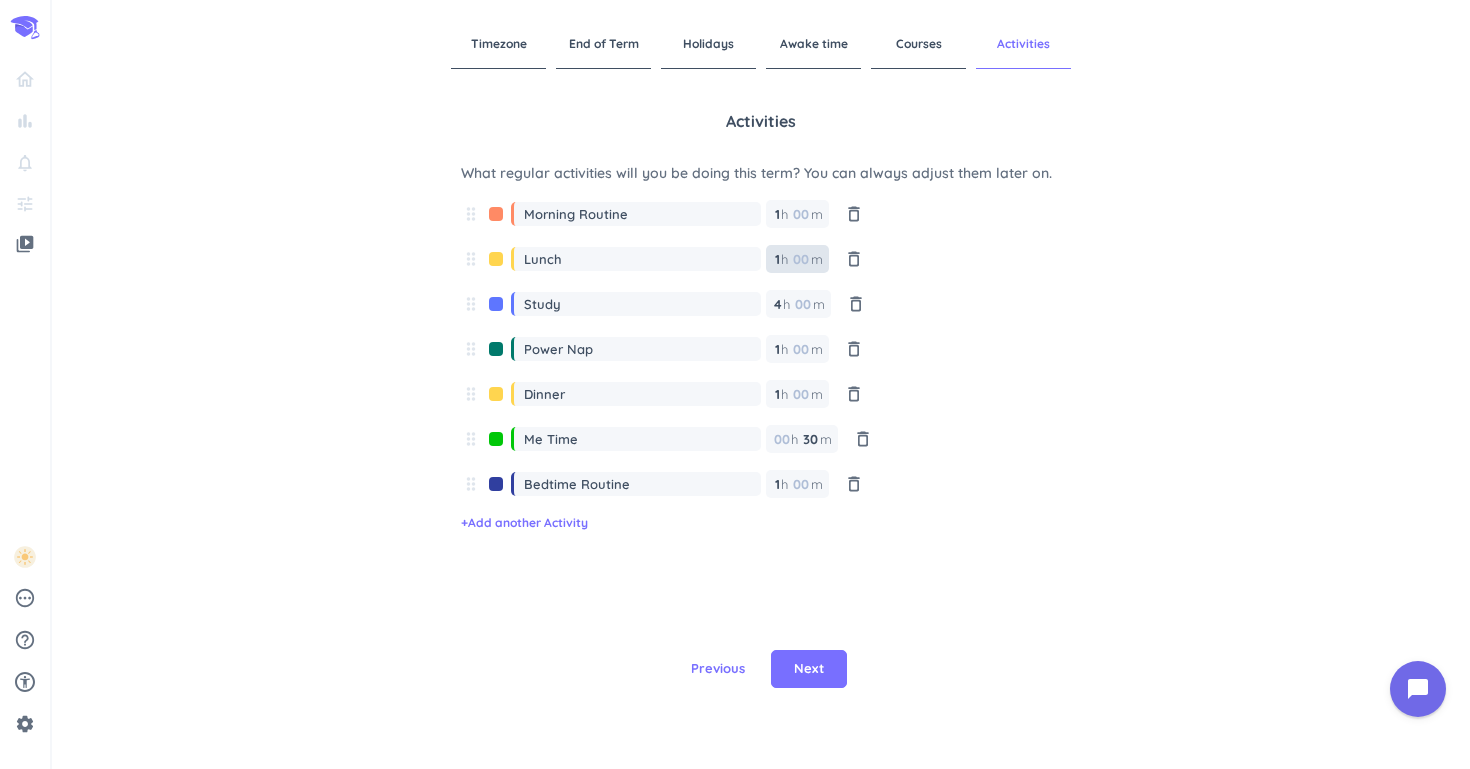 click on "1" at bounding box center (776, 259) 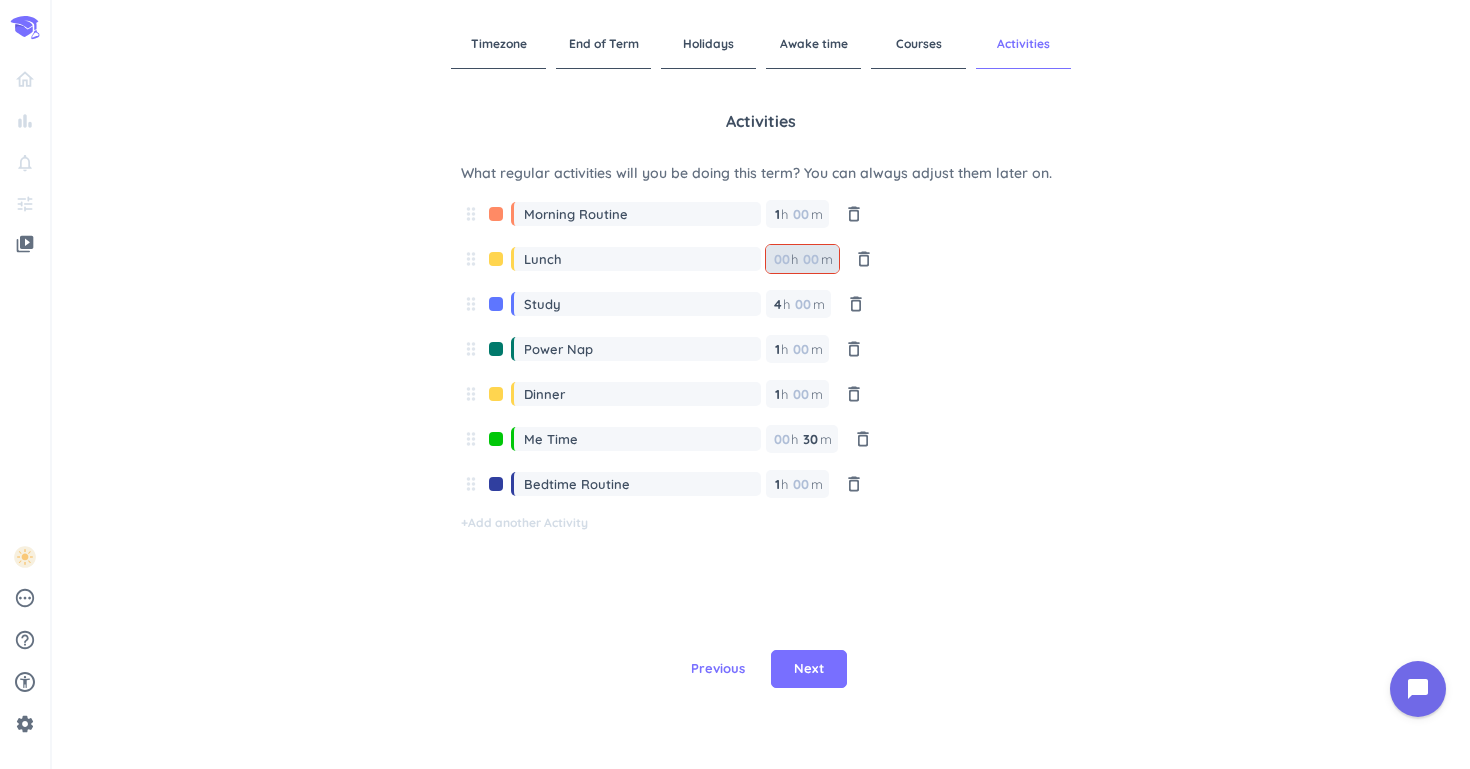type 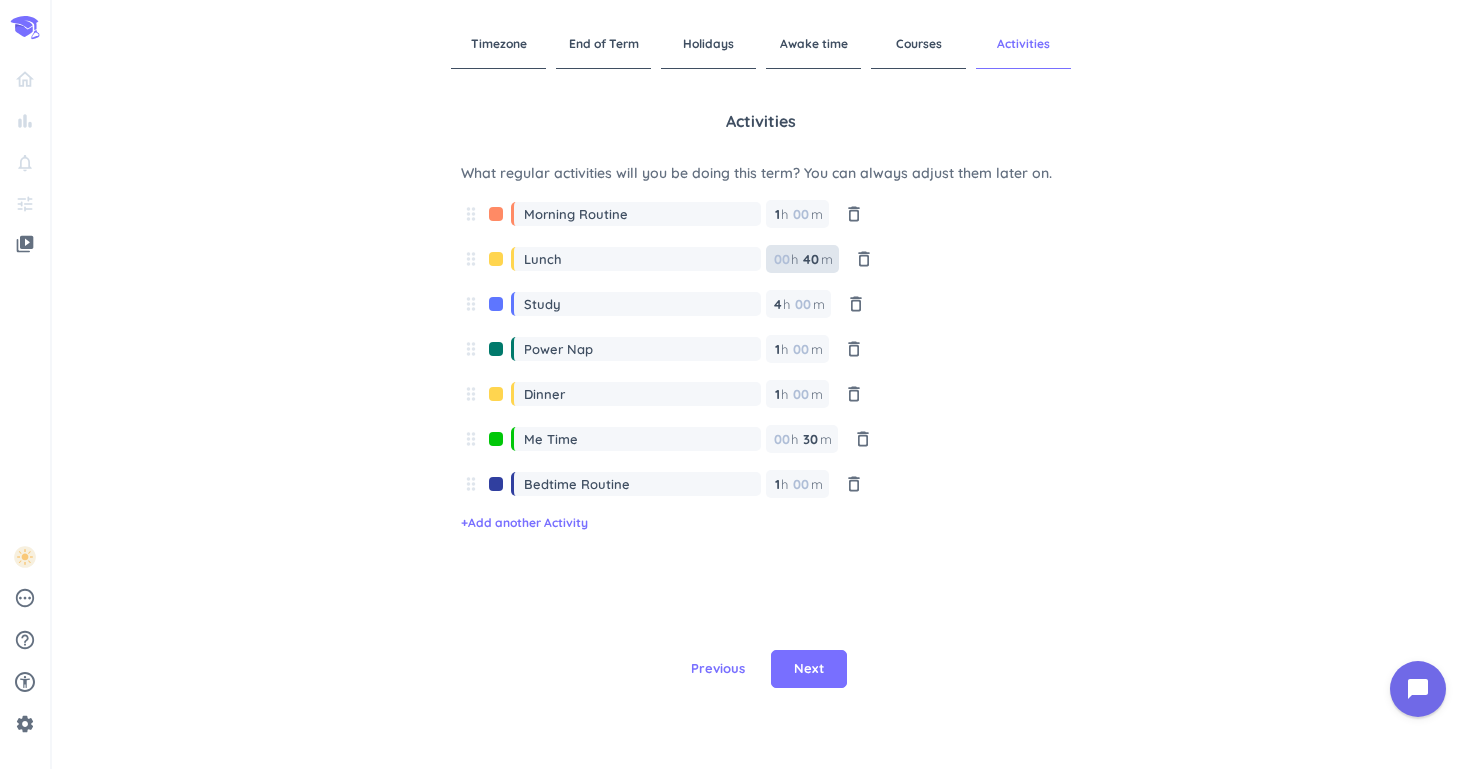 type on "40" 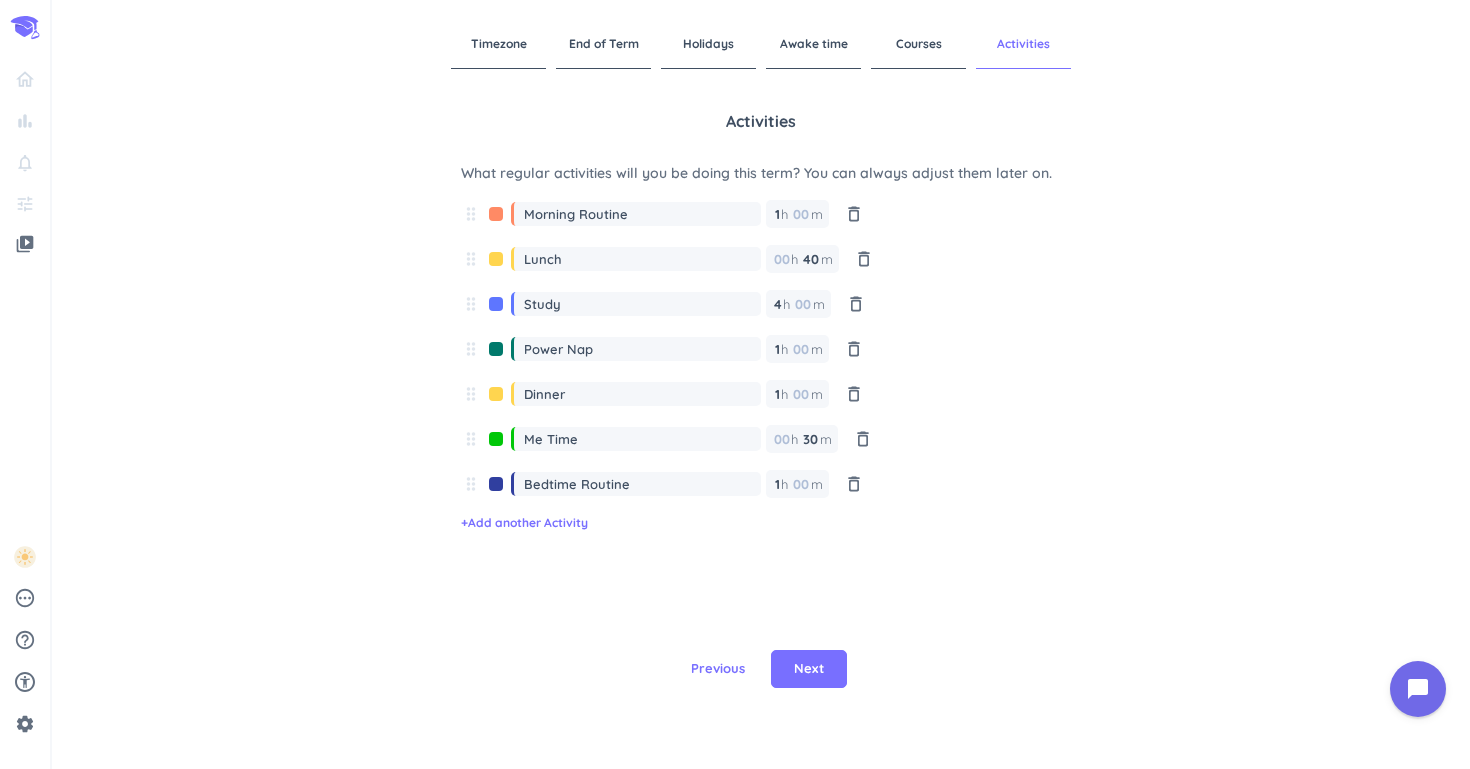 click at bounding box center [496, 354] 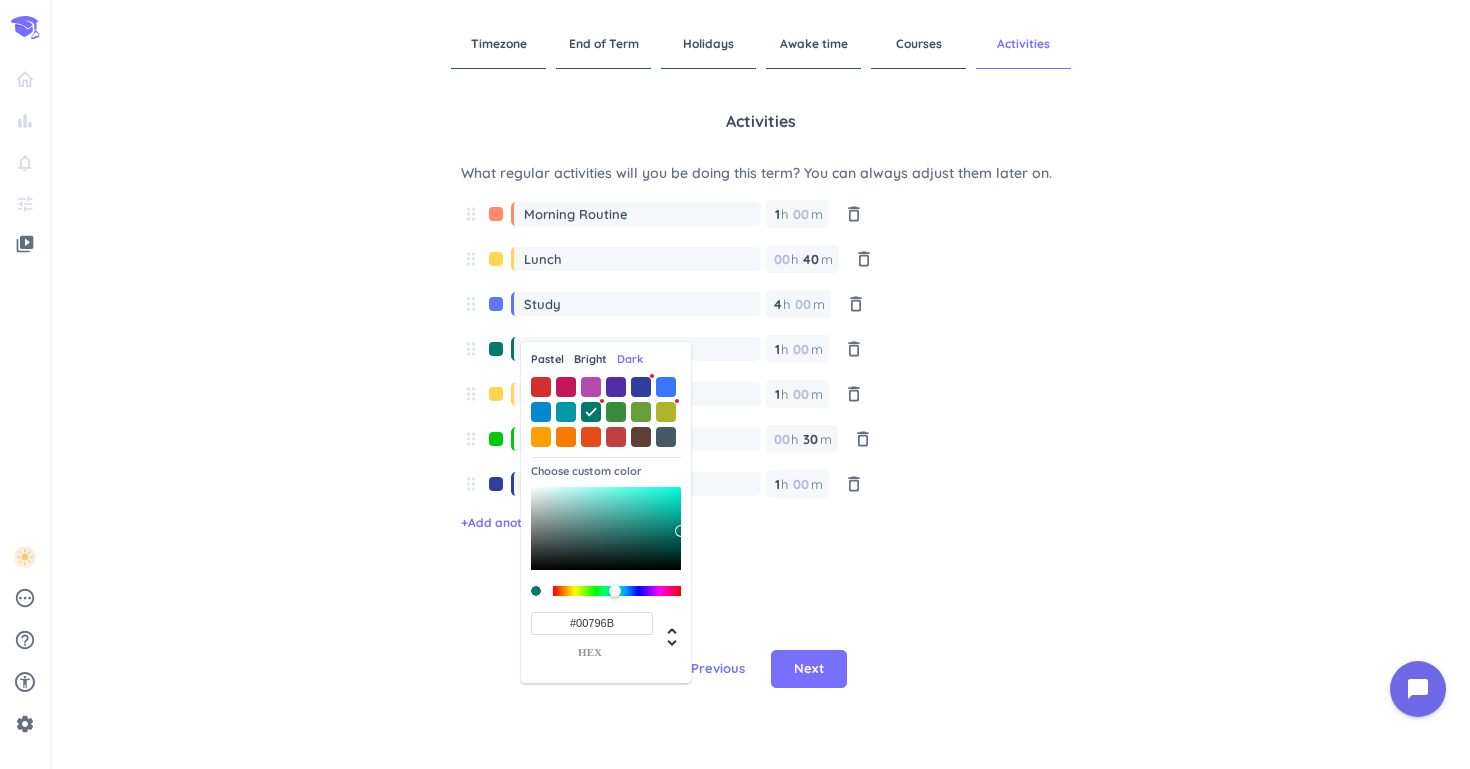 click at bounding box center (496, 354) 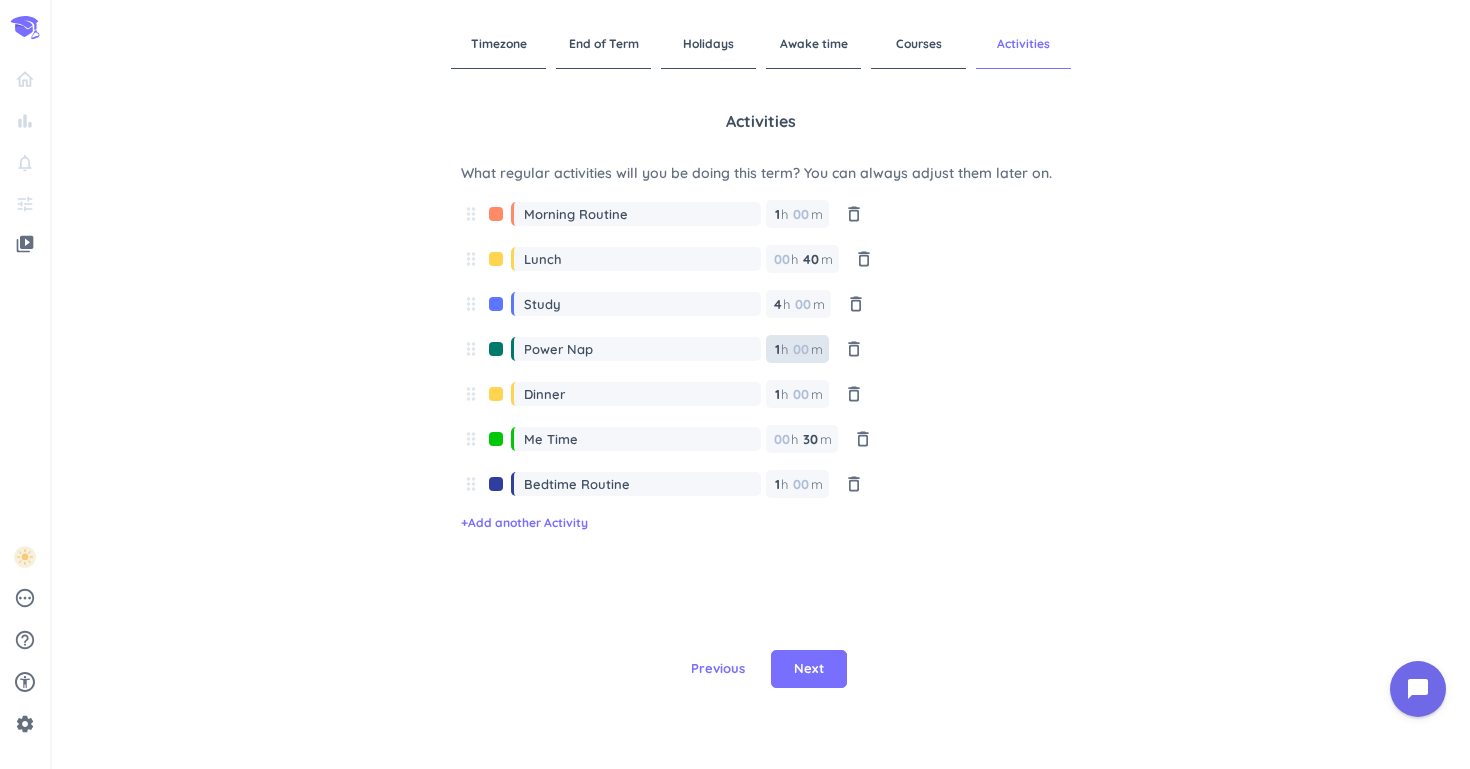 click on "1" at bounding box center [776, 349] 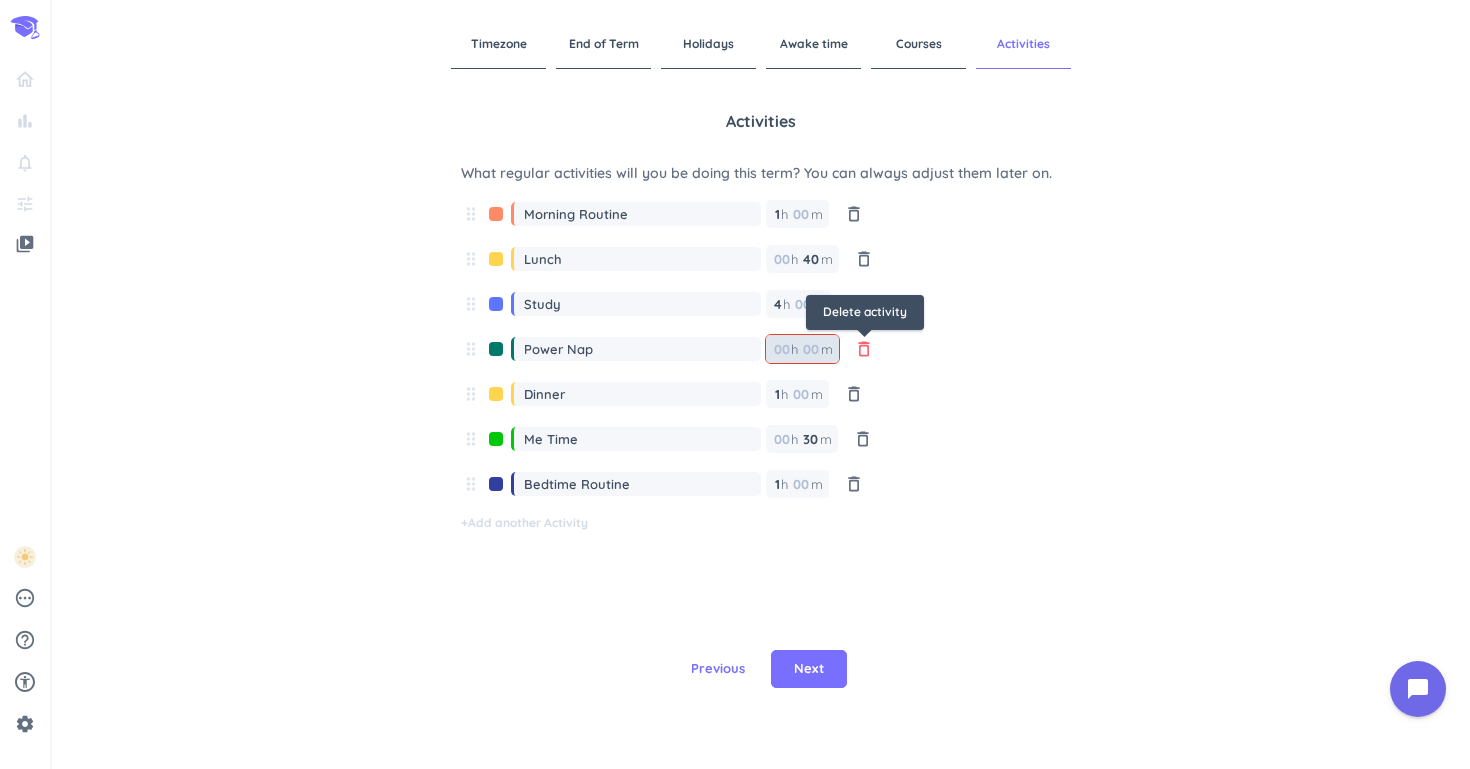type 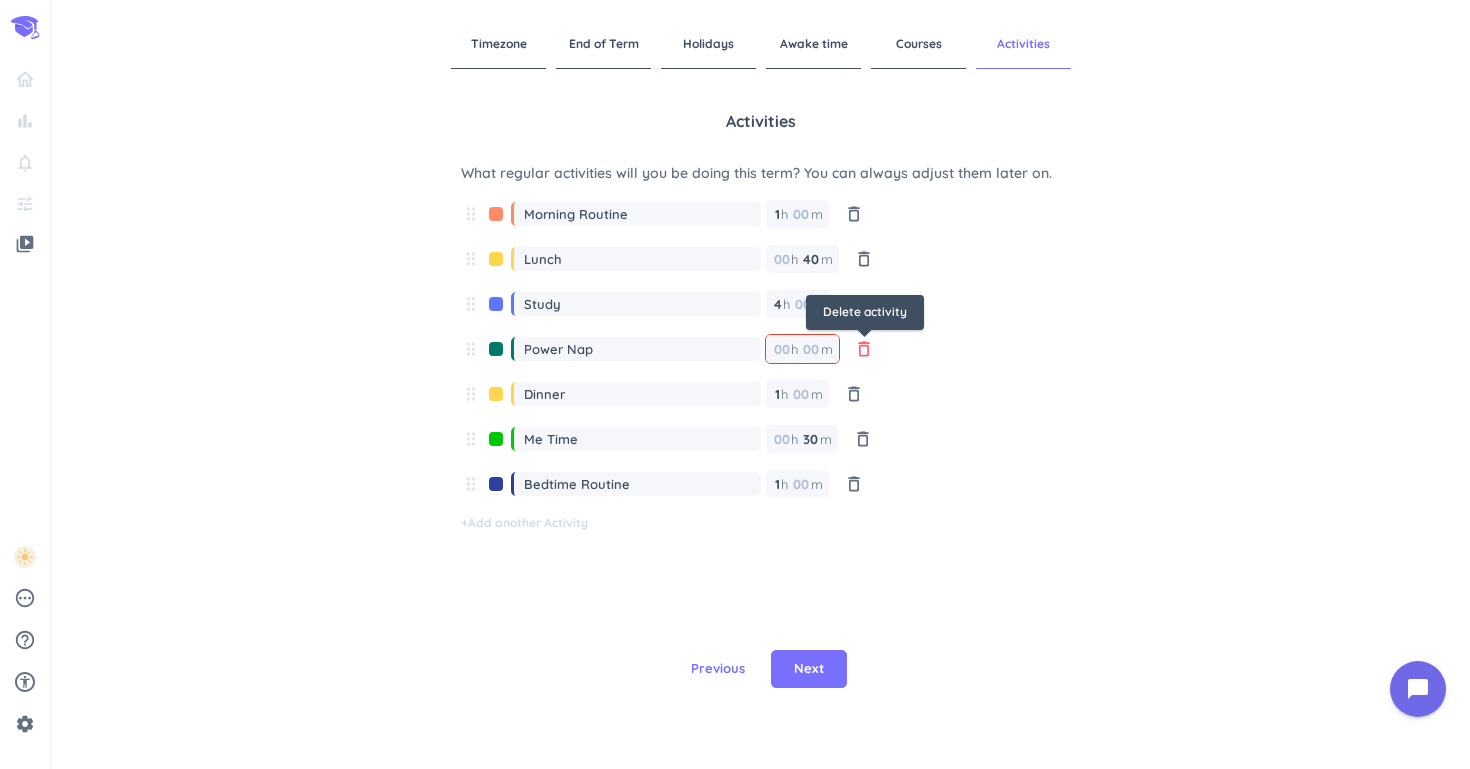 click on "delete_outline" at bounding box center [864, 349] 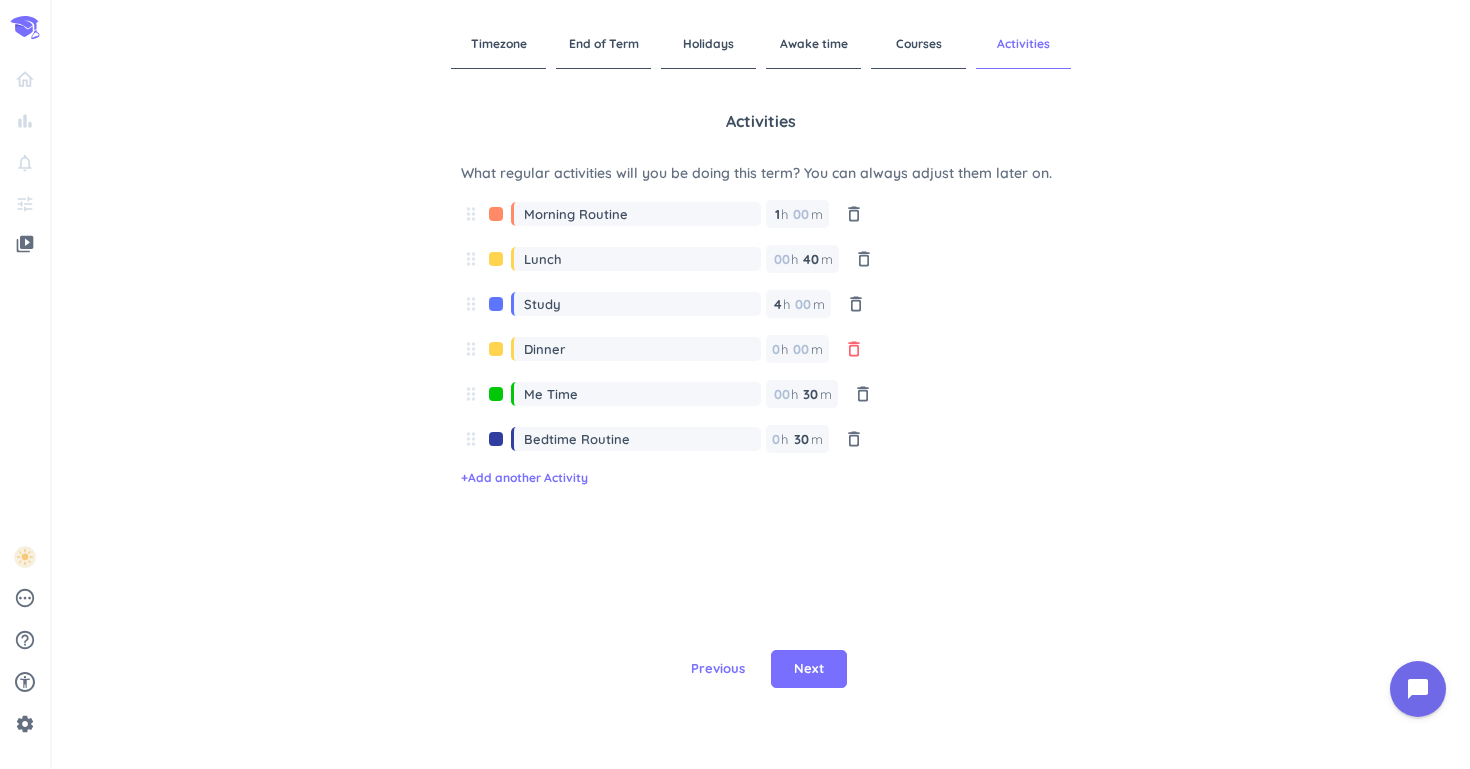 type on "Dinner" 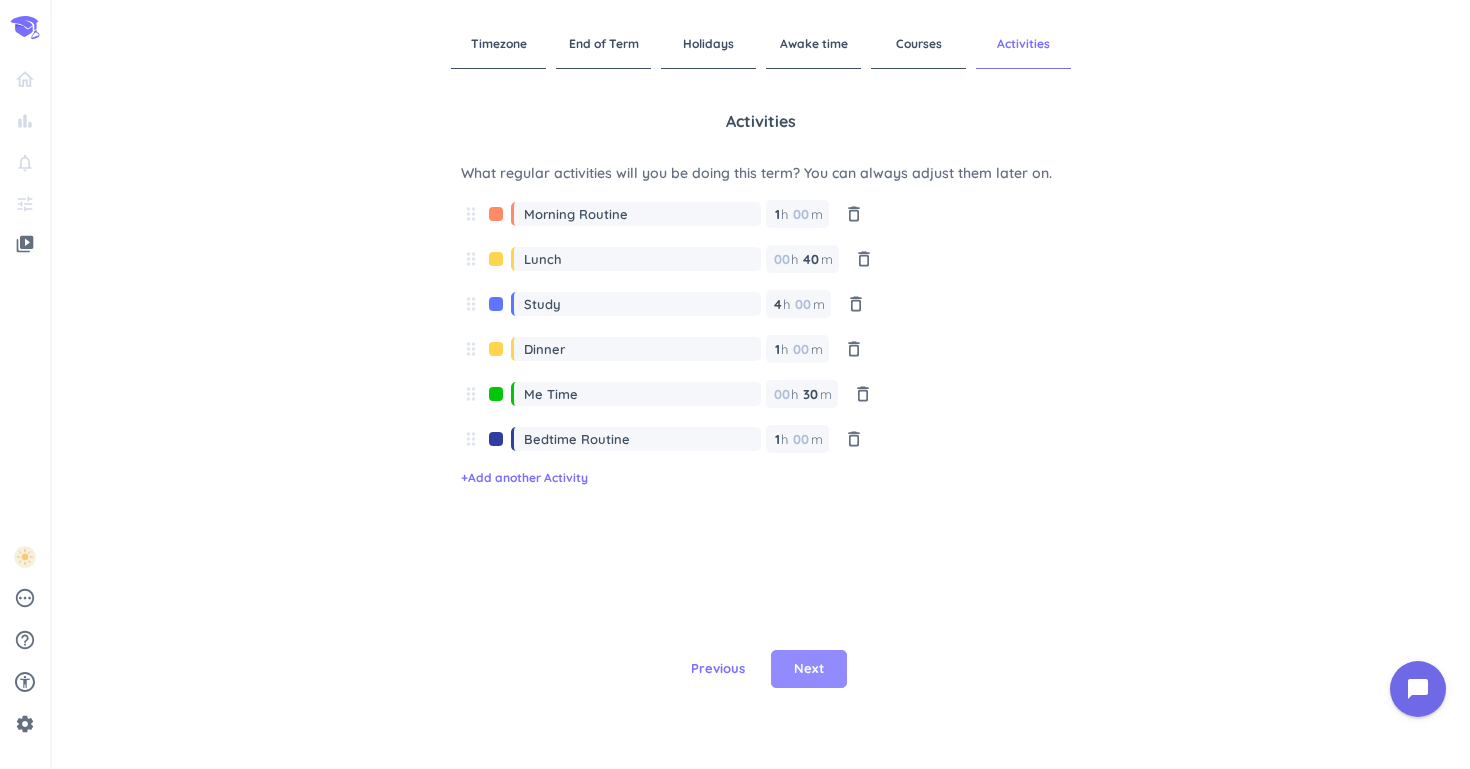 click on "Next" at bounding box center [809, 669] 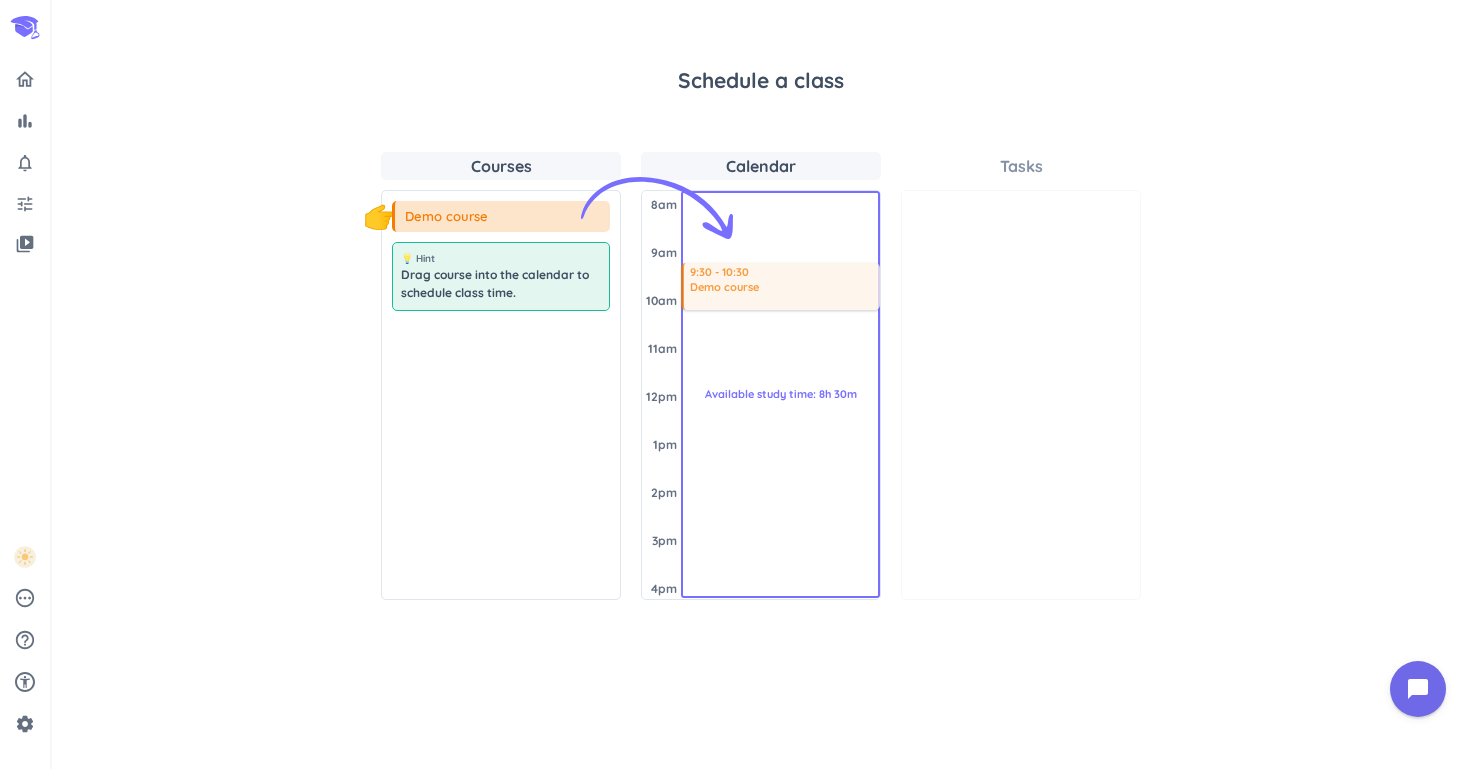 click on "Courses 👇 Demo course 💡 Hint Drag course into the calendar to schedule class time. Calendar [DATE] 8am 9am 10am 11am 12pm 1pm 2pm 3pm 4pm Available study time: 8h 30m 9:30 - 10:30 Demo course Tasks" at bounding box center (761, 376) 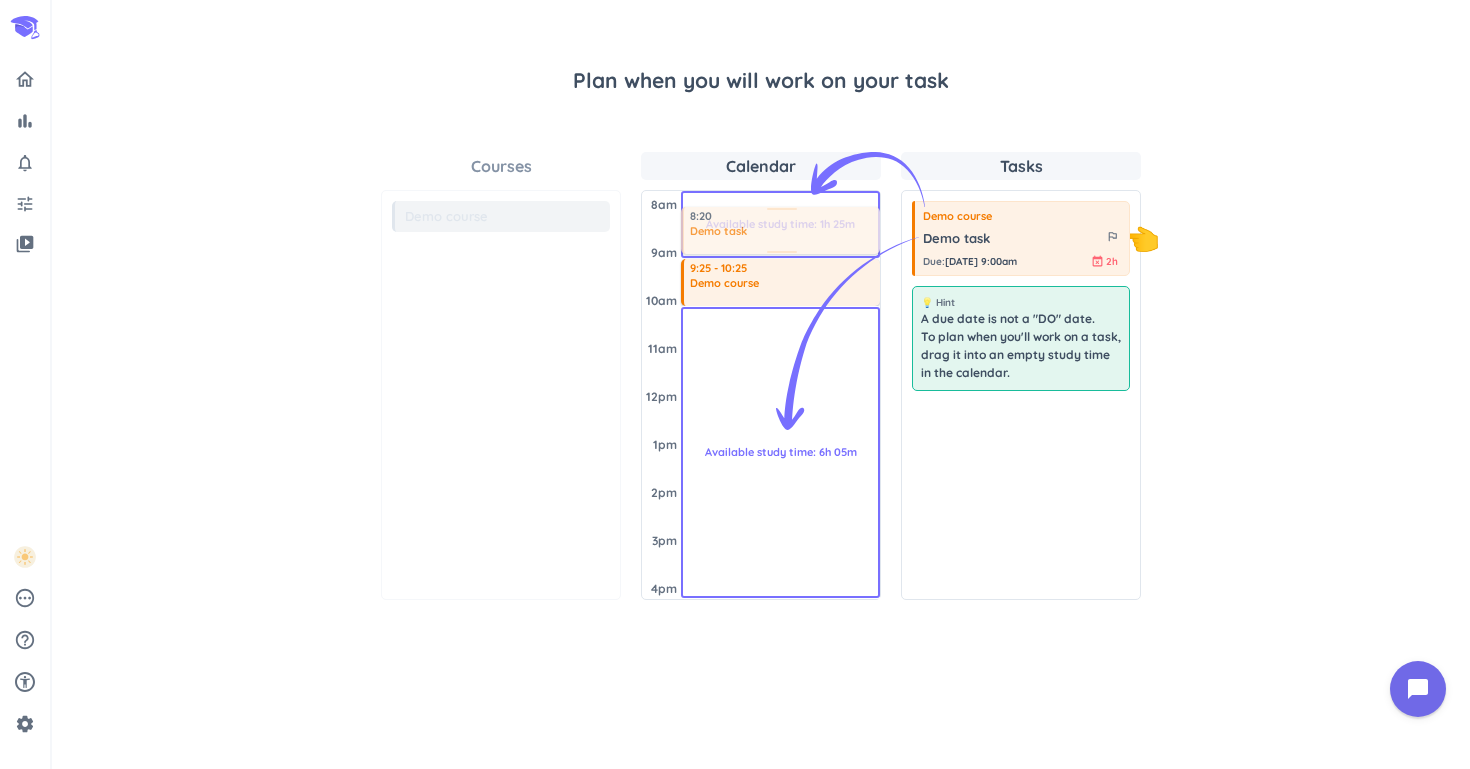 drag, startPoint x: 1009, startPoint y: 248, endPoint x: 761, endPoint y: 208, distance: 251.2051 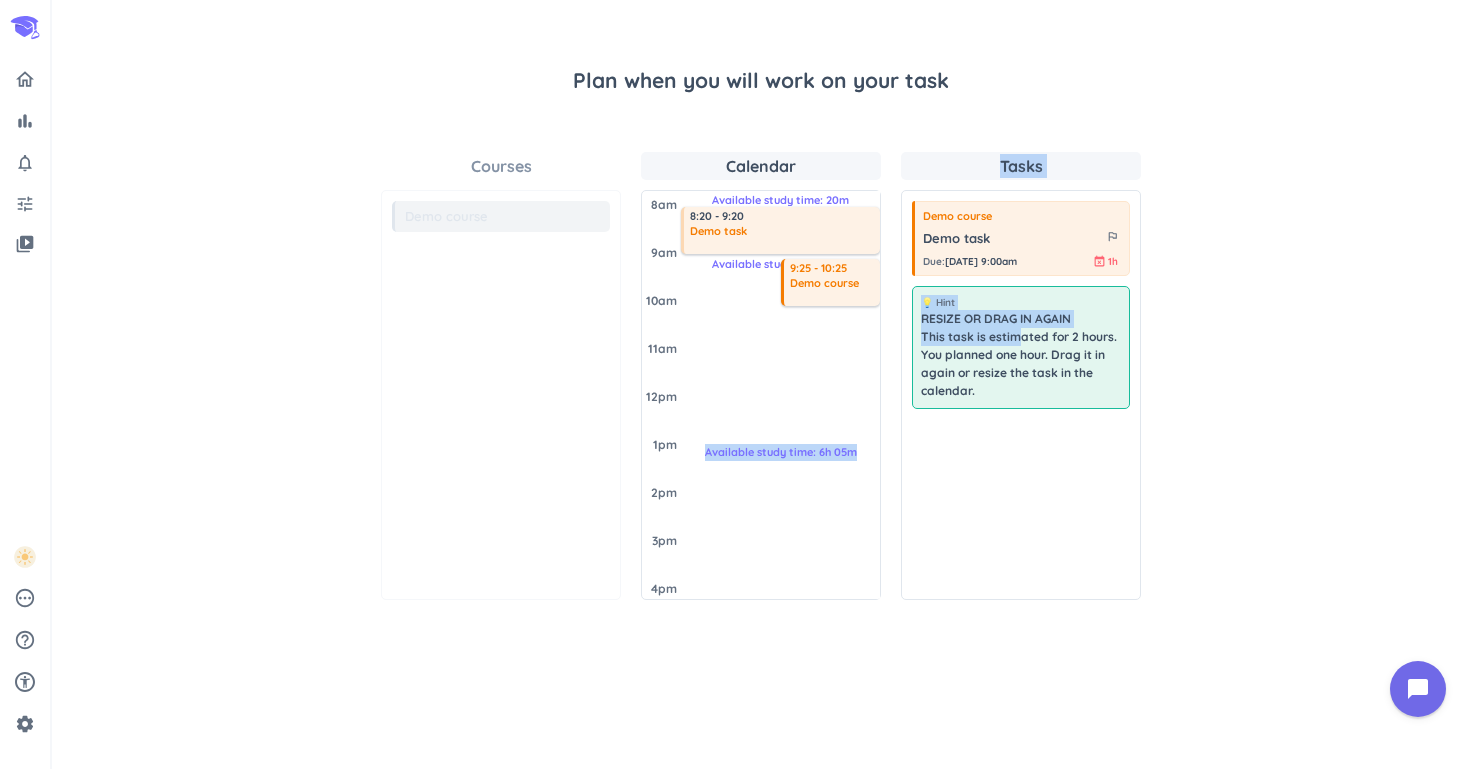 drag, startPoint x: 1018, startPoint y: 328, endPoint x: 778, endPoint y: 421, distance: 257.38882 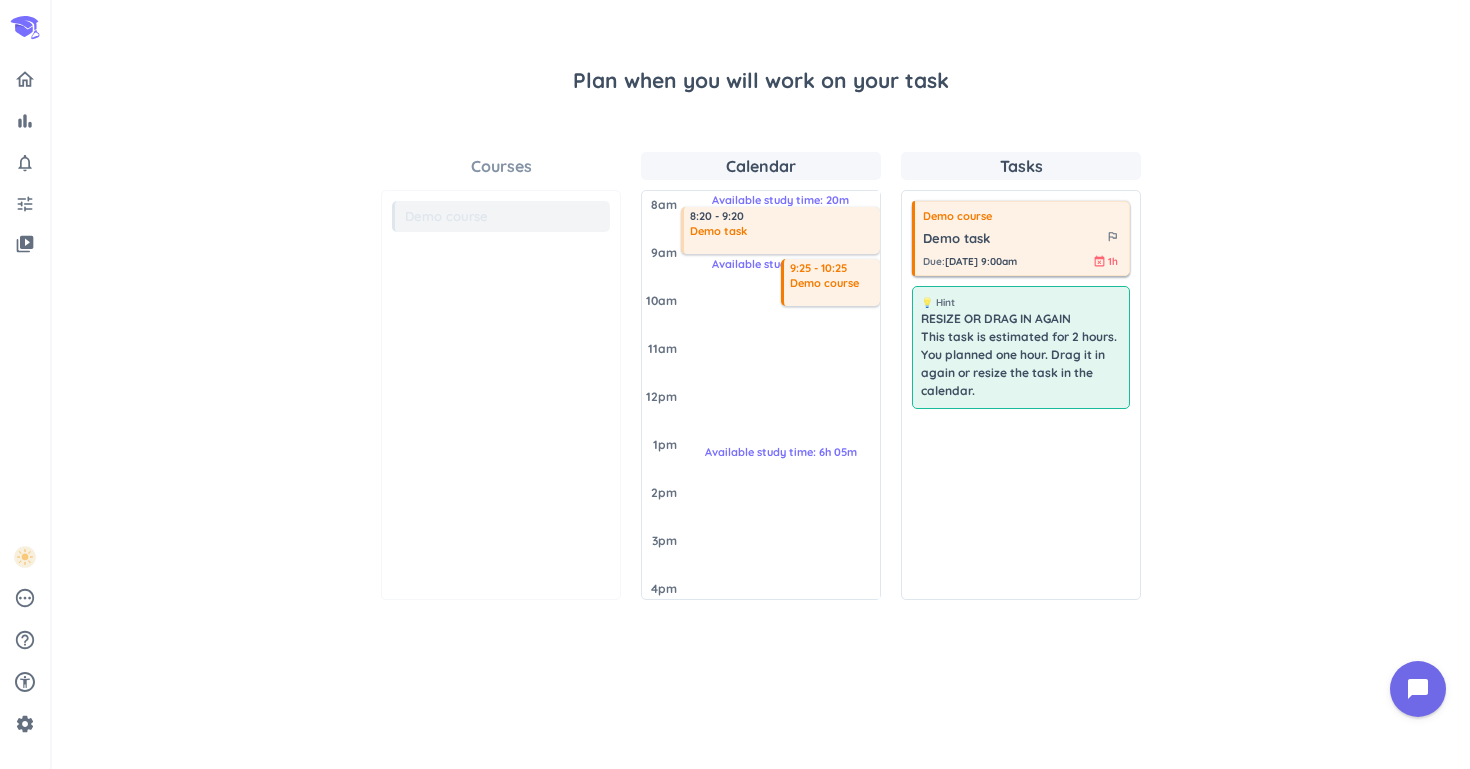 click on "Due :  [DATE] 9:00am event_busy 1h" at bounding box center (1022, 261) 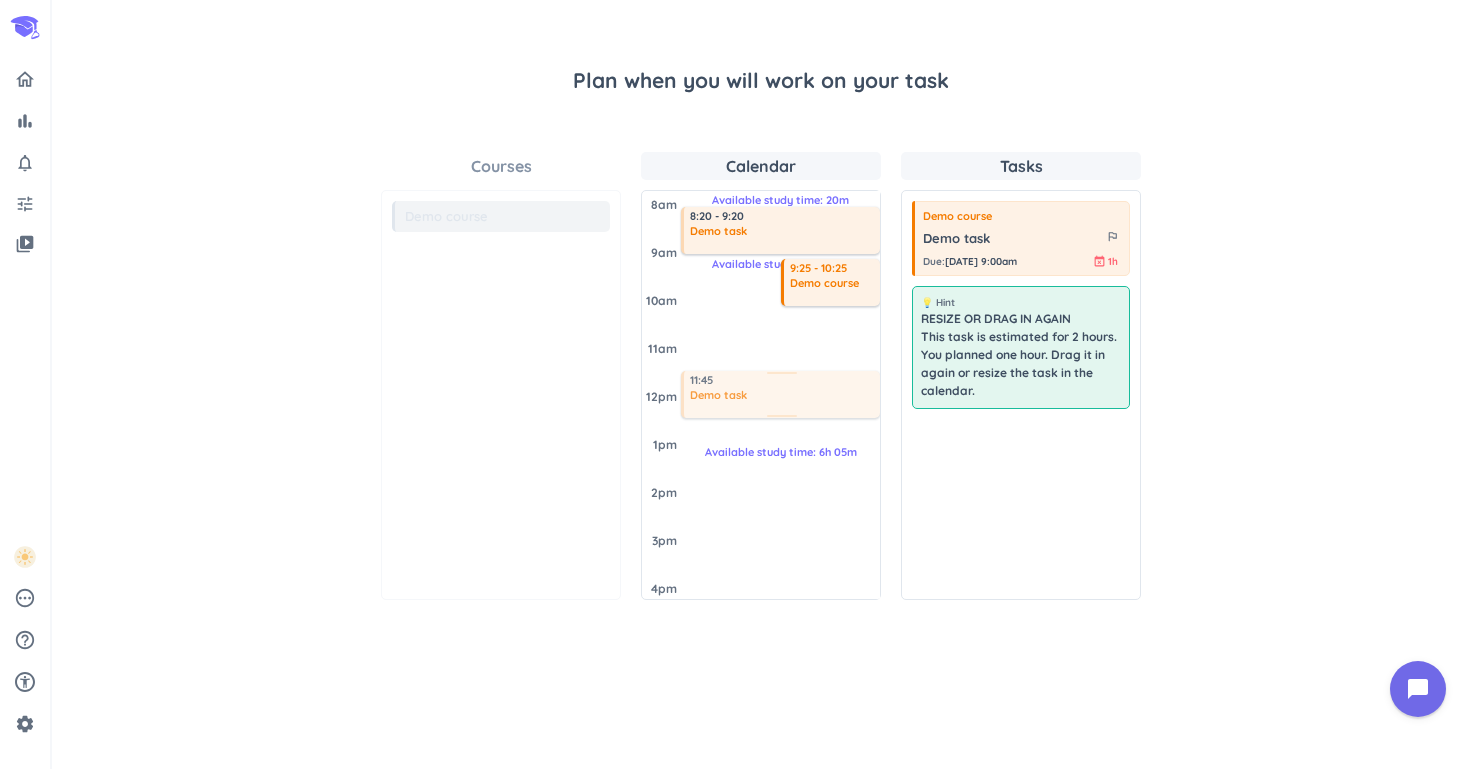 click on "Courses Demo course 💡 Hint RESIZE OR DRAG IN AGAIN
This task is estimated for 2 hours. You planned one hour. Drag it in again or resize the task in the calendar. Calendar [DATE] 8am 9am 10am 11am 12pm 1pm 2pm 3pm 4pm Available study time: 05m 9:25 - 10:25 Demo course Available study time: 20m 8:20 - 9:20 Demo task Available study time: 6h 05m 11:45  Demo task Tasks Demo course Demo task outlined_flag Due :  [DATE] 9:00am event_busy 1h   💡 Hint RESIZE OR DRAG IN AGAIN
This task is estimated for 2 hours. You planned one hour. Drag it in again or resize the task in the calendar." at bounding box center [761, 376] 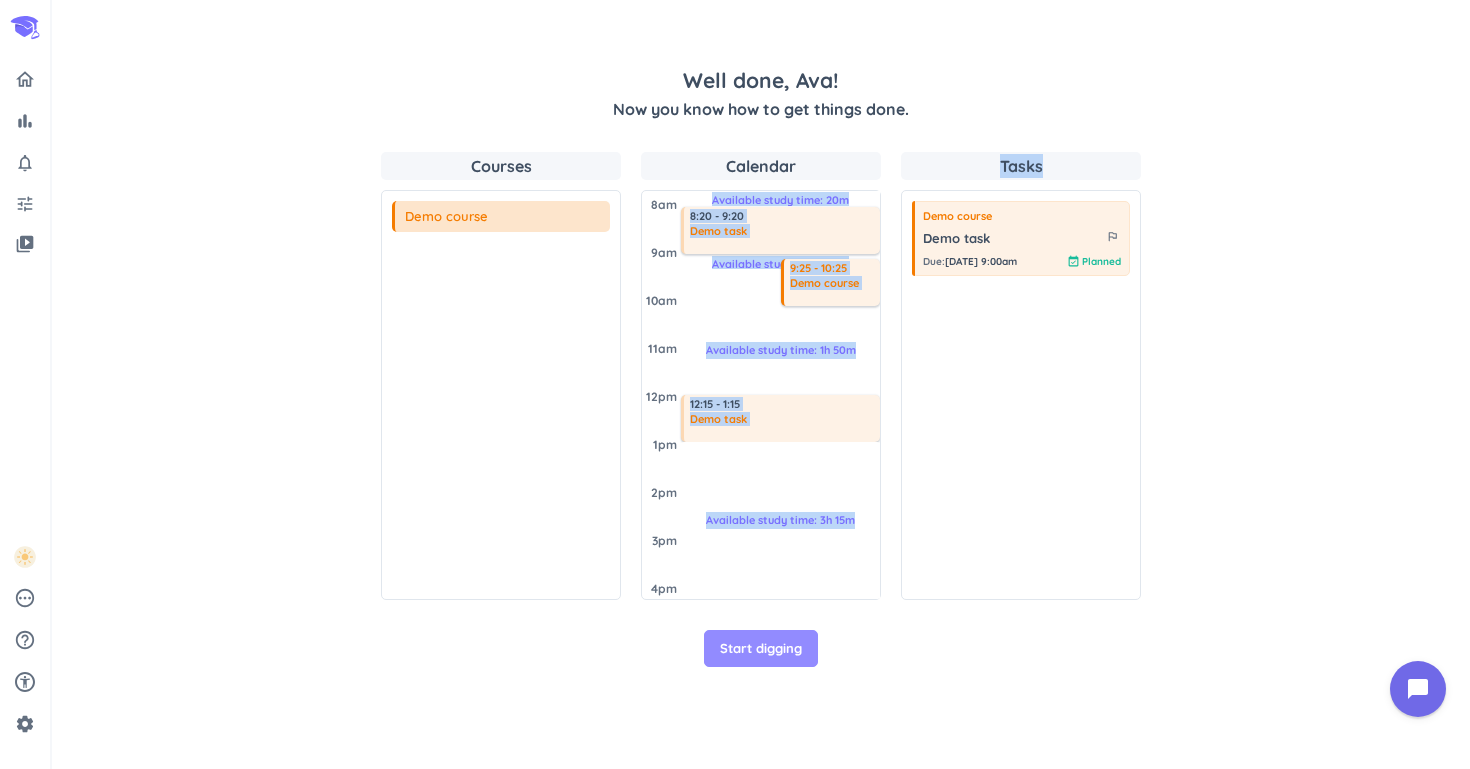 click on "Start digging" at bounding box center [761, 649] 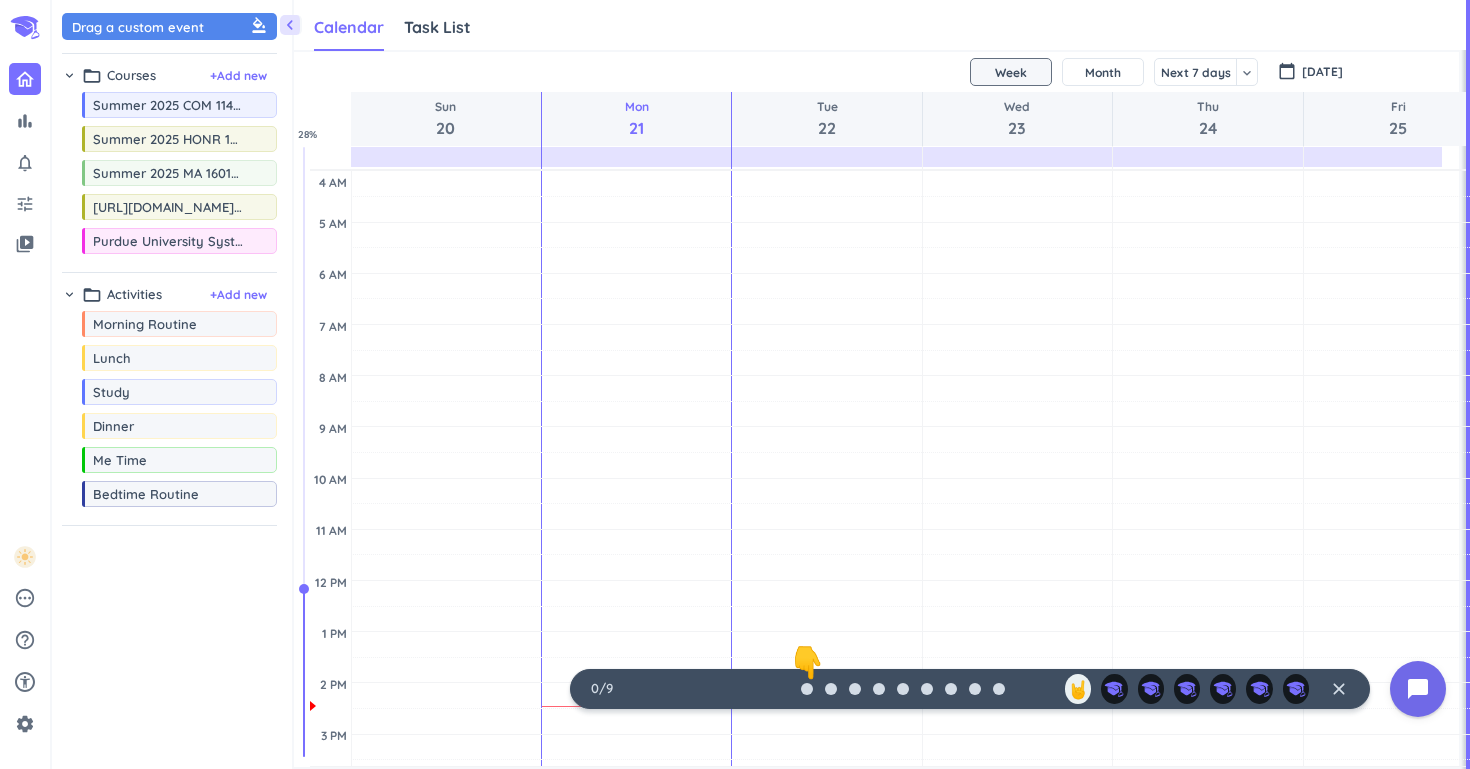 scroll, scrollTop: 50, scrollLeft: 1167, axis: both 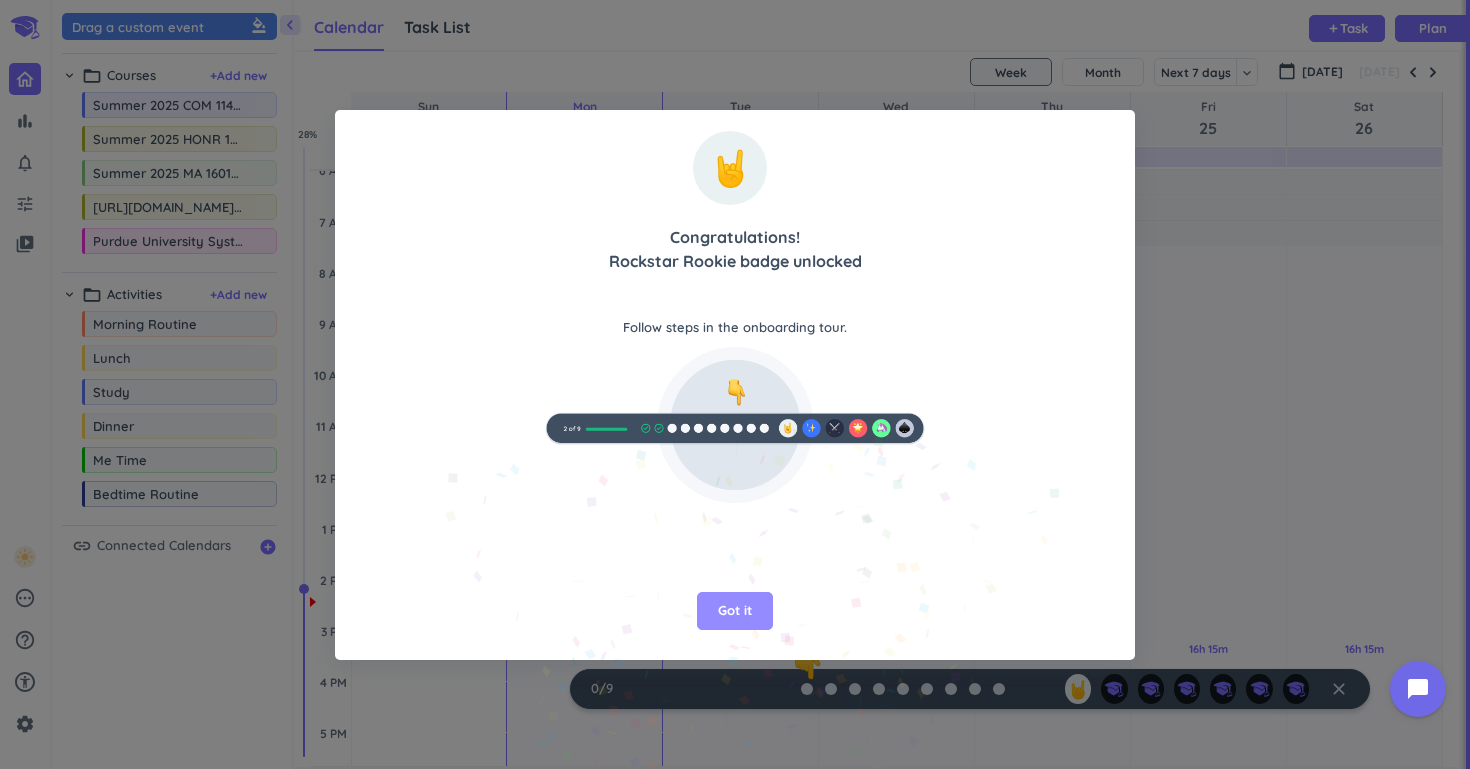 click on "Got it" at bounding box center (735, 611) 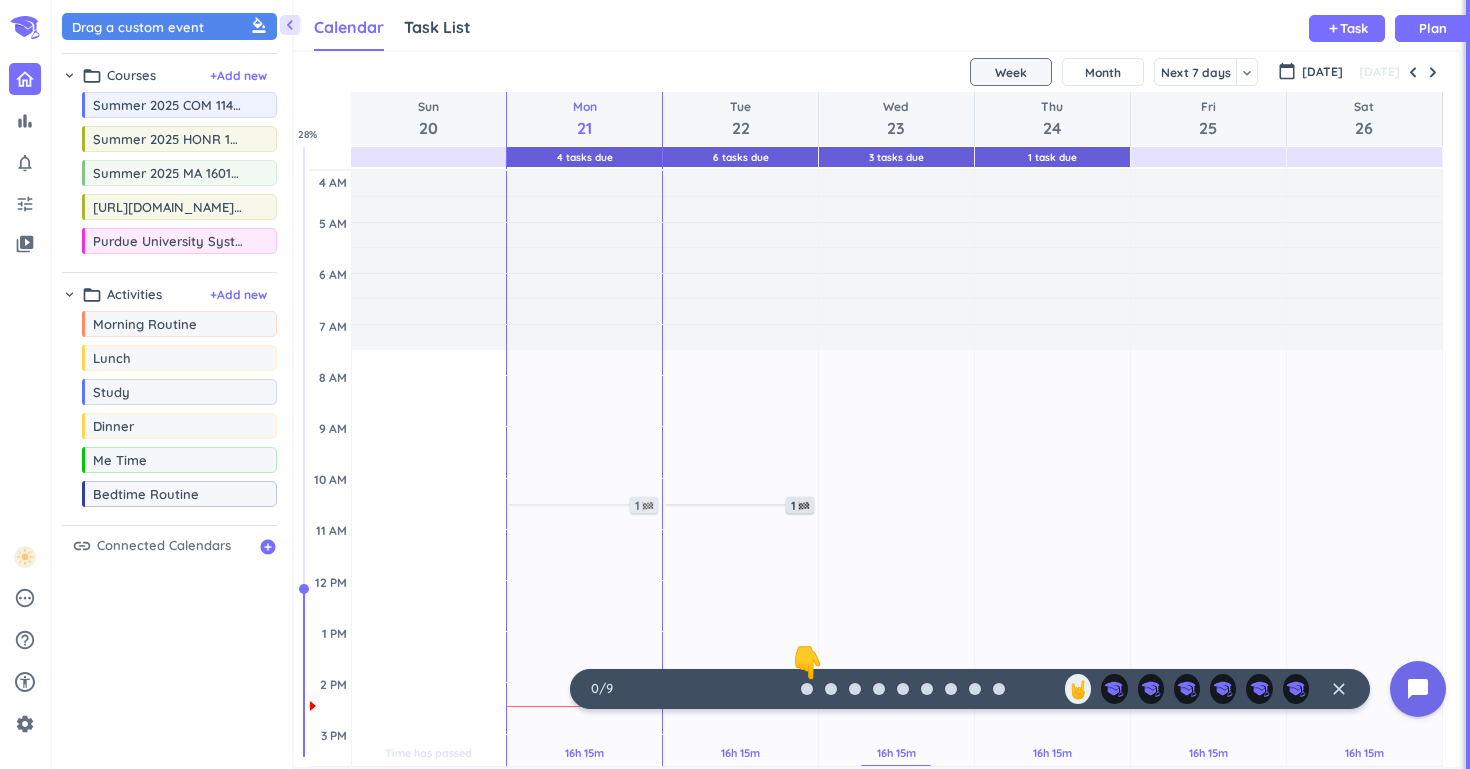 scroll, scrollTop: 0, scrollLeft: 0, axis: both 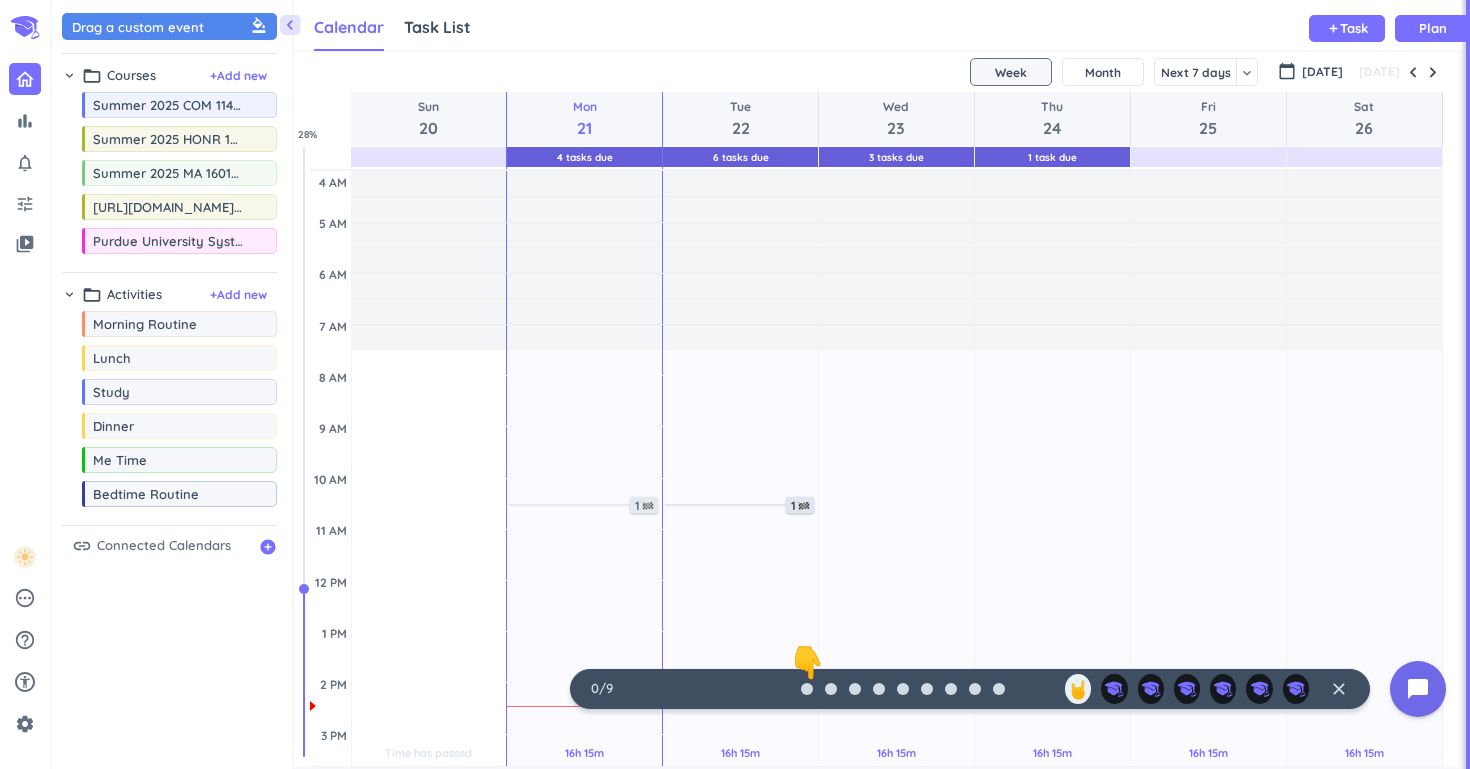 click on "0 / 9 👇 🤘 close" at bounding box center (970, 689) 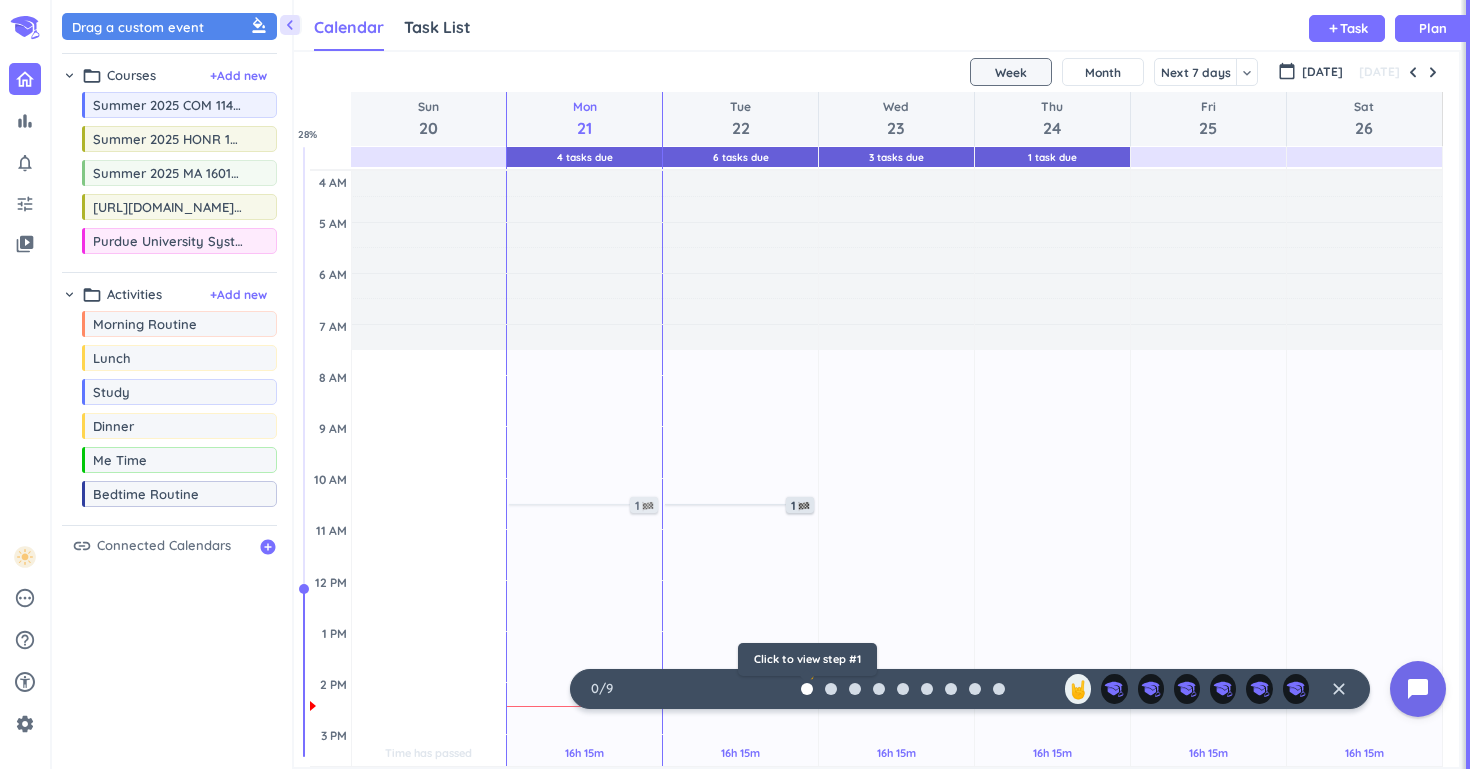 click at bounding box center (807, 689) 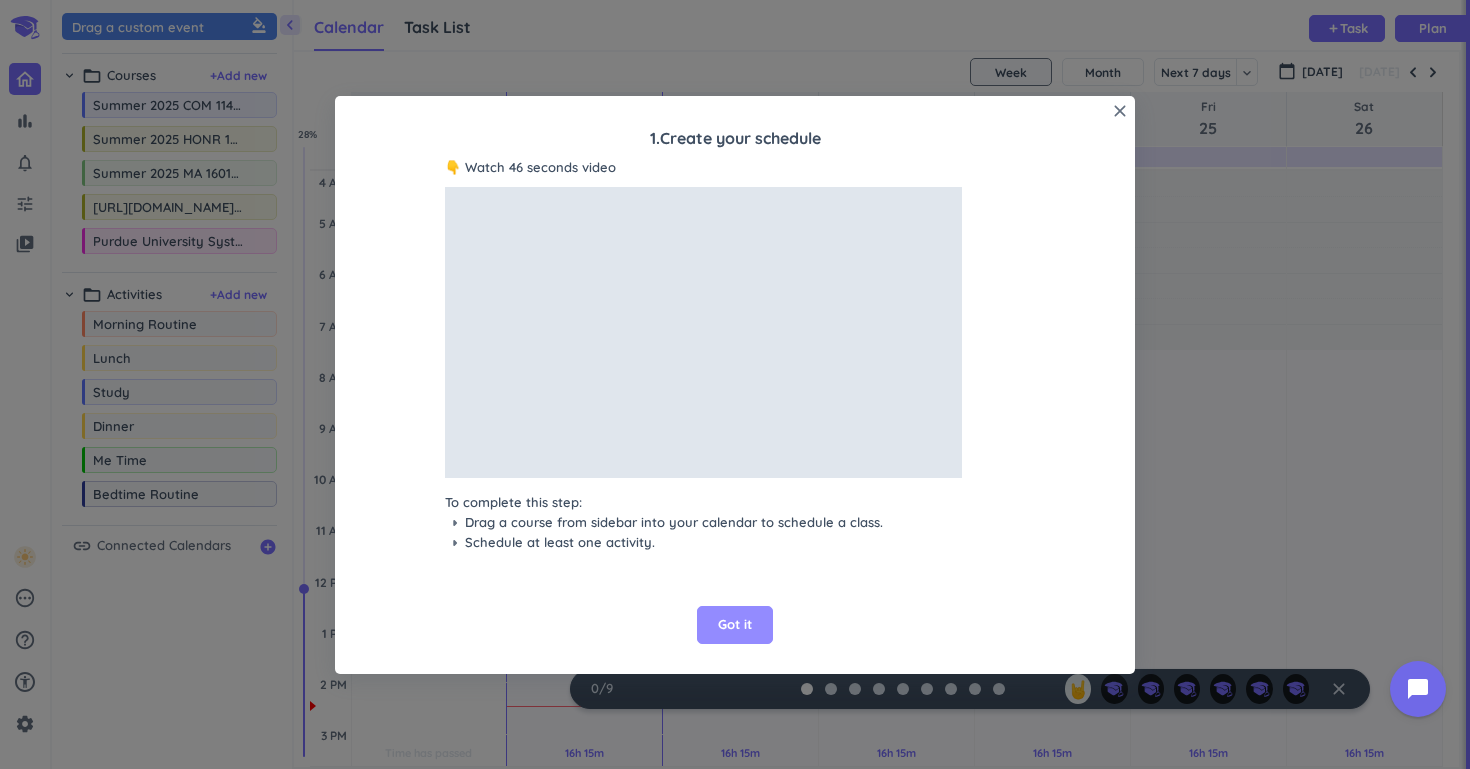 click on "Got it" at bounding box center (735, 625) 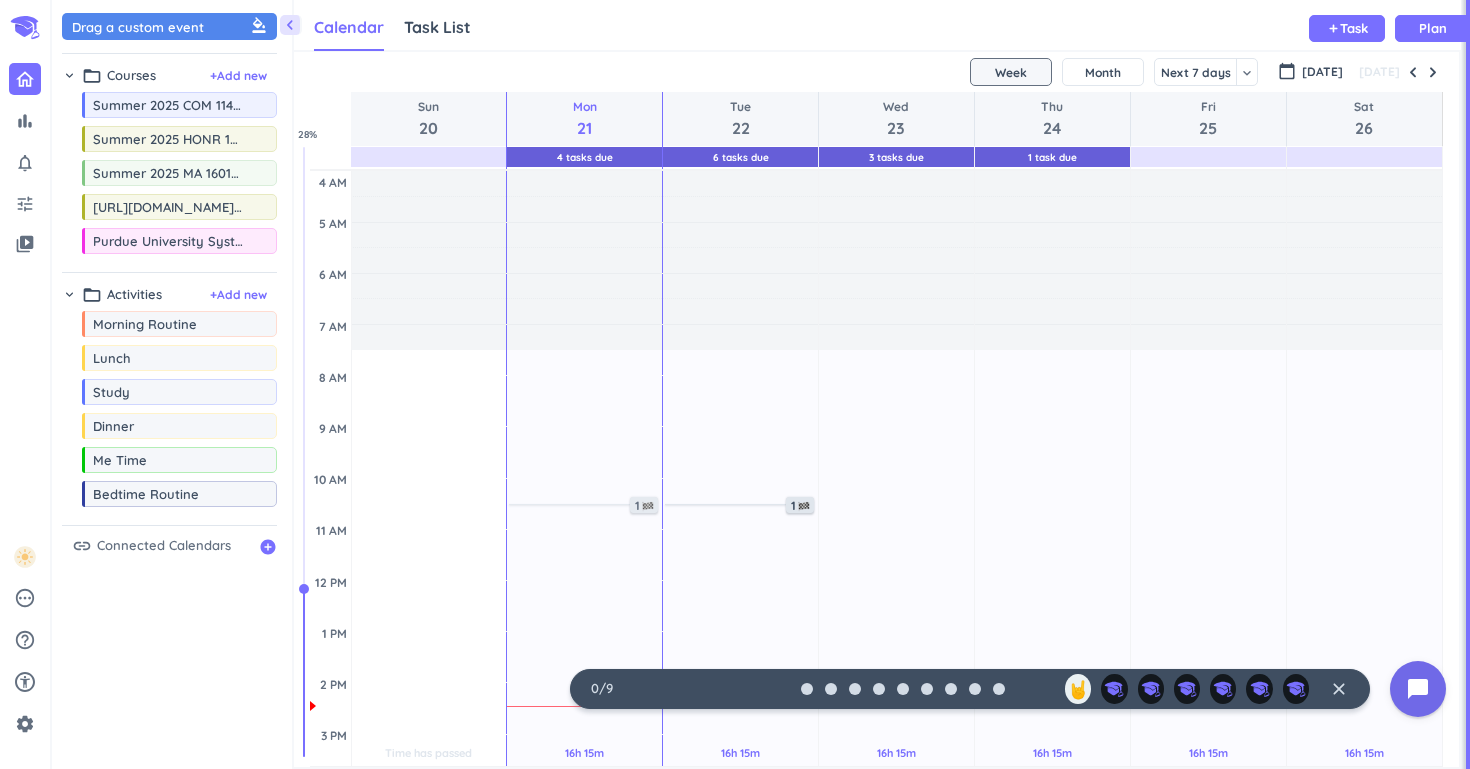 click on "close" at bounding box center [1339, 689] 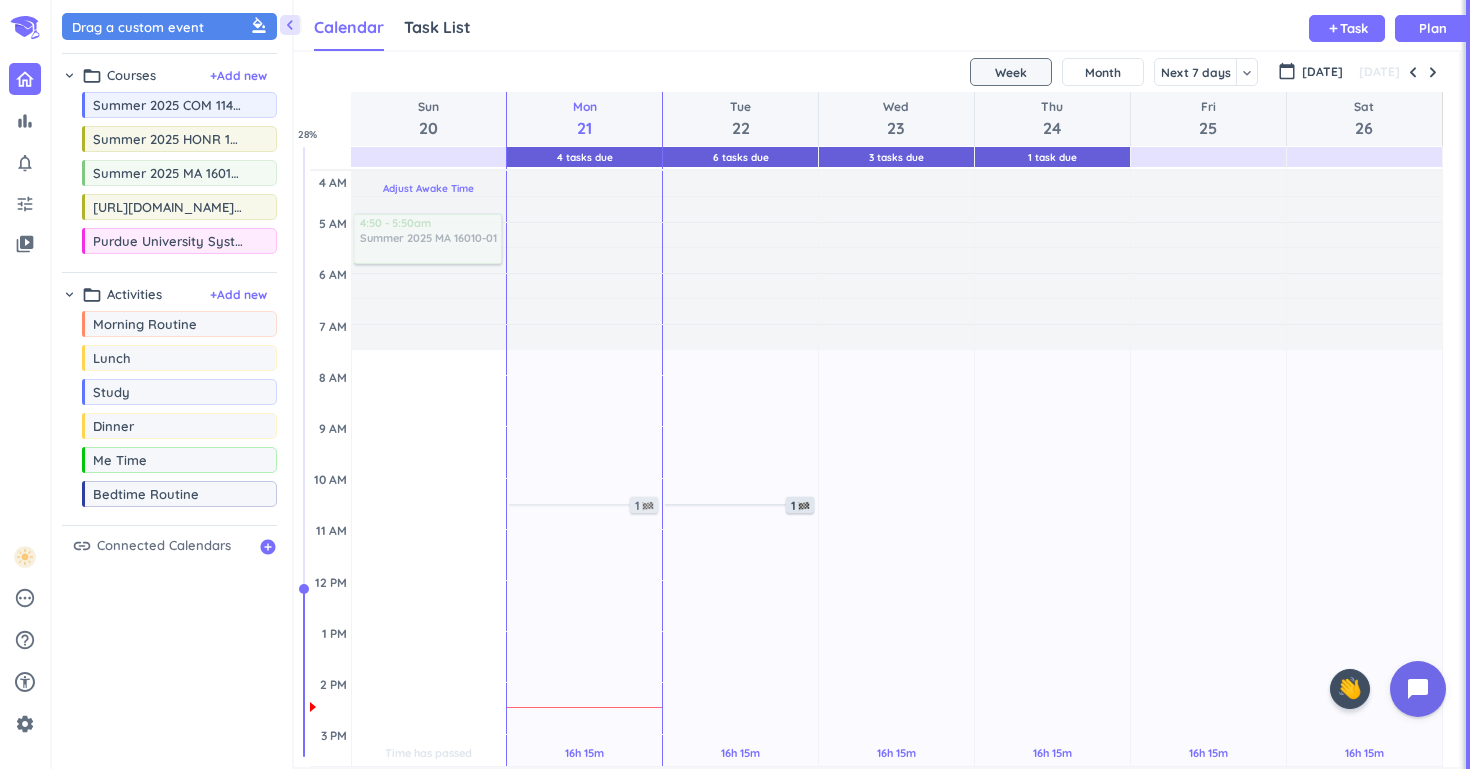 drag, startPoint x: 209, startPoint y: 176, endPoint x: 417, endPoint y: 213, distance: 211.26524 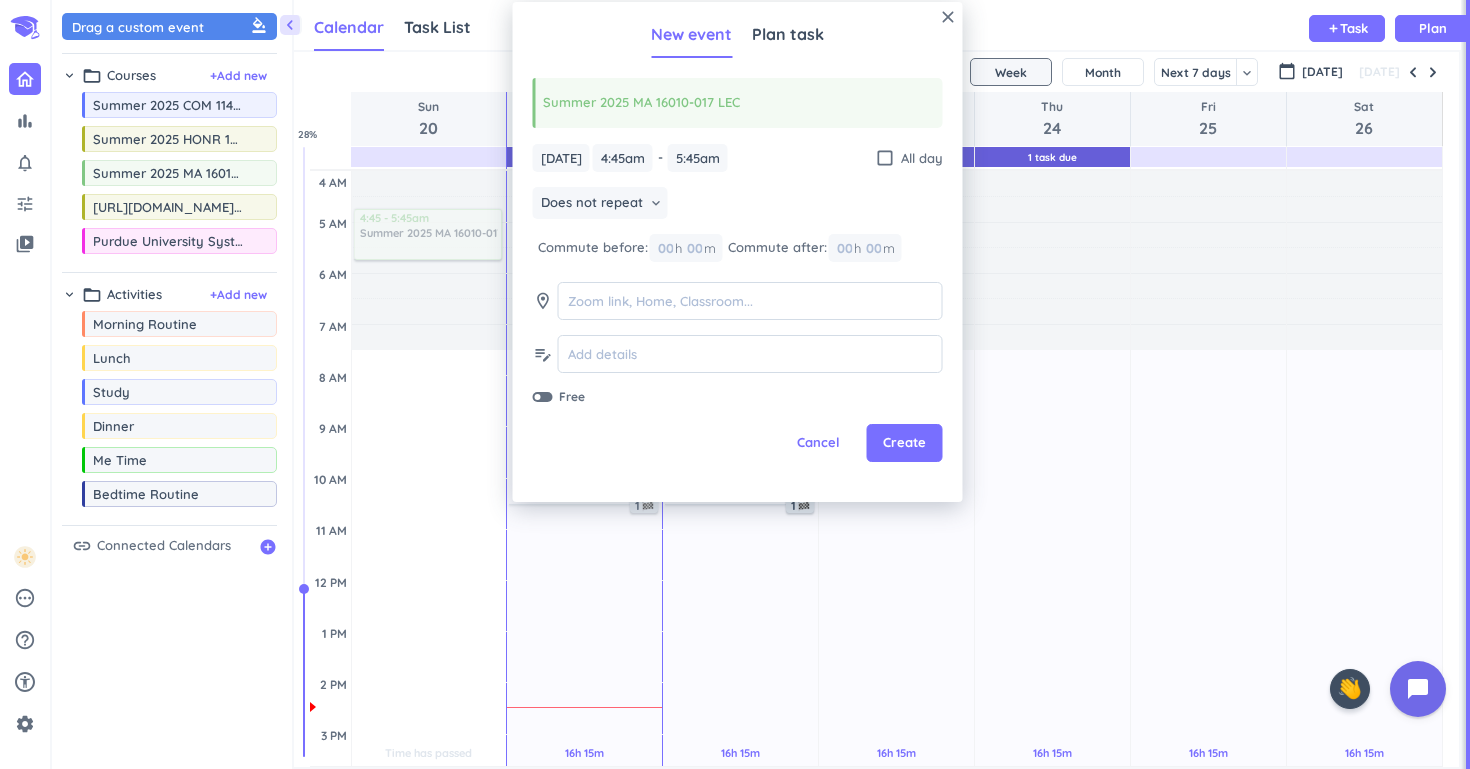 click on "Drag a custom event format_color_fill chevron_right folder_open Courses   +  Add new drag_indicator Summer 2025 COM 11400-H01 LEC more_horiz drag_indicator Summer 2025 HONR 12000-007 LEC more_horiz drag_indicator Summer 2025 MA 16010-017 LEC more_horiz drag_indicator [URL][DOMAIN_NAME] (Purdue Civics Knowledge Test) more_horiz drag_indicator Purdue University System more_horiz chevron_right folder_open Activities   +  Add new drag_indicator Morning Routine more_horiz drag_indicator Lunch more_horiz drag_indicator Study more_horiz drag_indicator Dinner more_horiz drag_indicator Me Time more_horiz drag_indicator Bedtime Routine more_horiz link Connected Calendars add_circle" at bounding box center [172, 389] 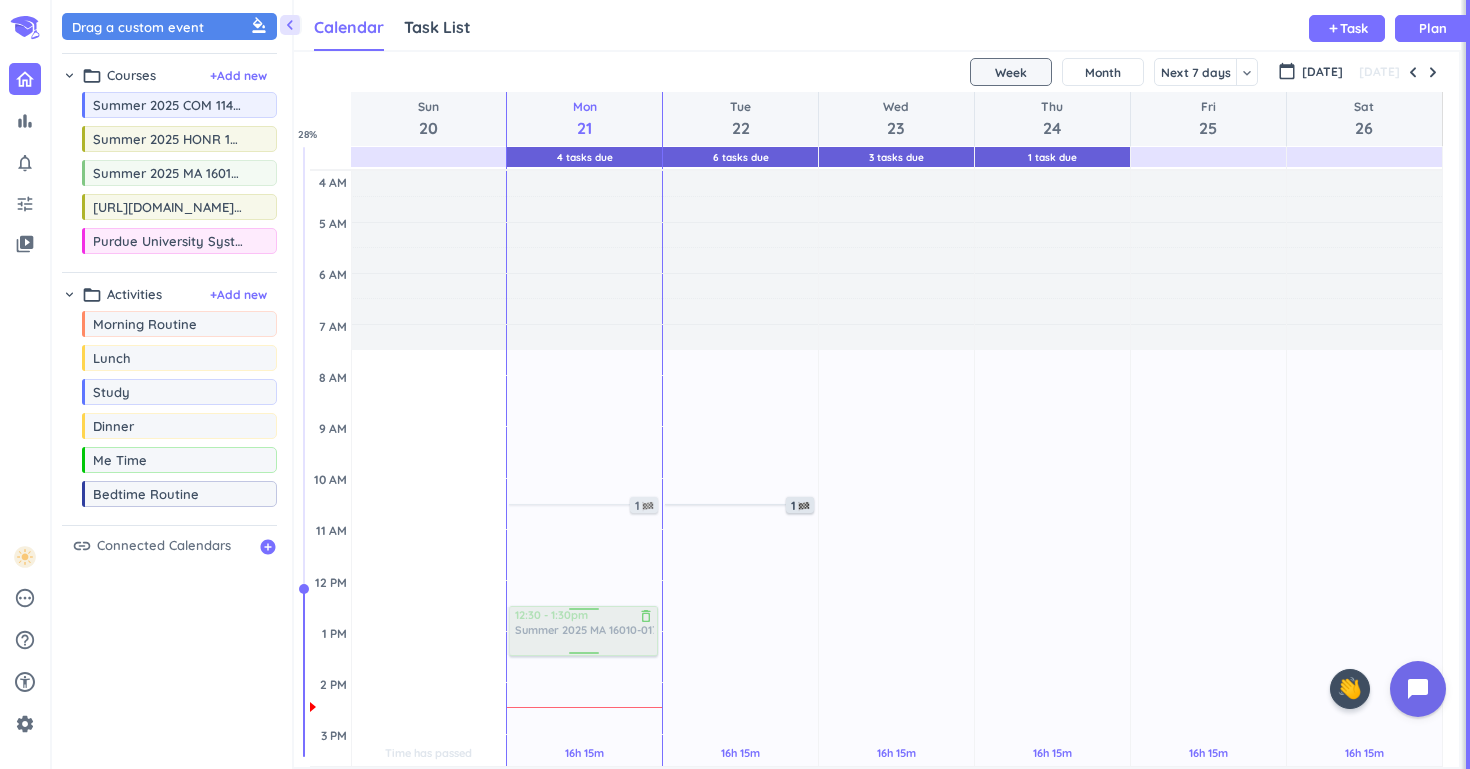drag, startPoint x: 195, startPoint y: 180, endPoint x: 574, endPoint y: 609, distance: 572.4351 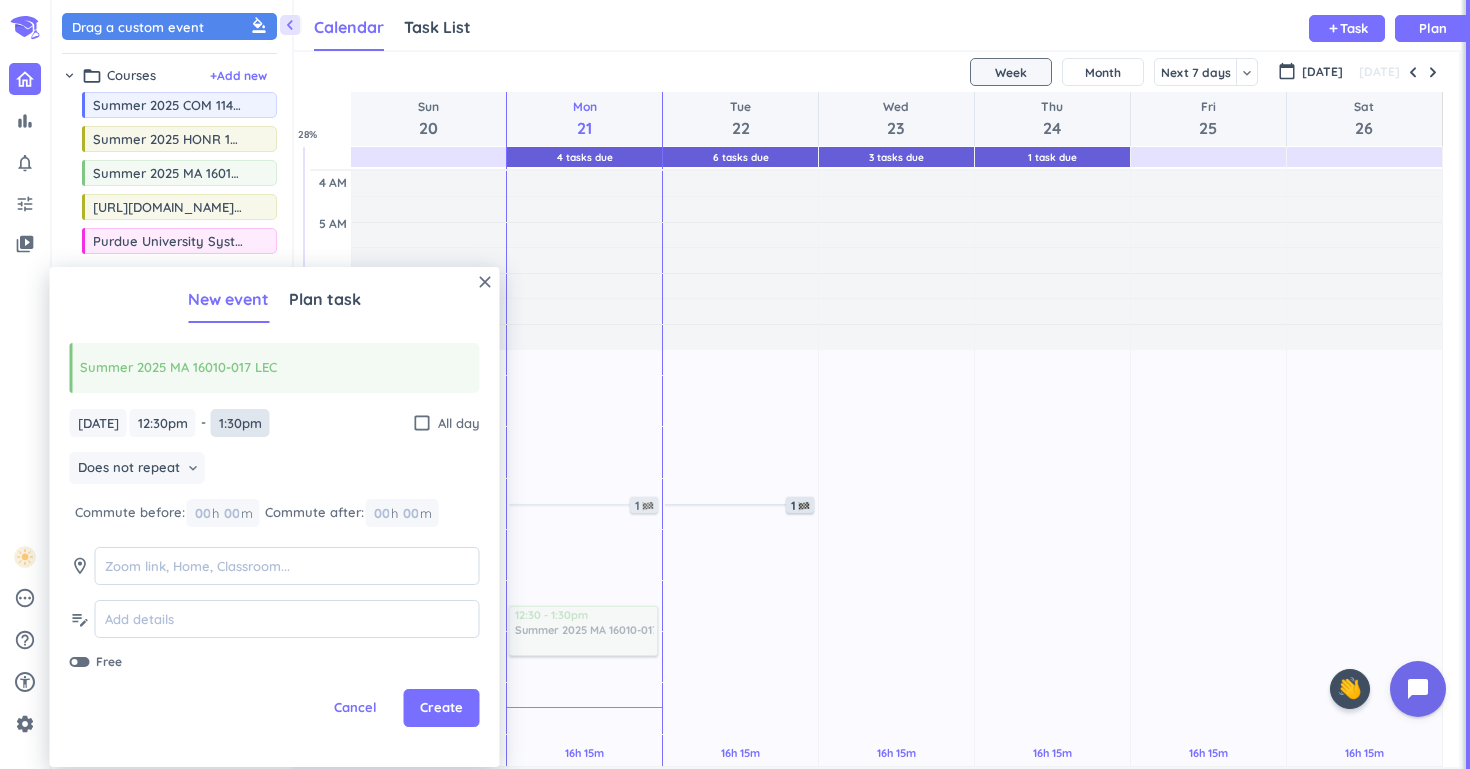 click on "1:30pm" at bounding box center [240, 423] 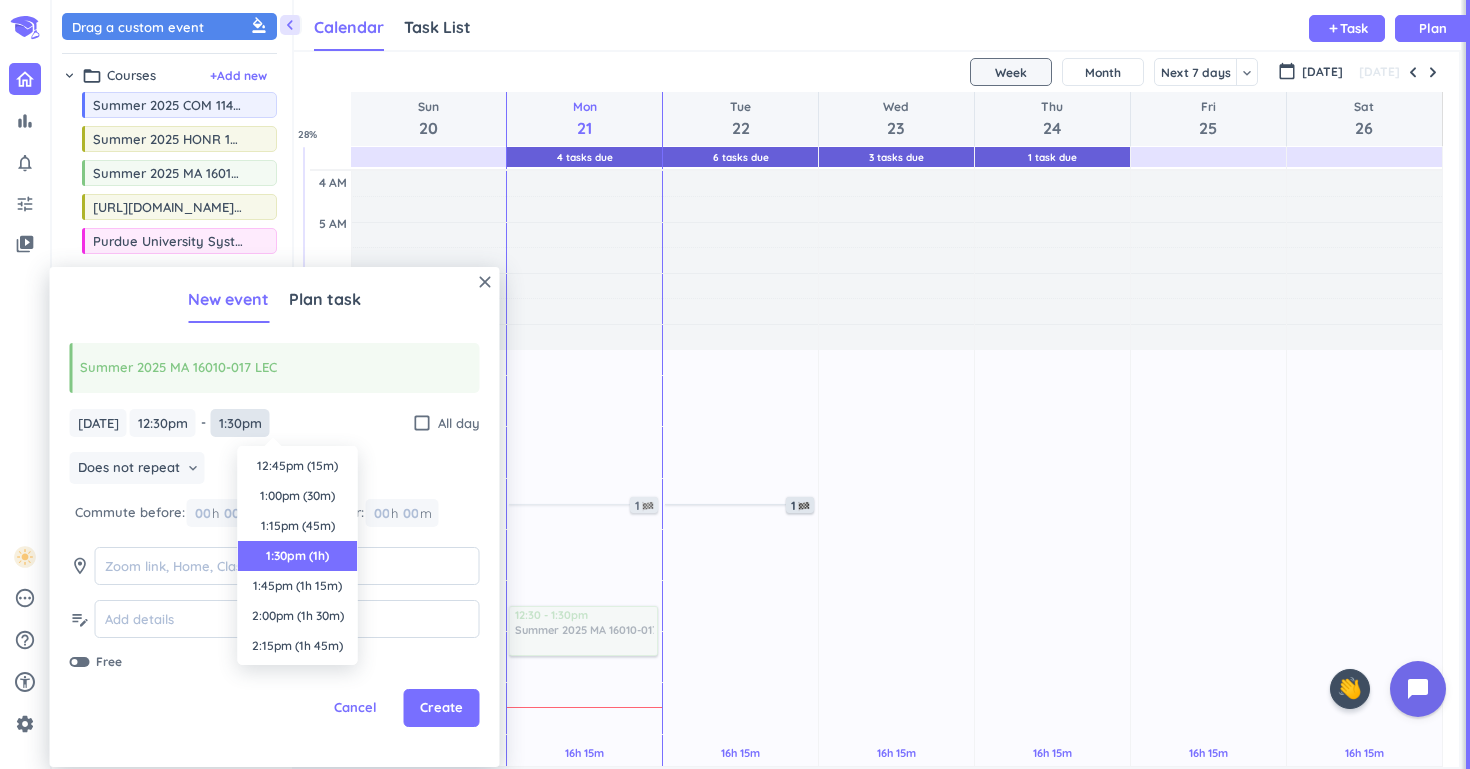 scroll, scrollTop: 90, scrollLeft: 0, axis: vertical 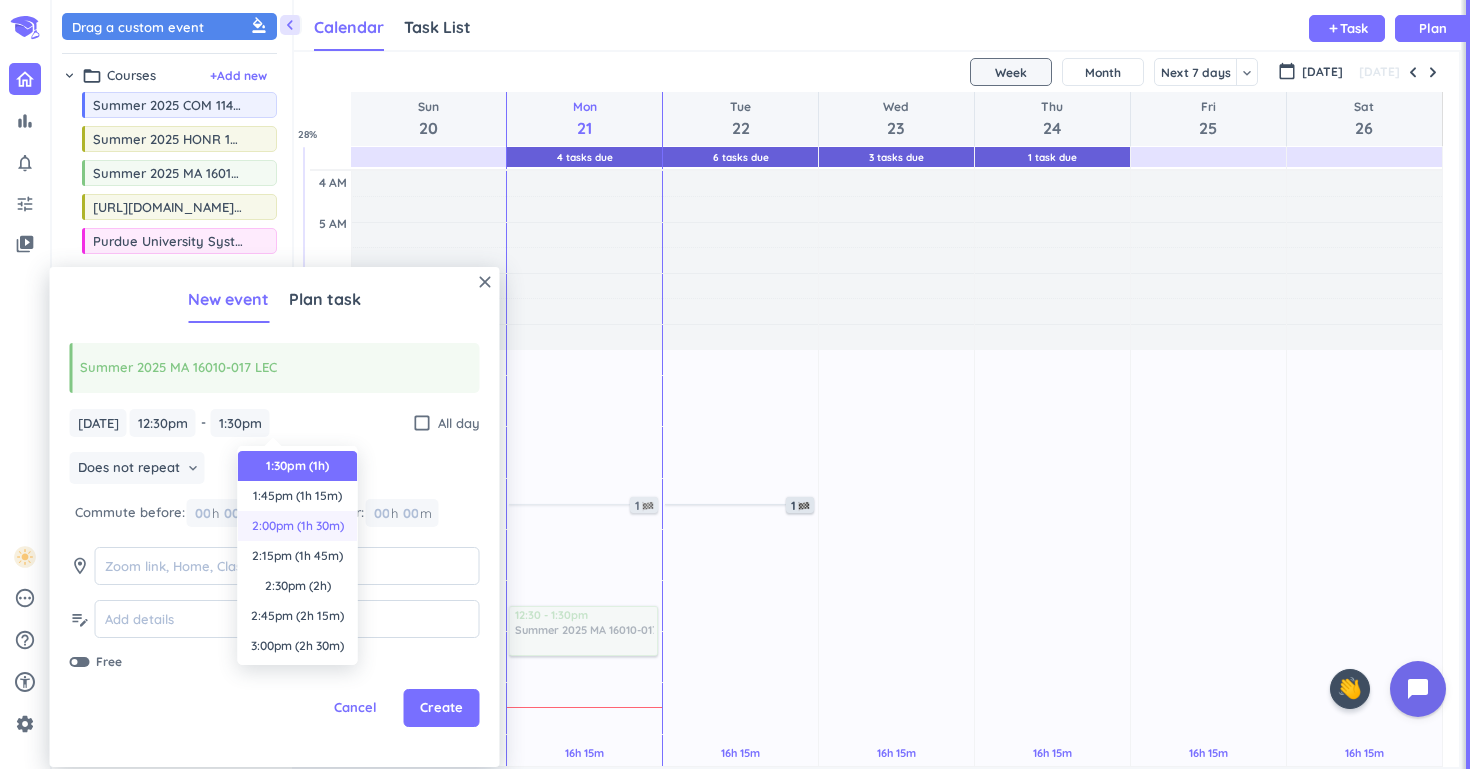 click on "2:00pm (1h 30m)" at bounding box center [298, 526] 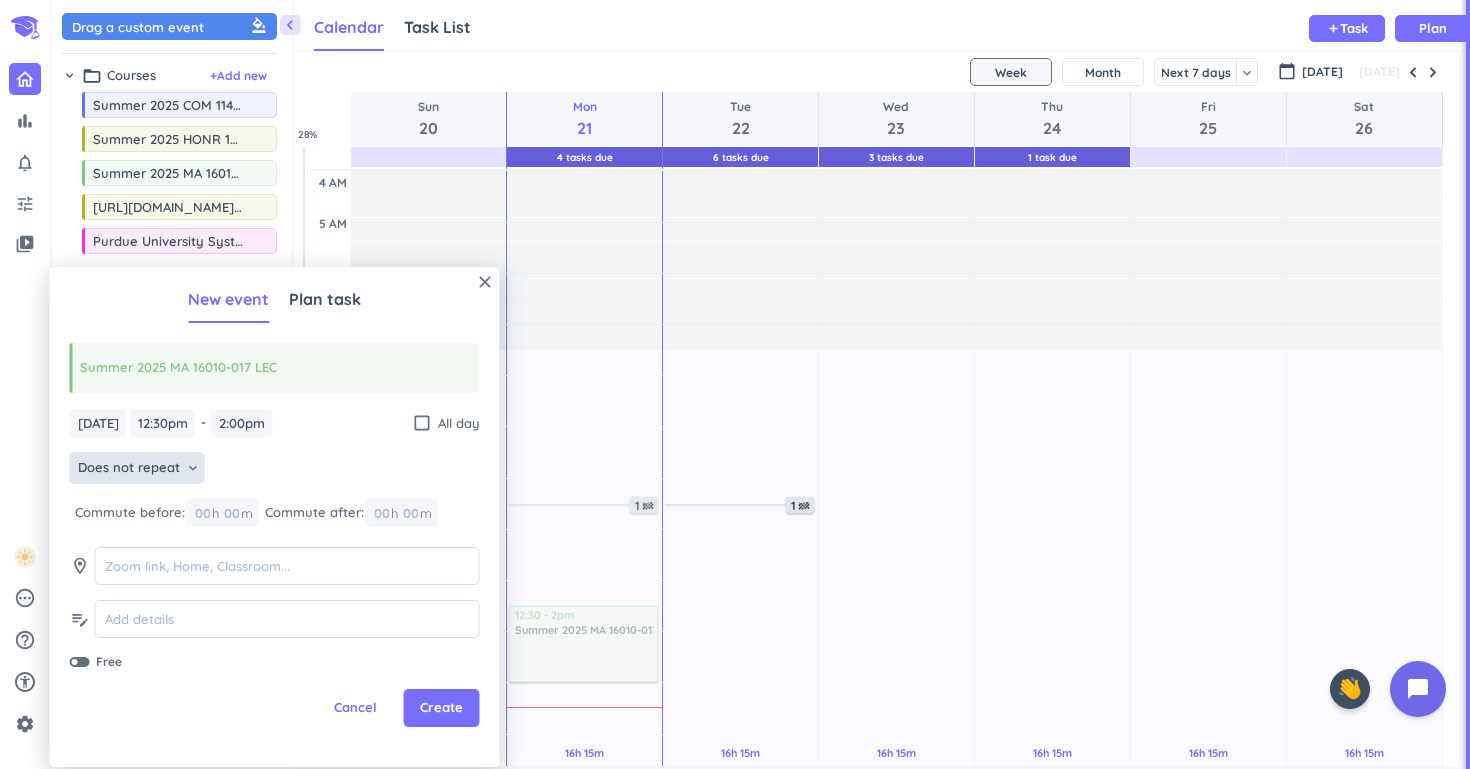 click on "keyboard_arrow_down" at bounding box center [193, 468] 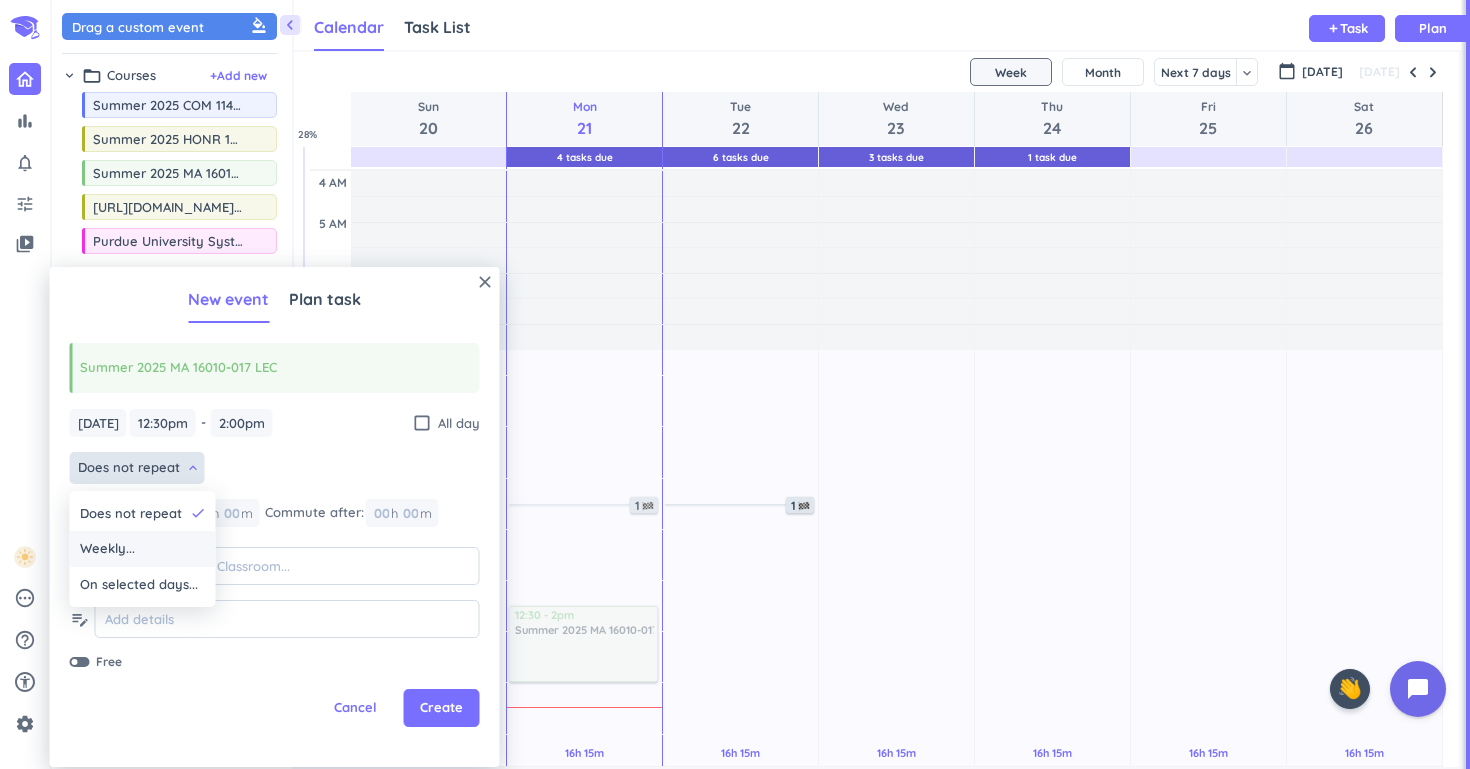 click on "Weekly..." at bounding box center [143, 549] 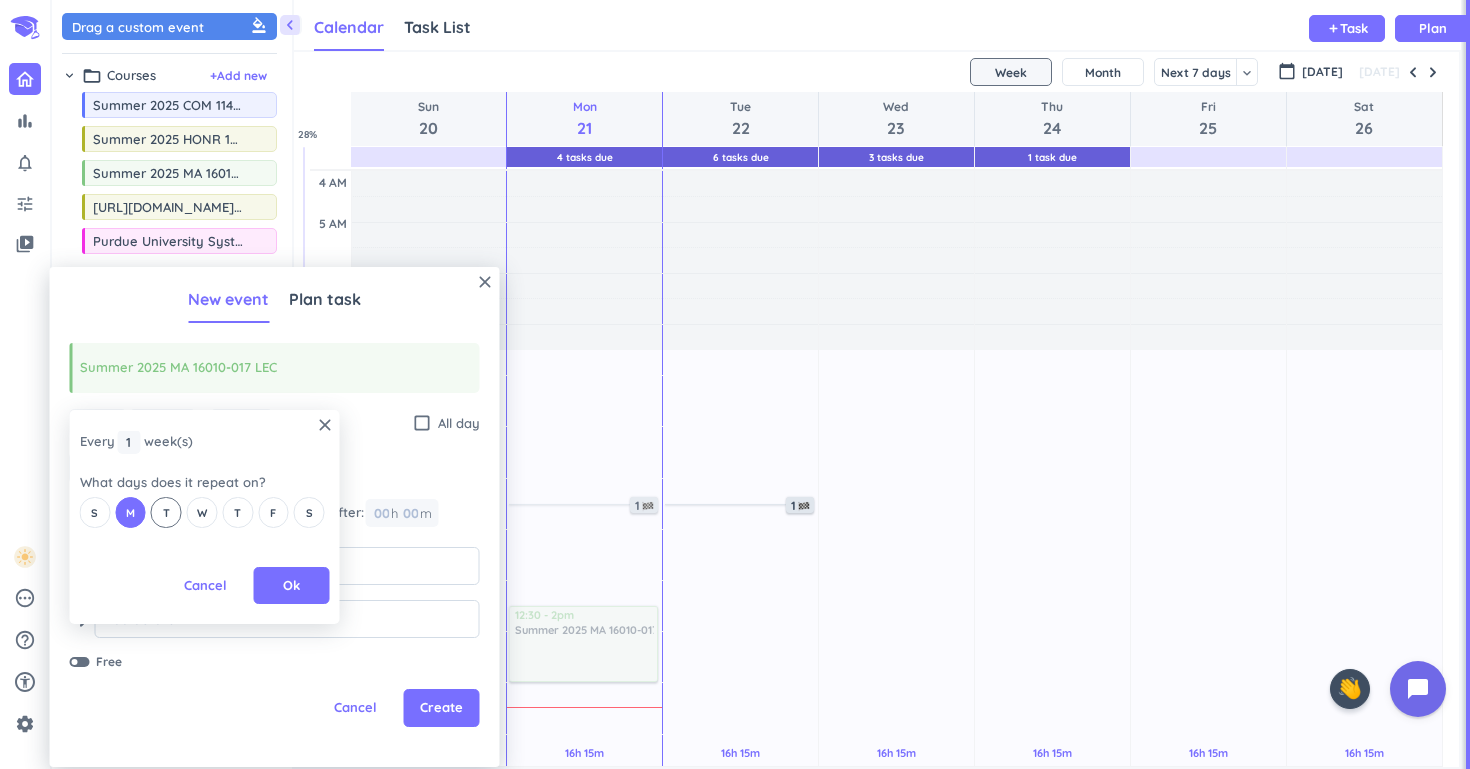 click on "T" at bounding box center (166, 513) 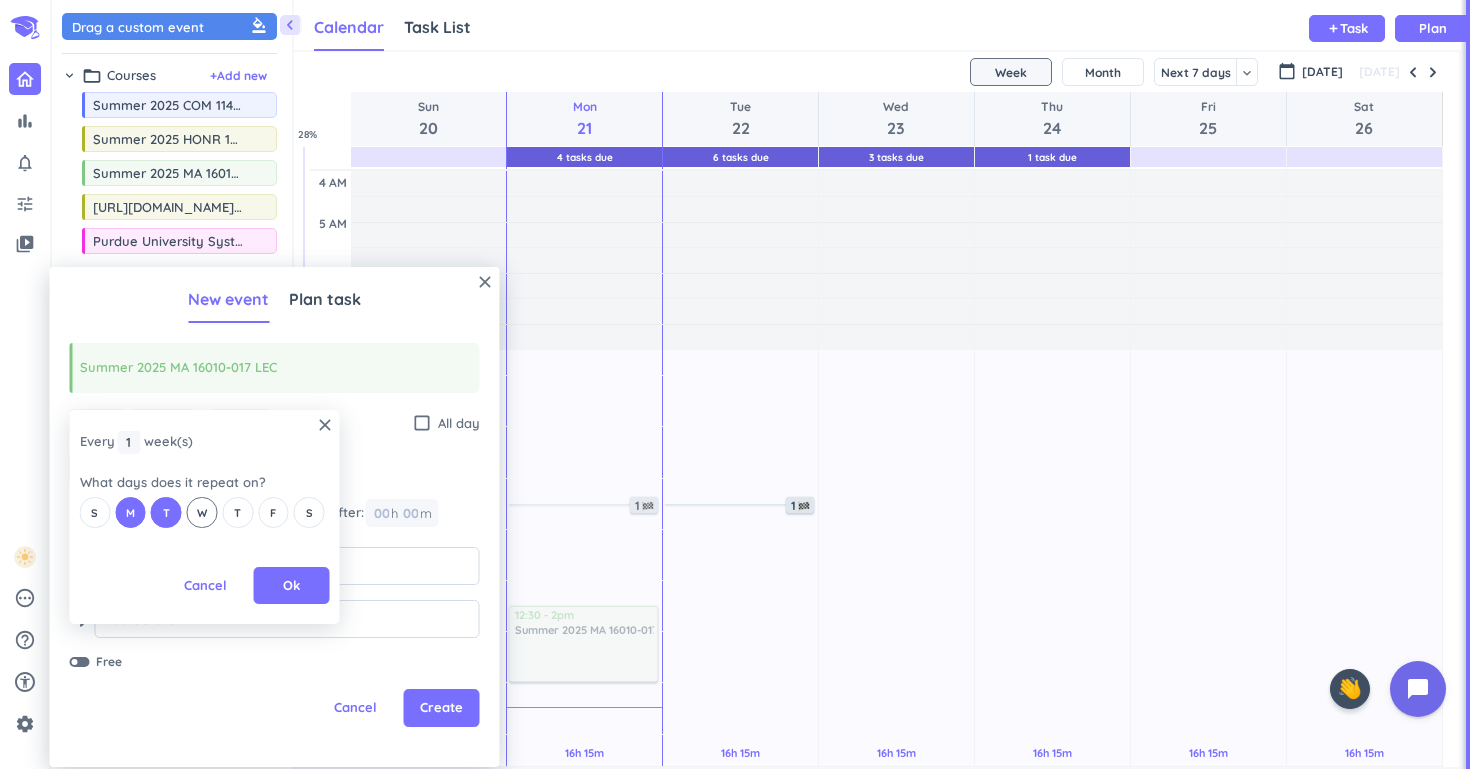 click on "W" at bounding box center [202, 513] 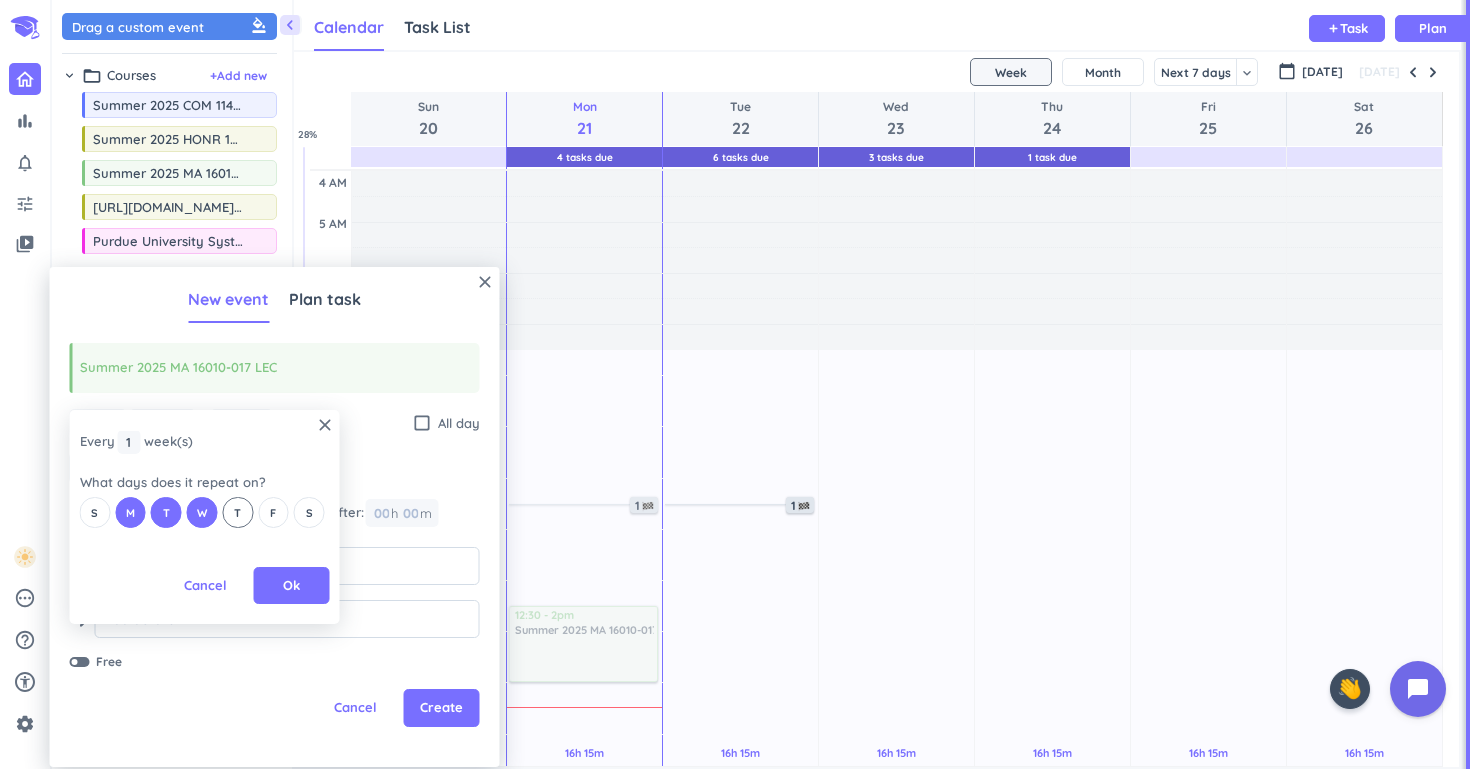 click on "T" at bounding box center (237, 513) 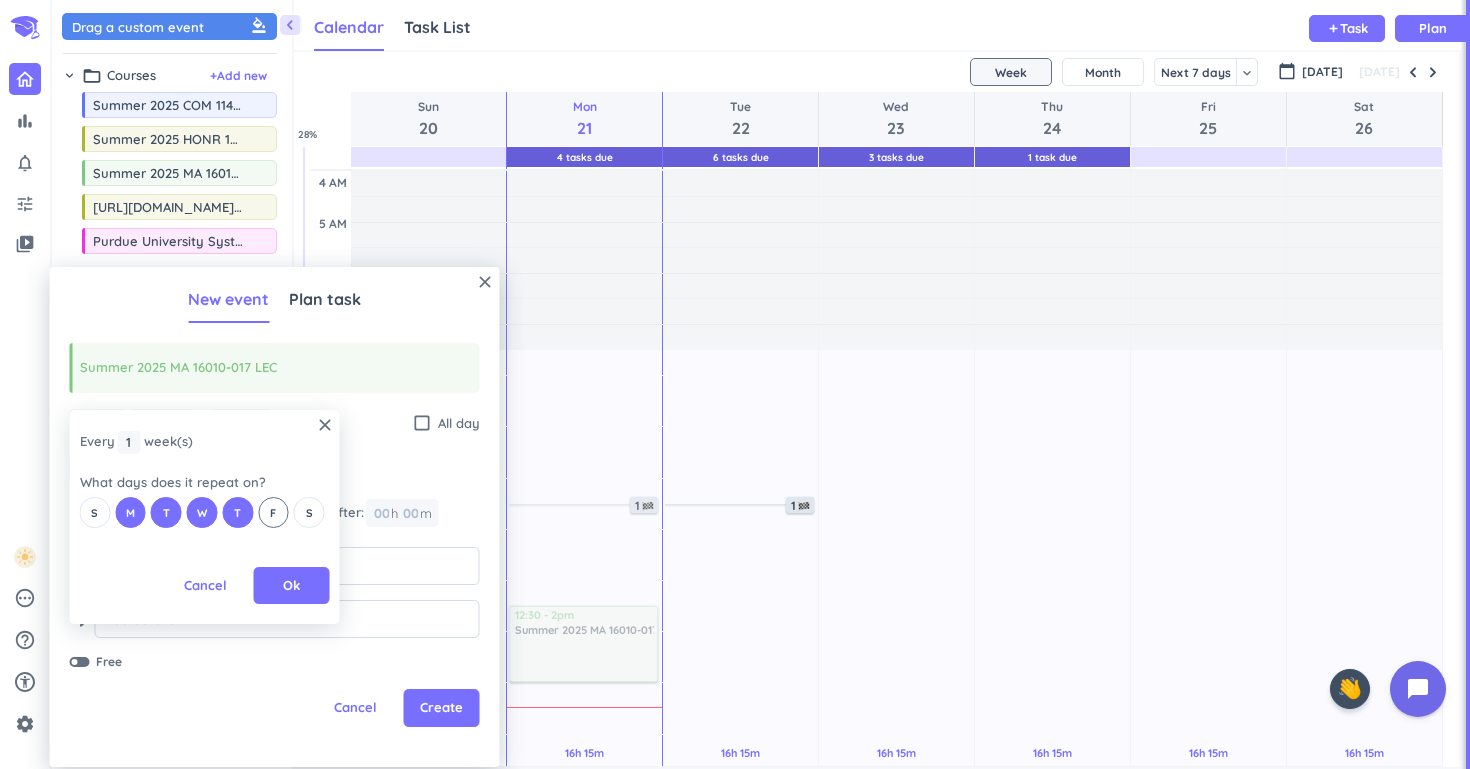 click on "F" at bounding box center (273, 512) 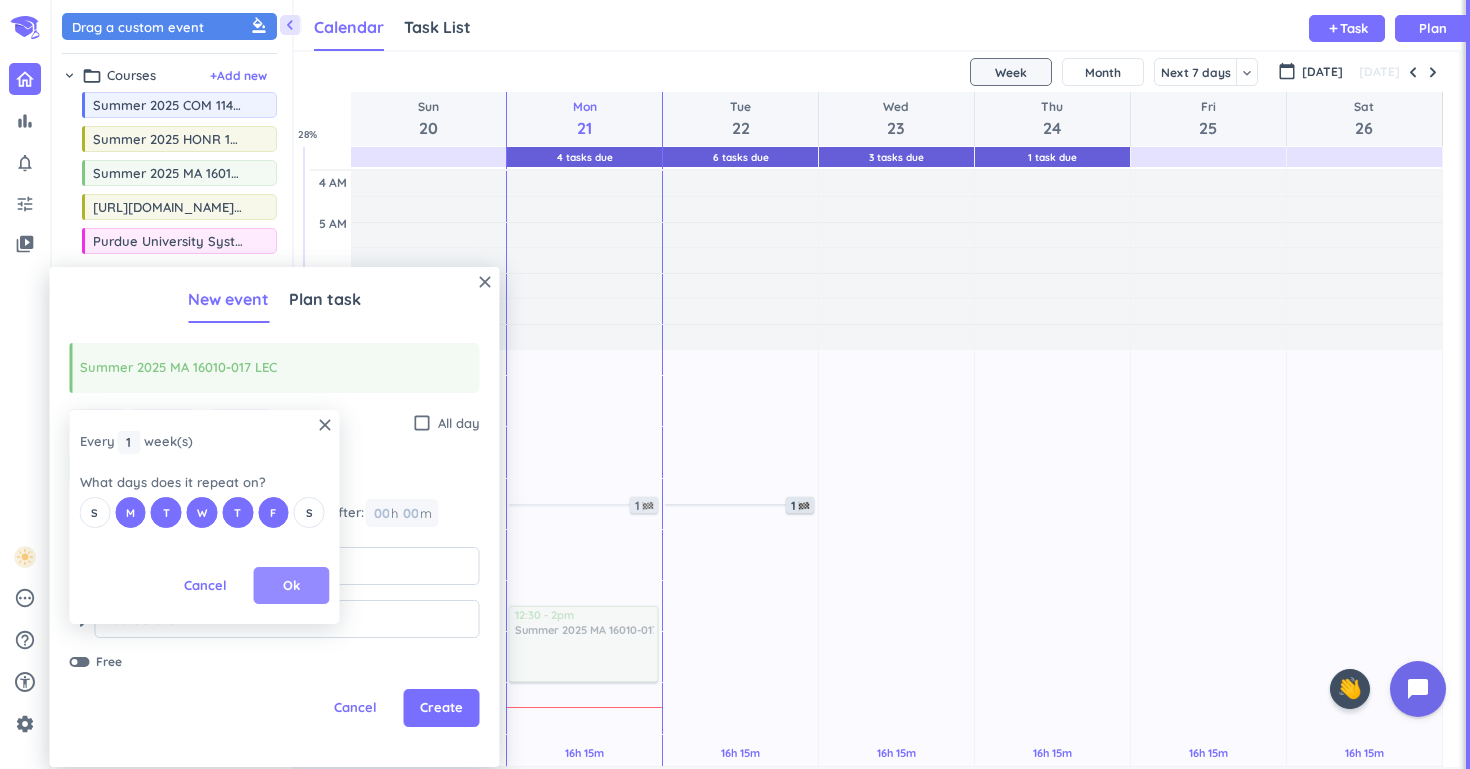 click on "Ok" at bounding box center (291, 586) 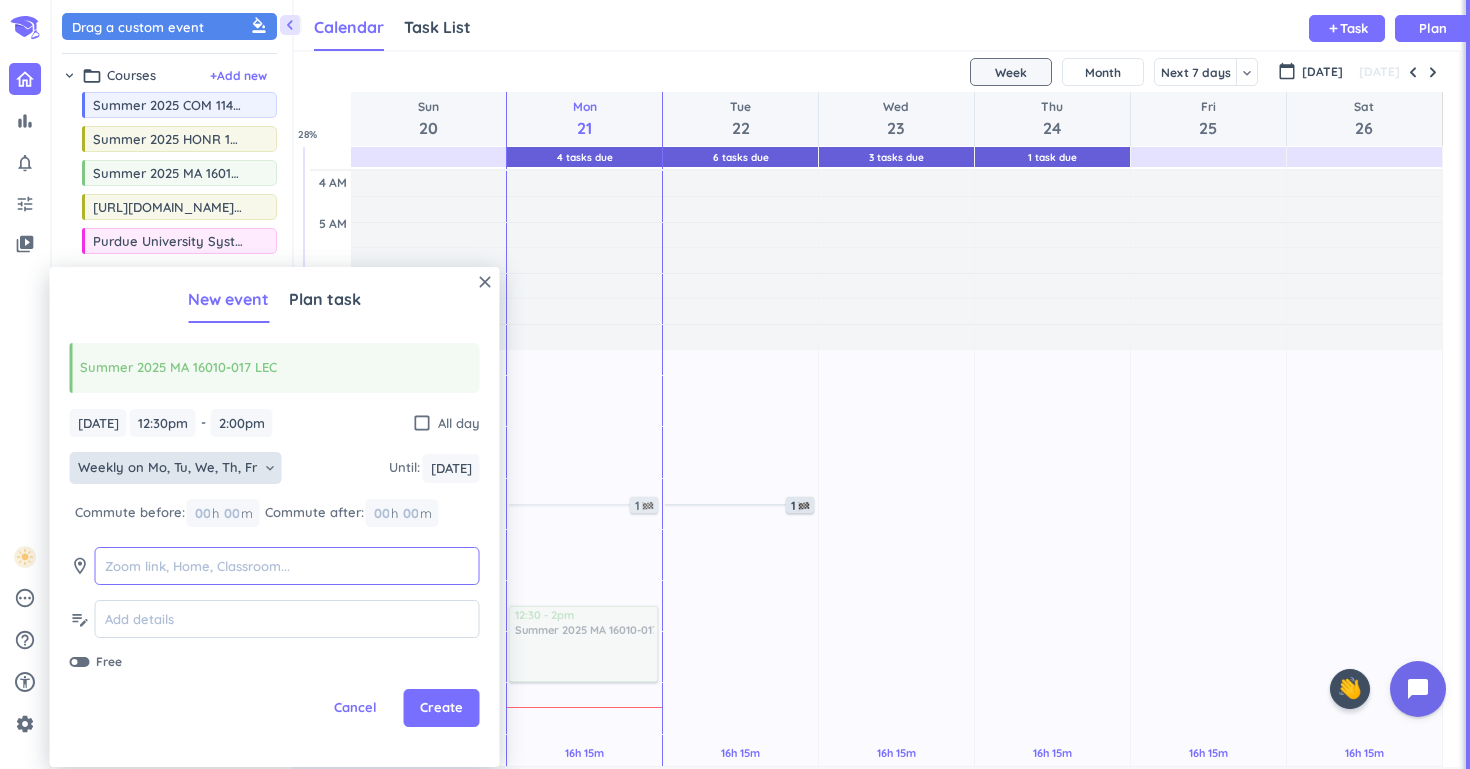 click at bounding box center [287, 566] 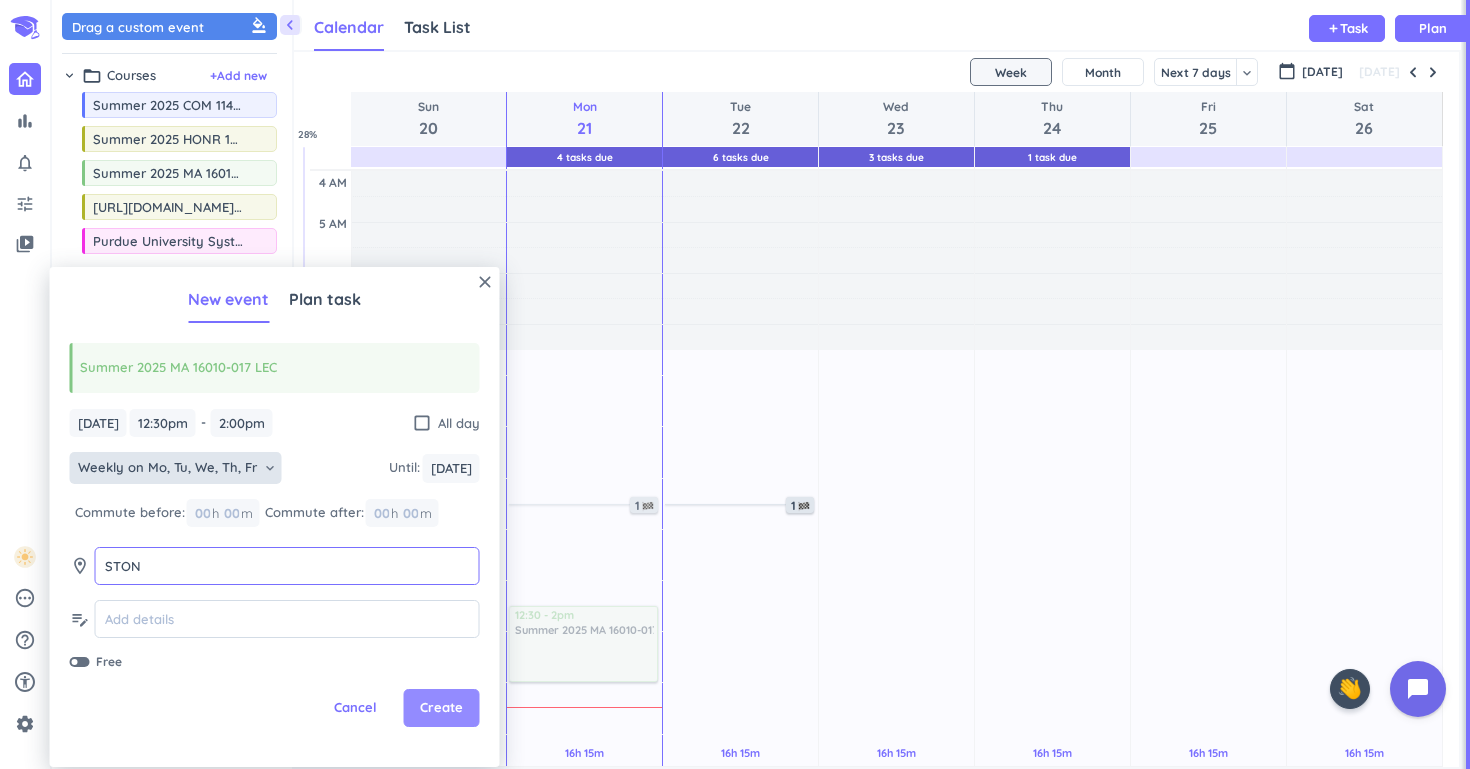 type on "STON" 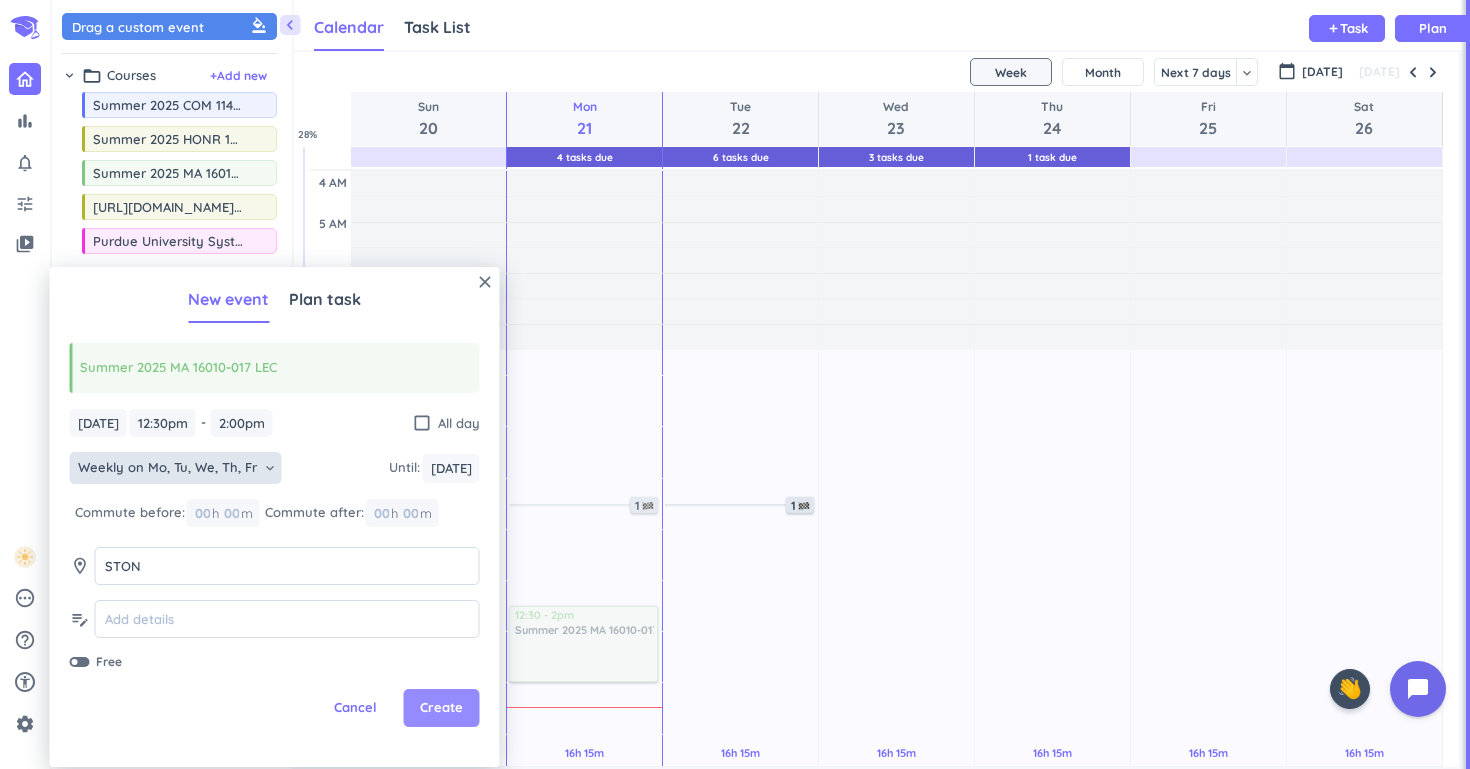 click on "Create" at bounding box center [441, 708] 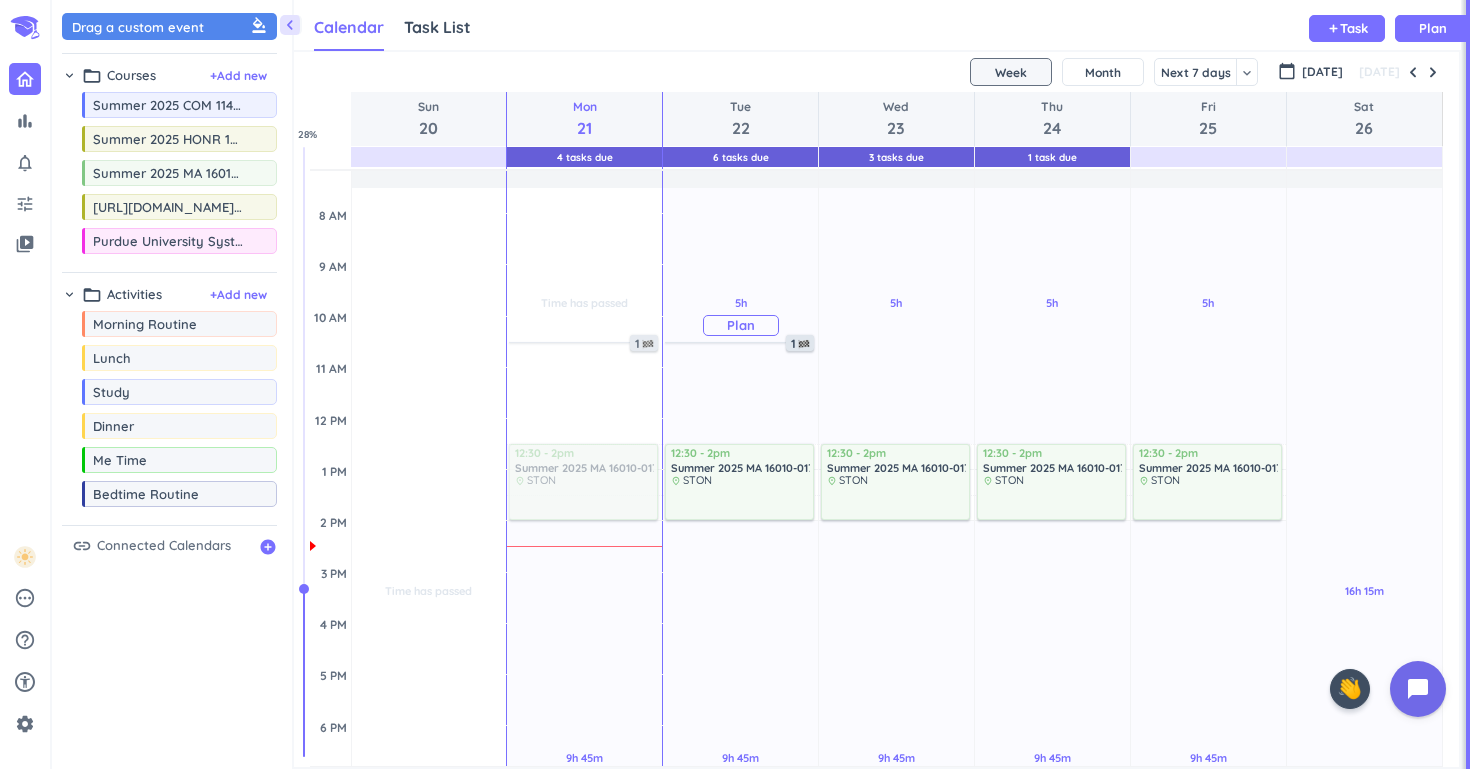 scroll, scrollTop: 180, scrollLeft: 0, axis: vertical 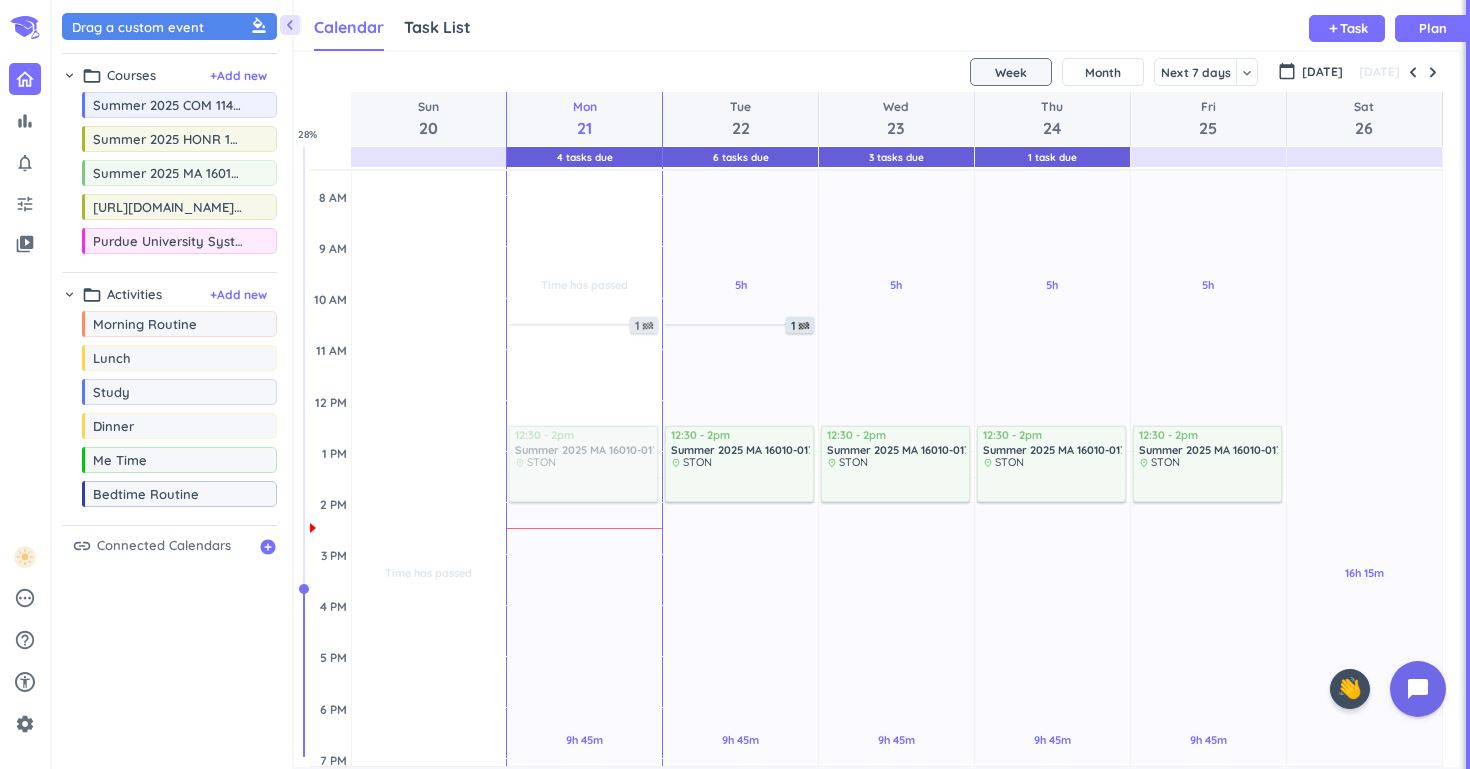 click on "Task List" at bounding box center (437, 27) 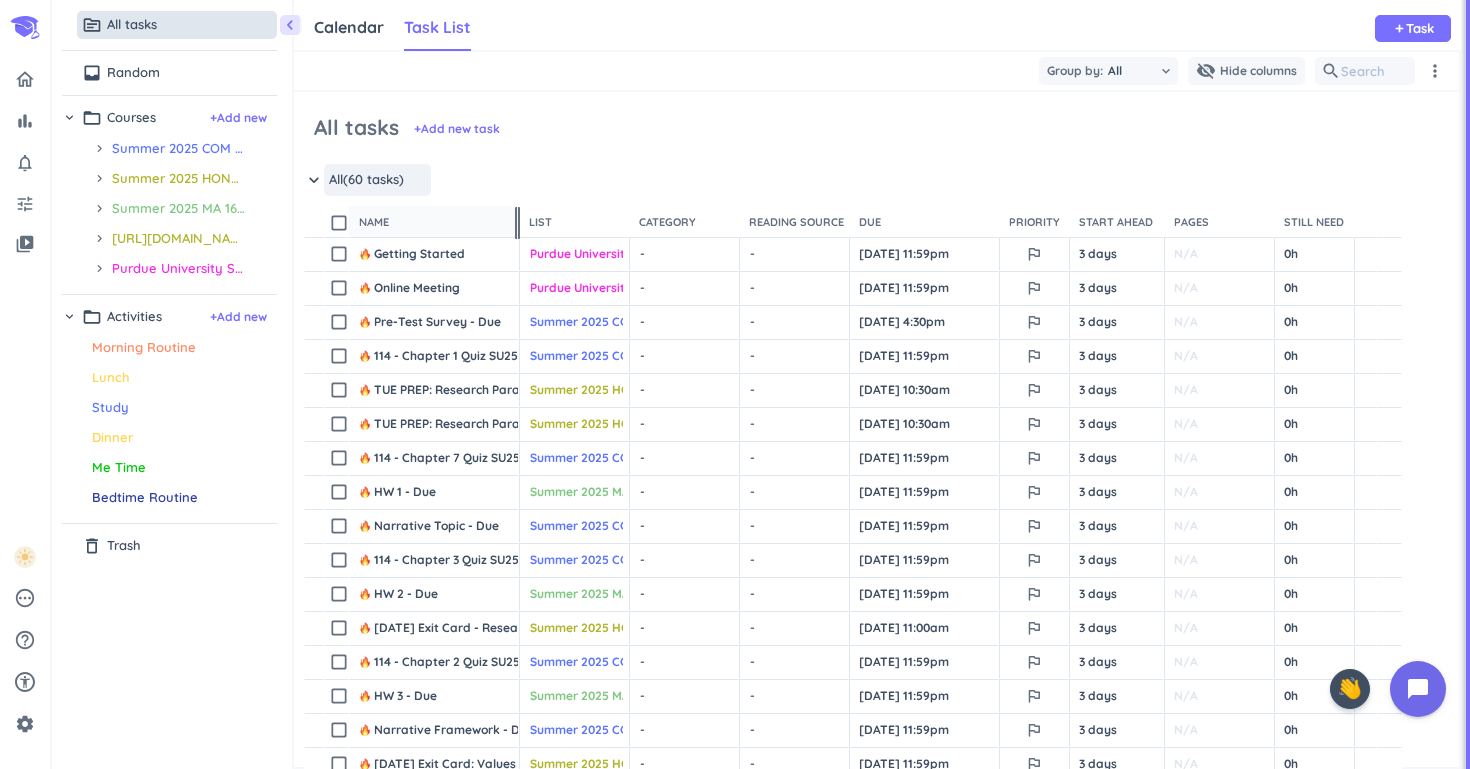 scroll, scrollTop: 1, scrollLeft: 1, axis: both 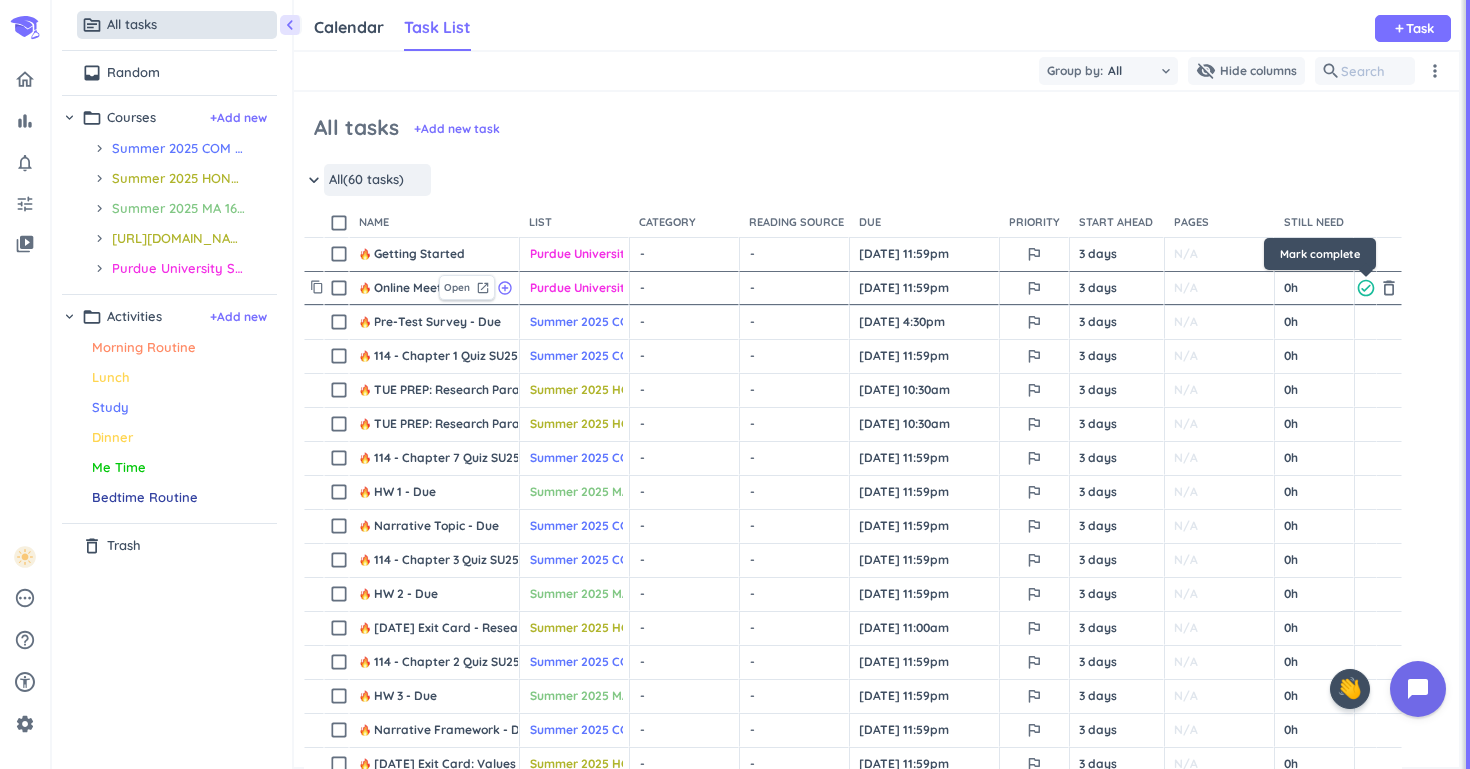 click on "check_circle_outline" at bounding box center (1366, 288) 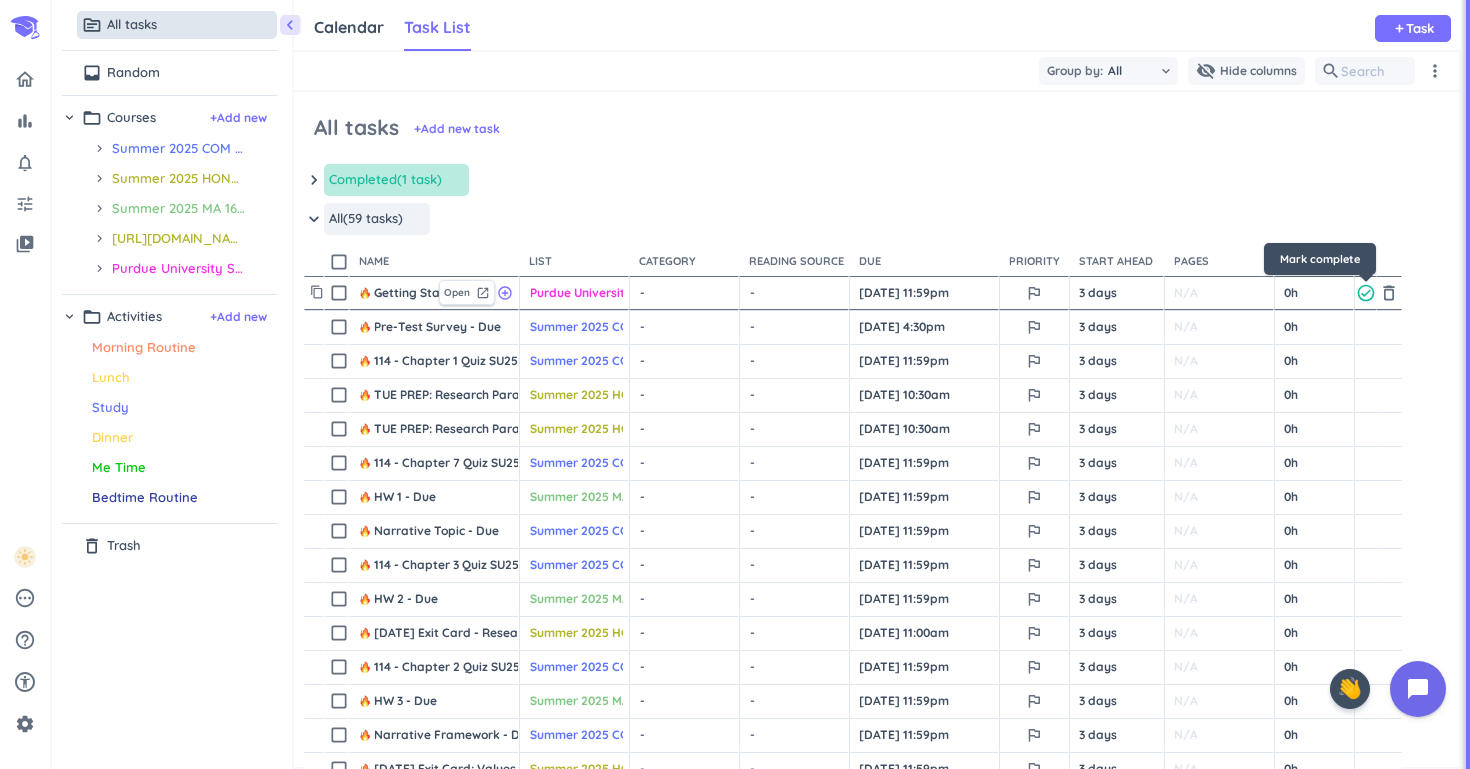click on "check_circle_outline" at bounding box center (1366, 293) 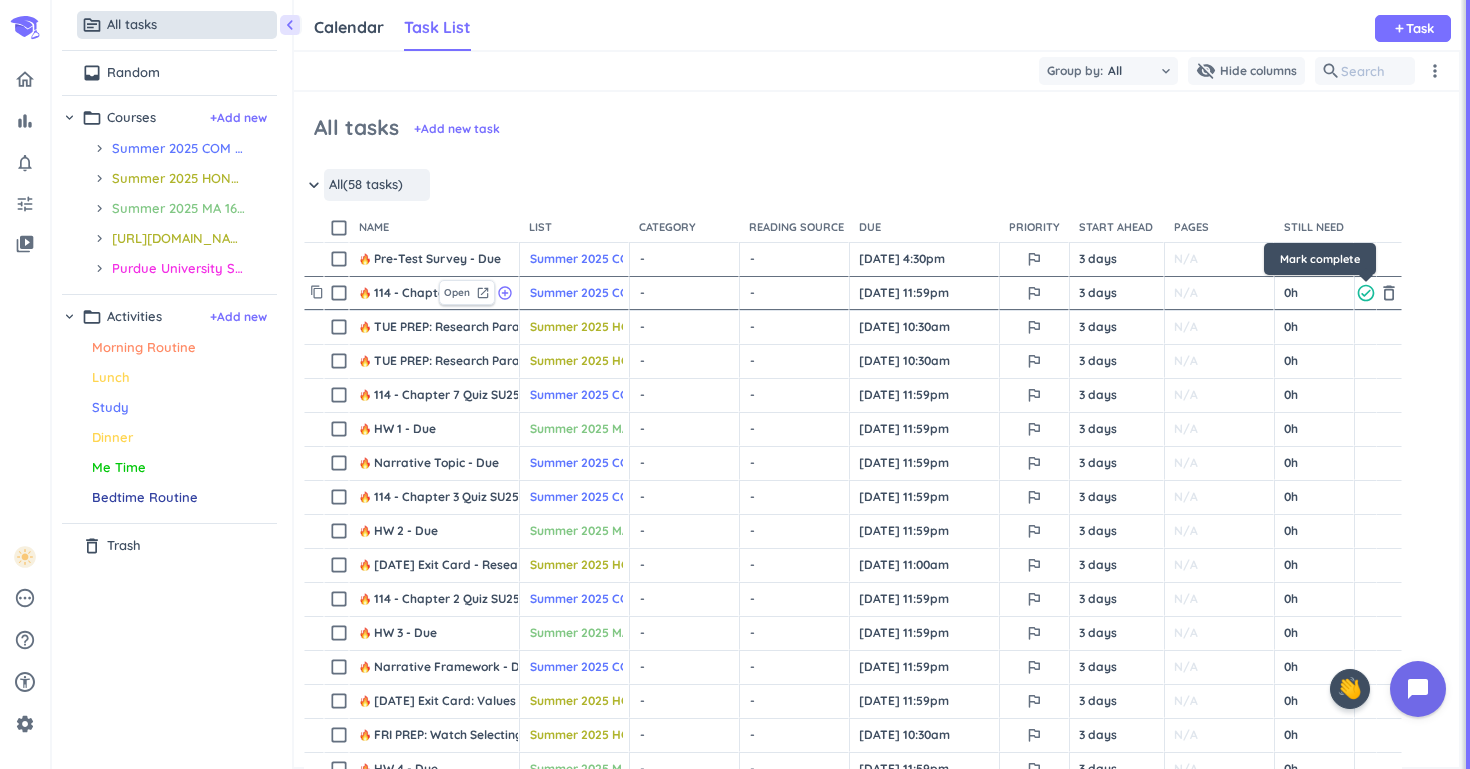 scroll, scrollTop: 0, scrollLeft: 0, axis: both 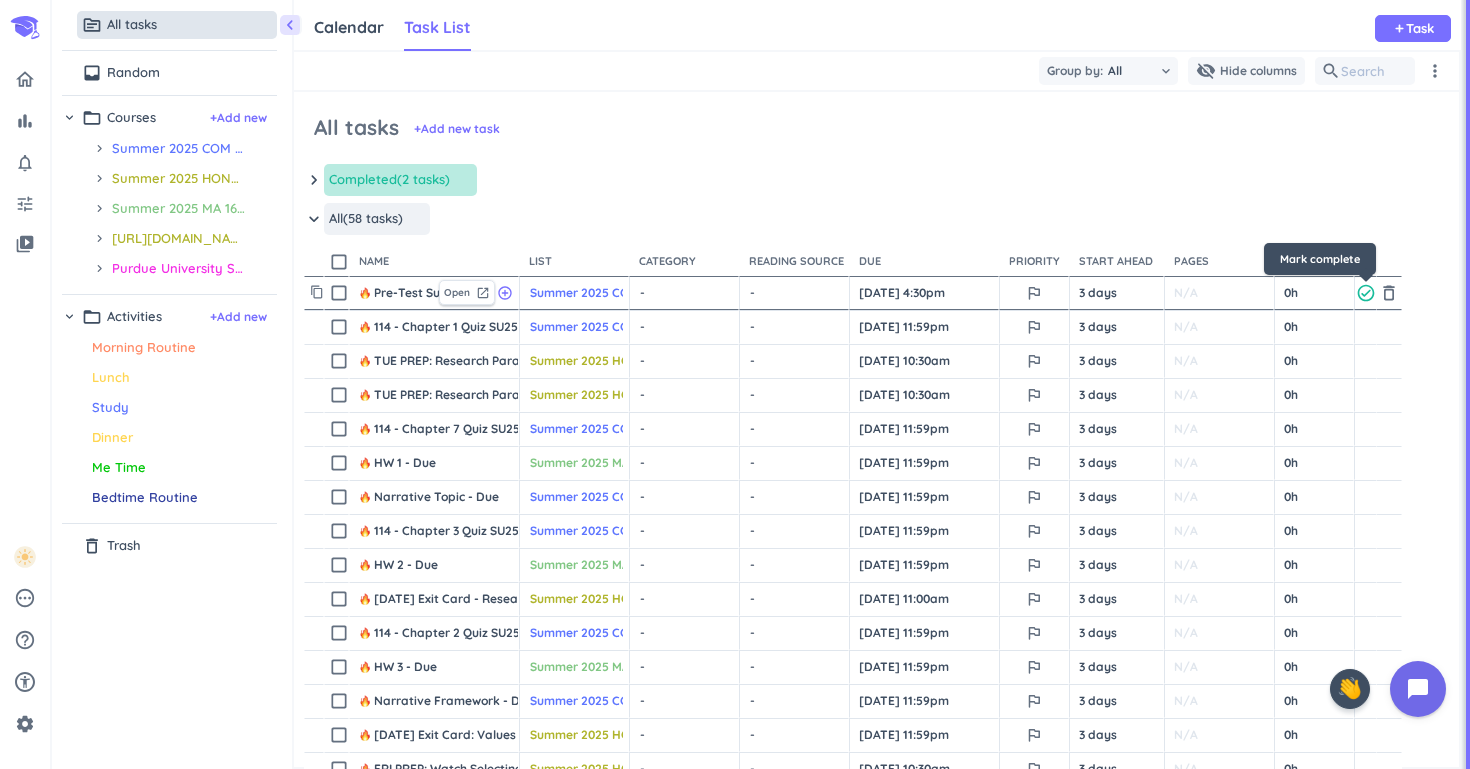 click on "check_circle_outline" at bounding box center (1366, 293) 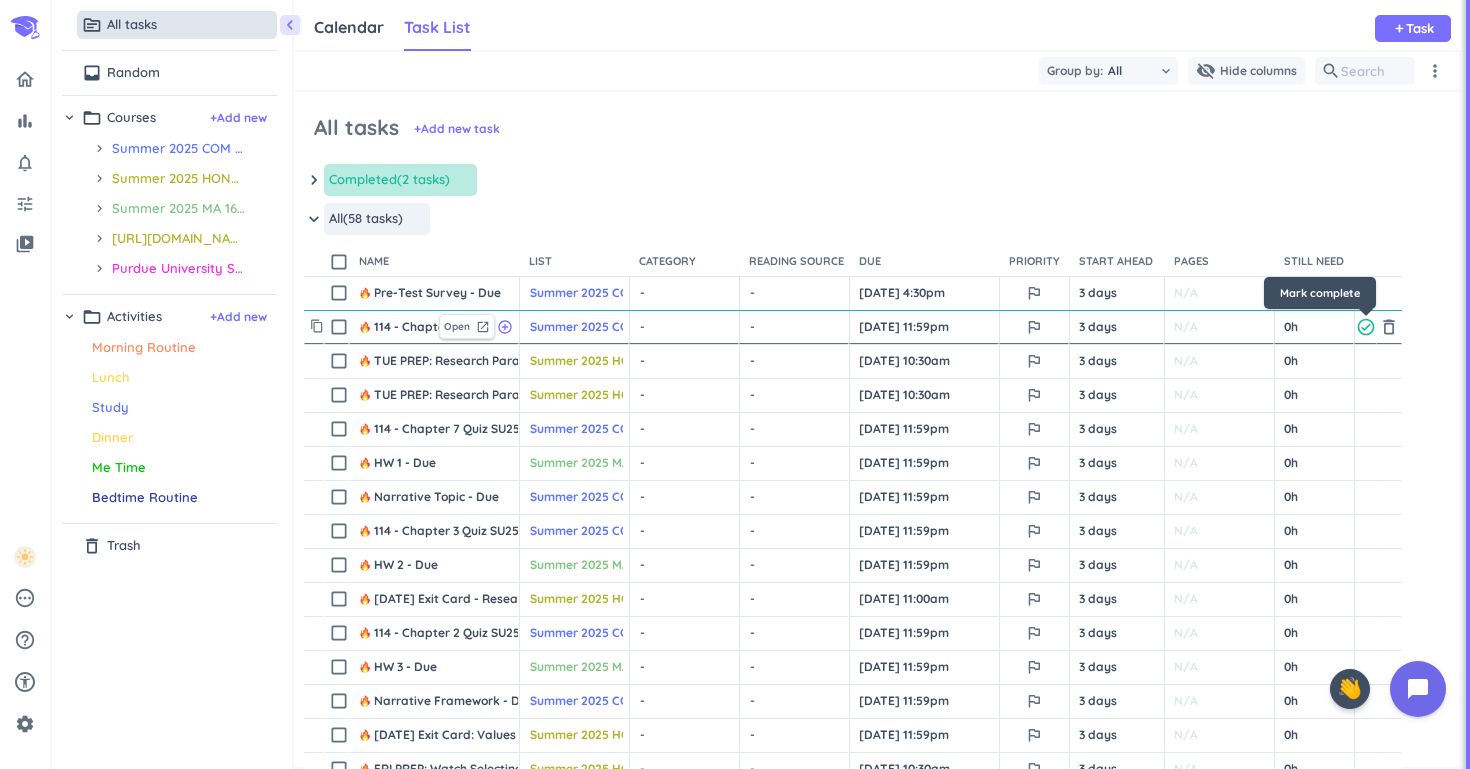 click on "check_circle_outline" at bounding box center (1366, 327) 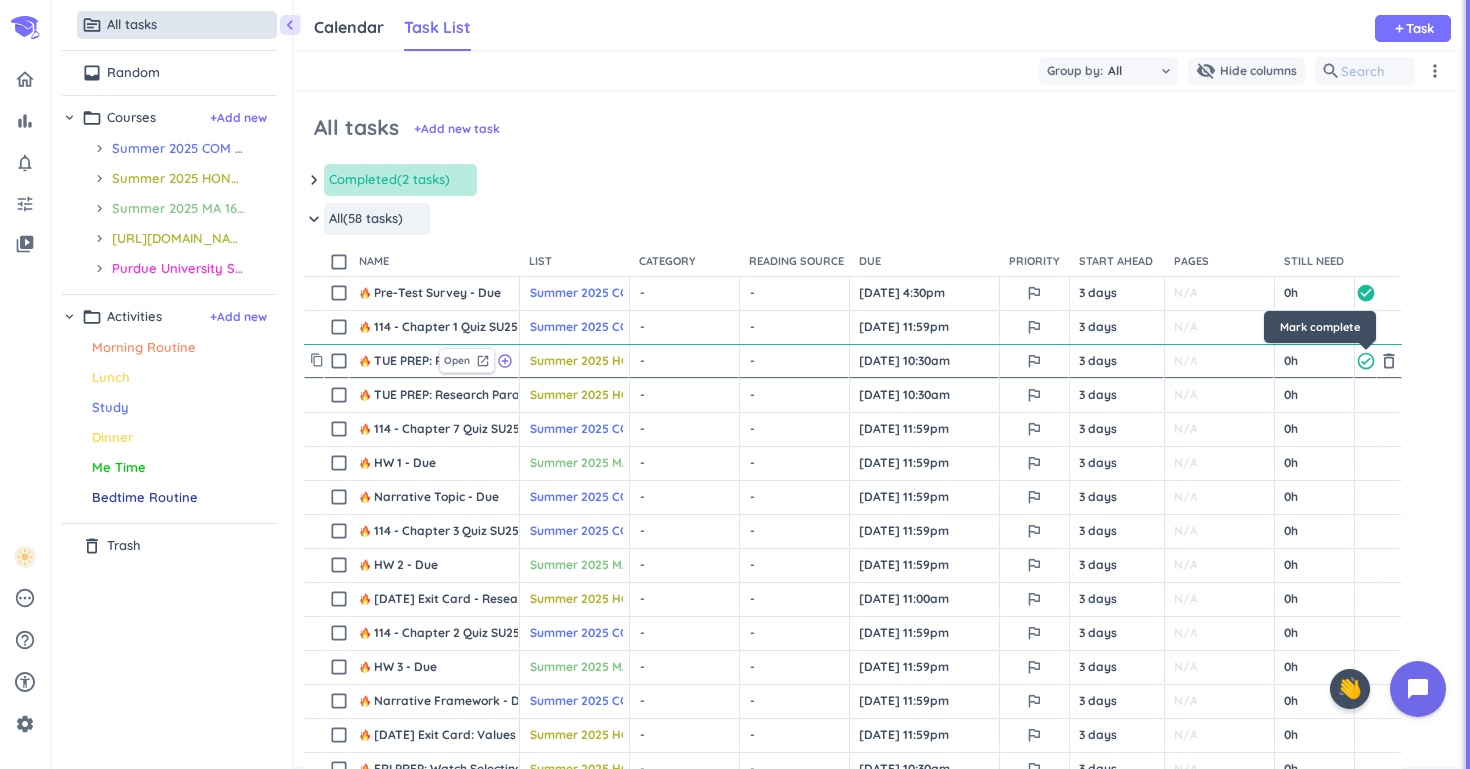 click on "check_circle_outline" at bounding box center [1366, 361] 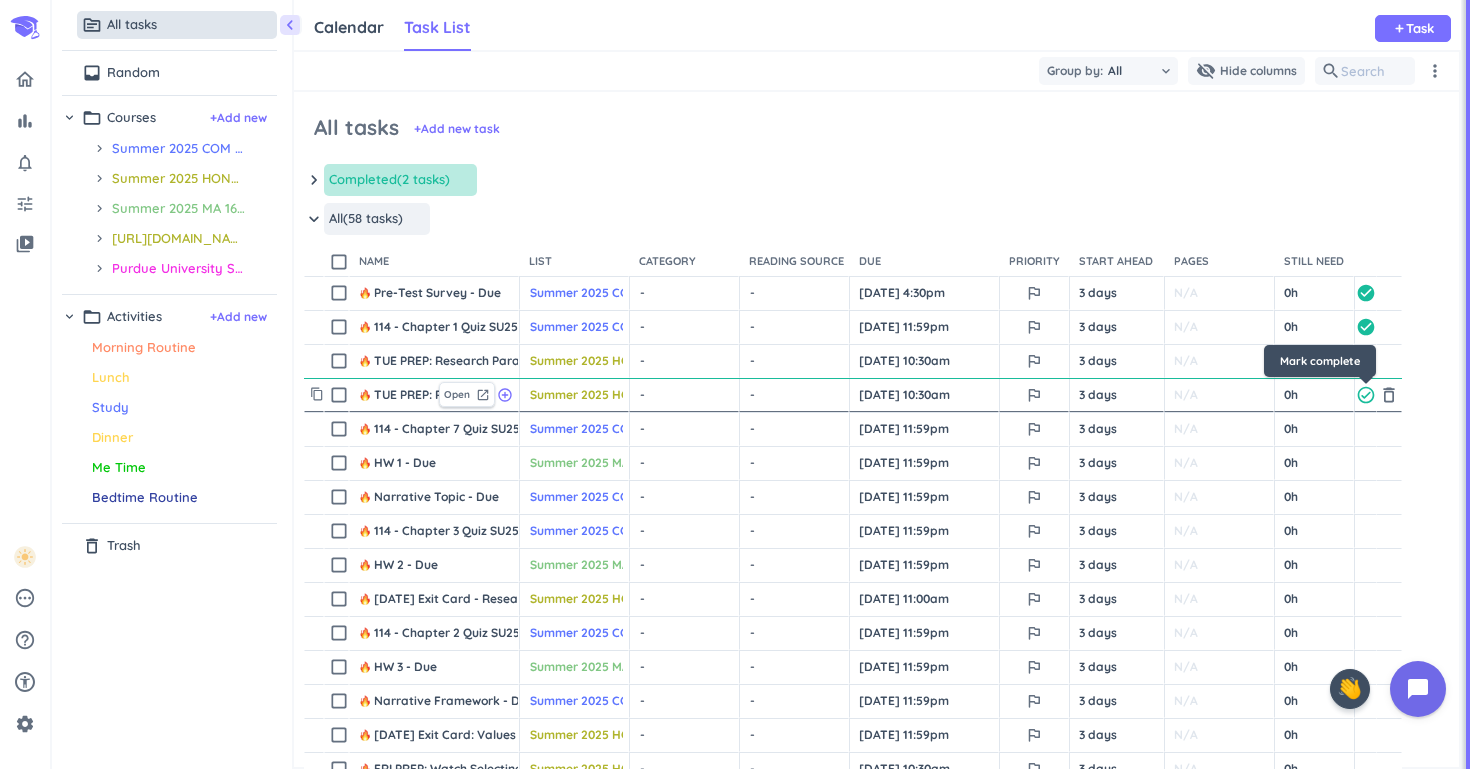 click on "check_circle_outline" at bounding box center [1366, 395] 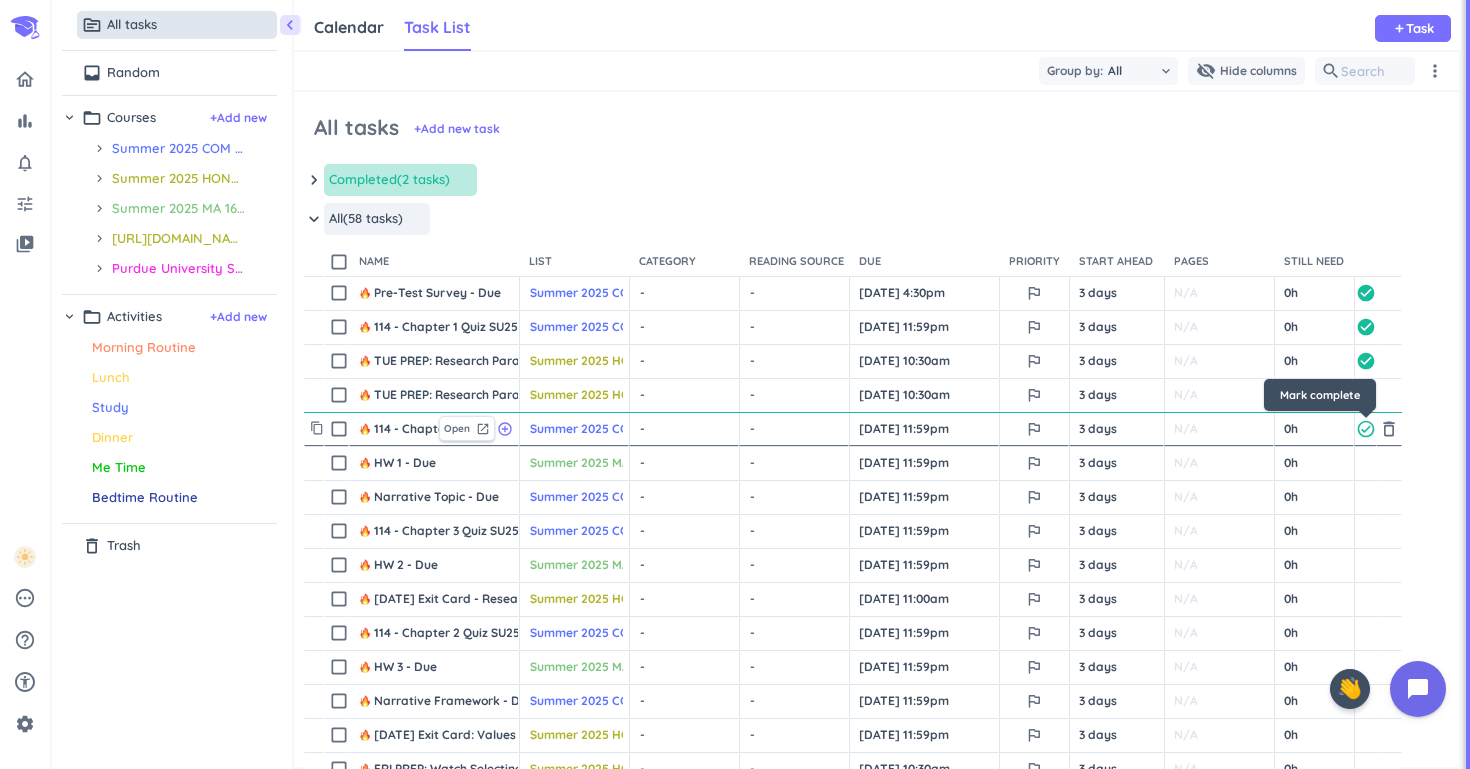 click on "check_circle_outline" at bounding box center (1366, 429) 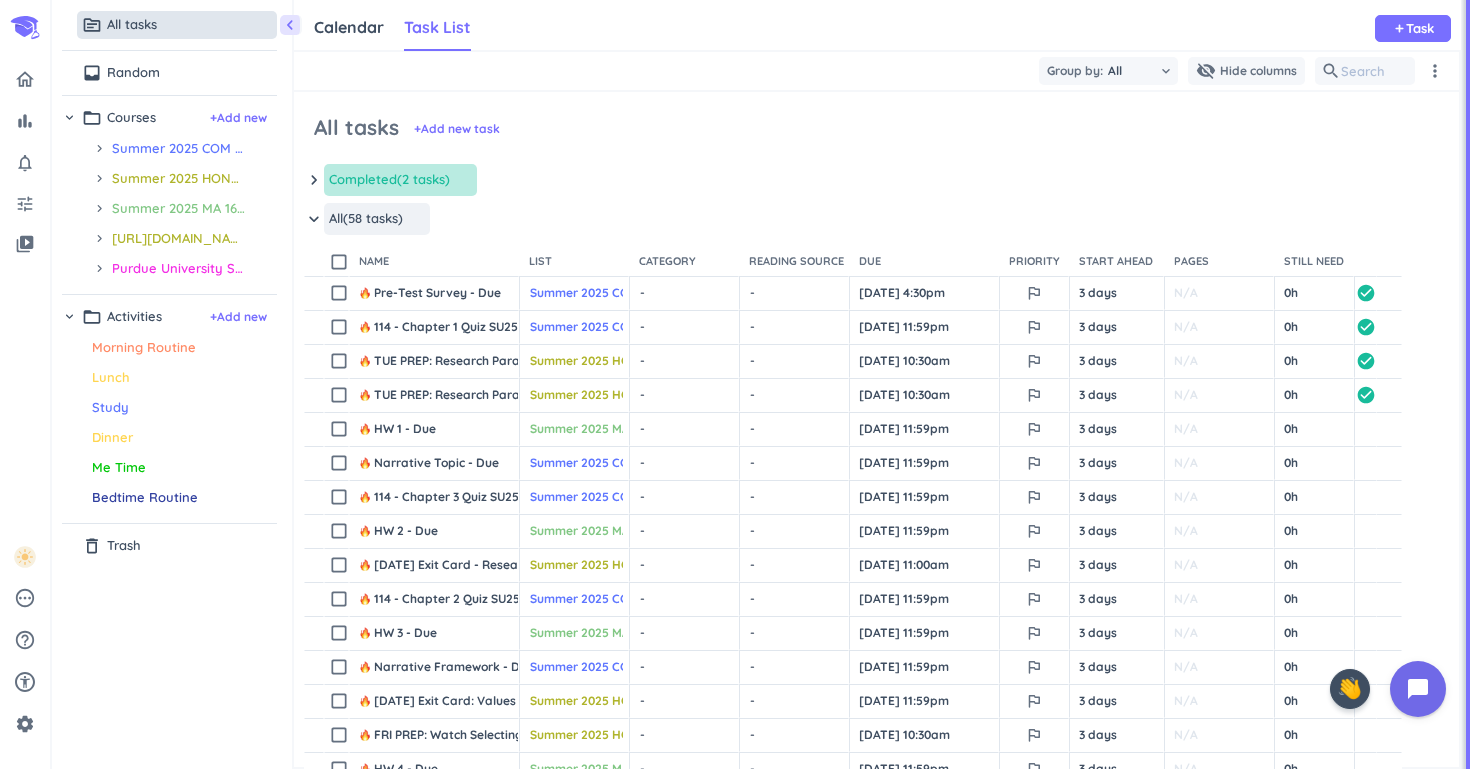 click on "check_circle_outline" at bounding box center (1366, 463) 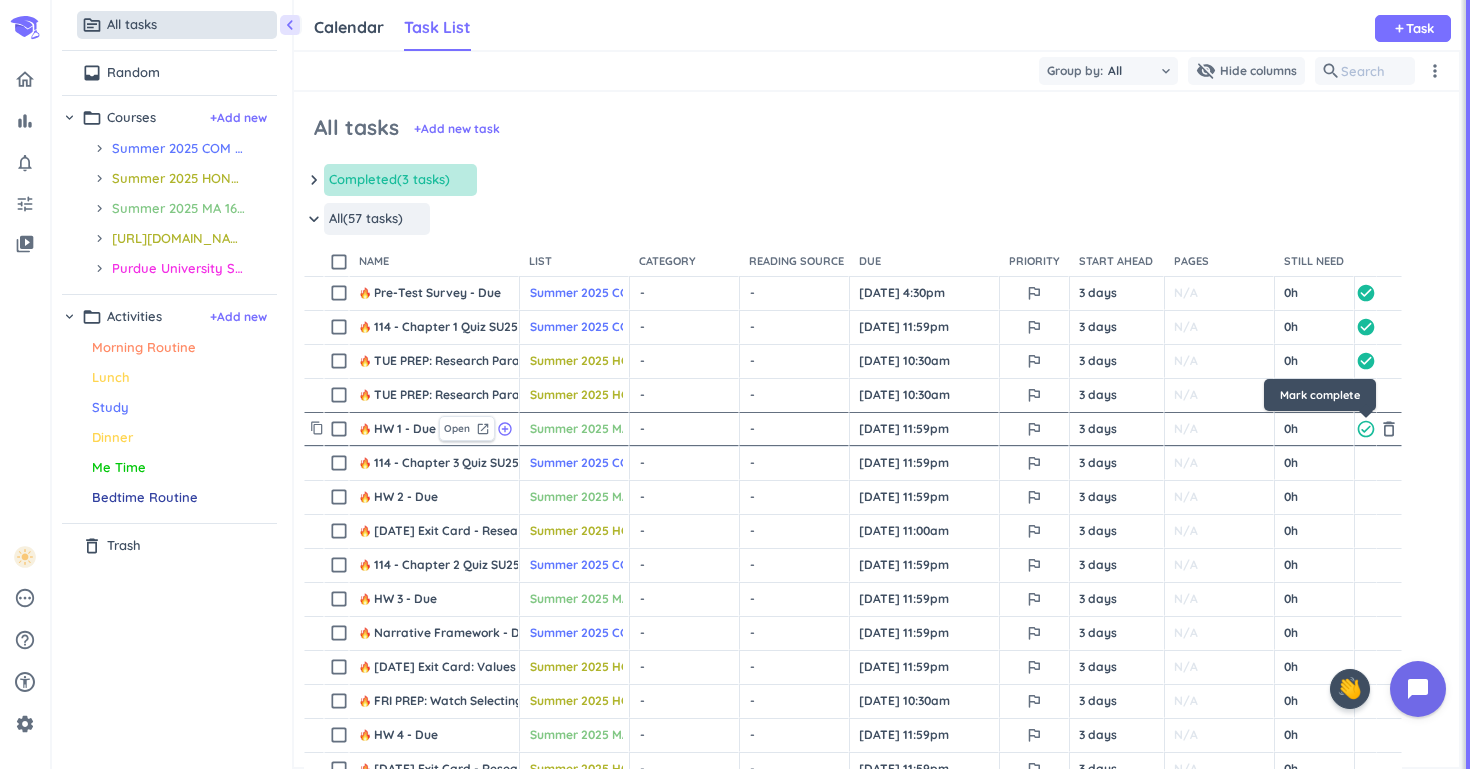 click on "check_circle_outline" at bounding box center (1366, 429) 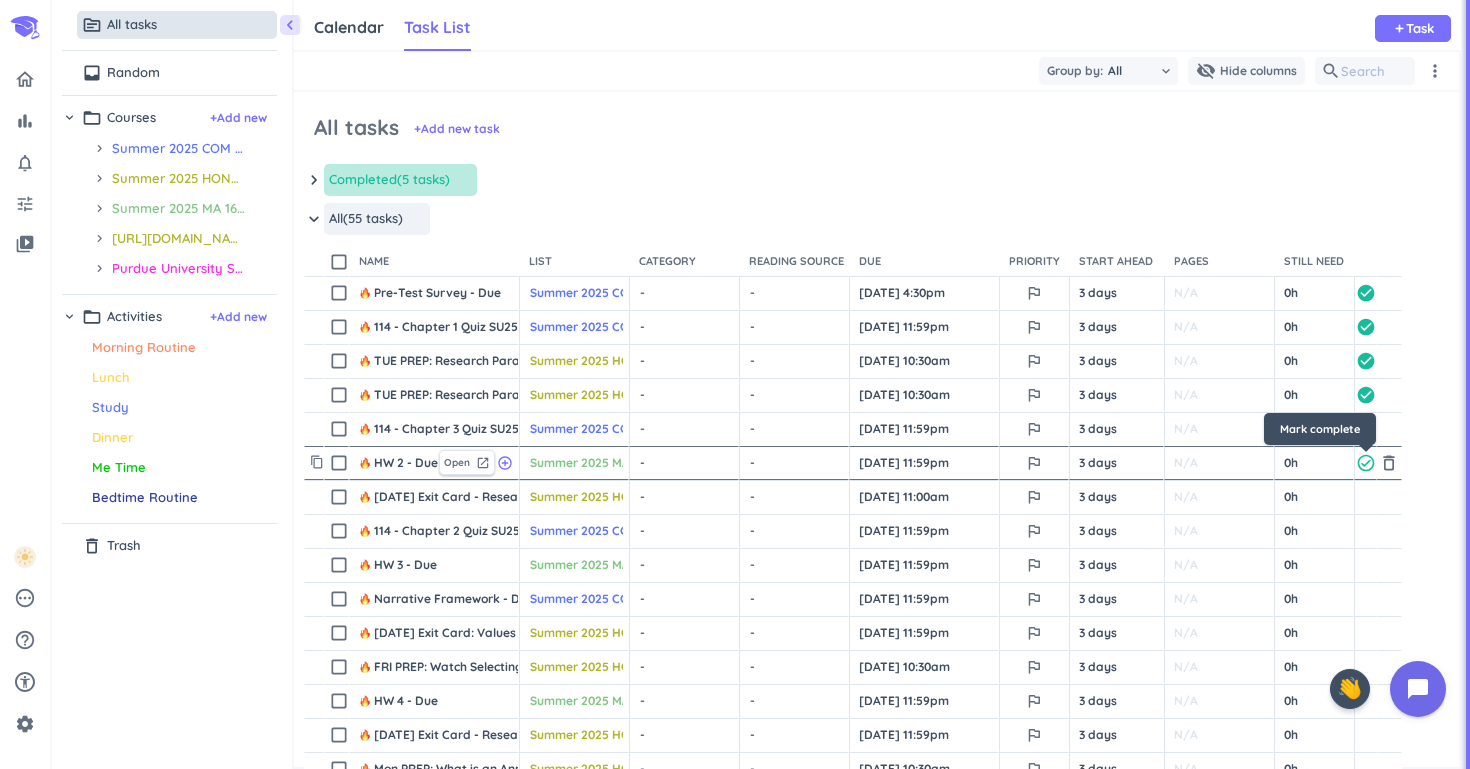 click on "check_circle_outline" at bounding box center [1366, 463] 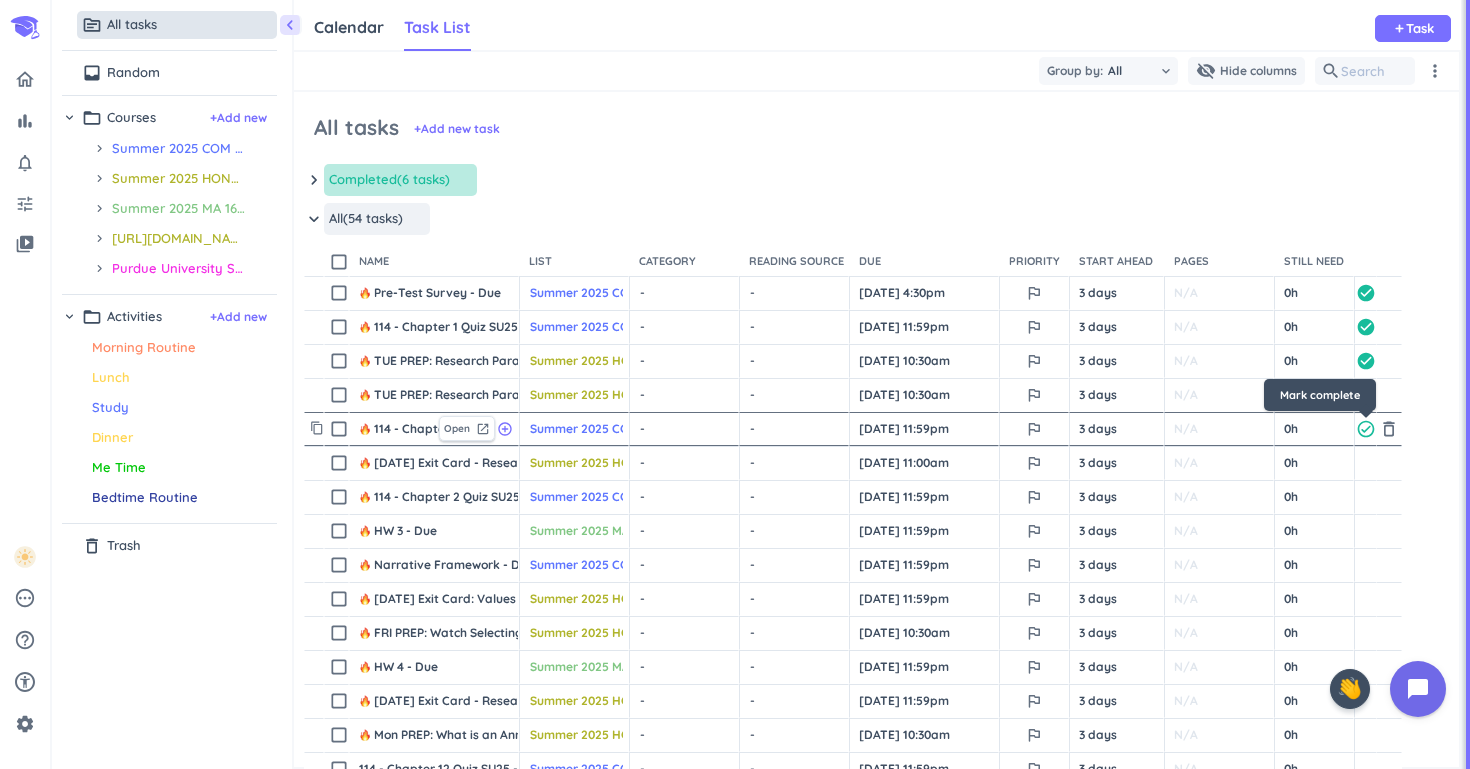 click on "check_circle_outline" at bounding box center [1366, 429] 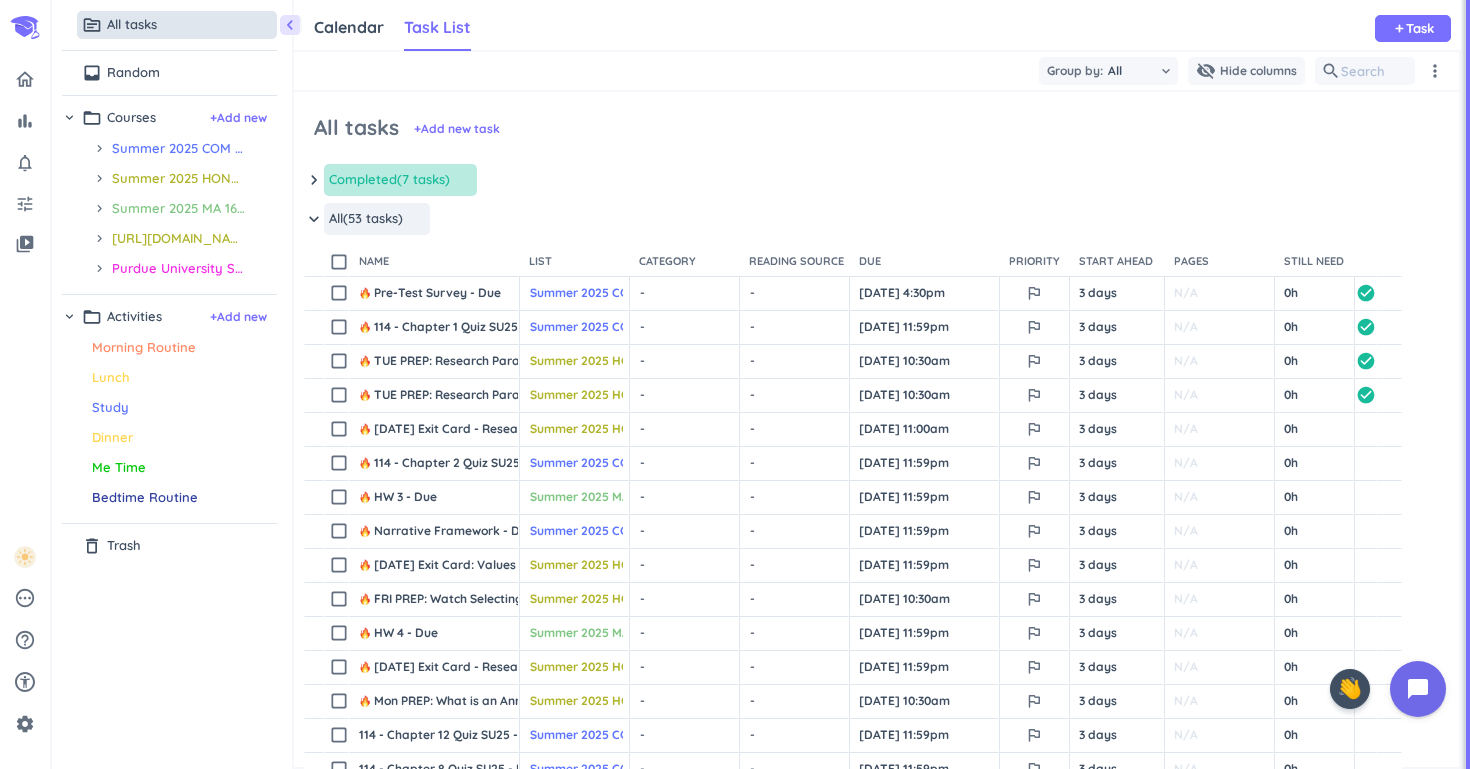 click on "check_circle_outline" at bounding box center [1366, 429] 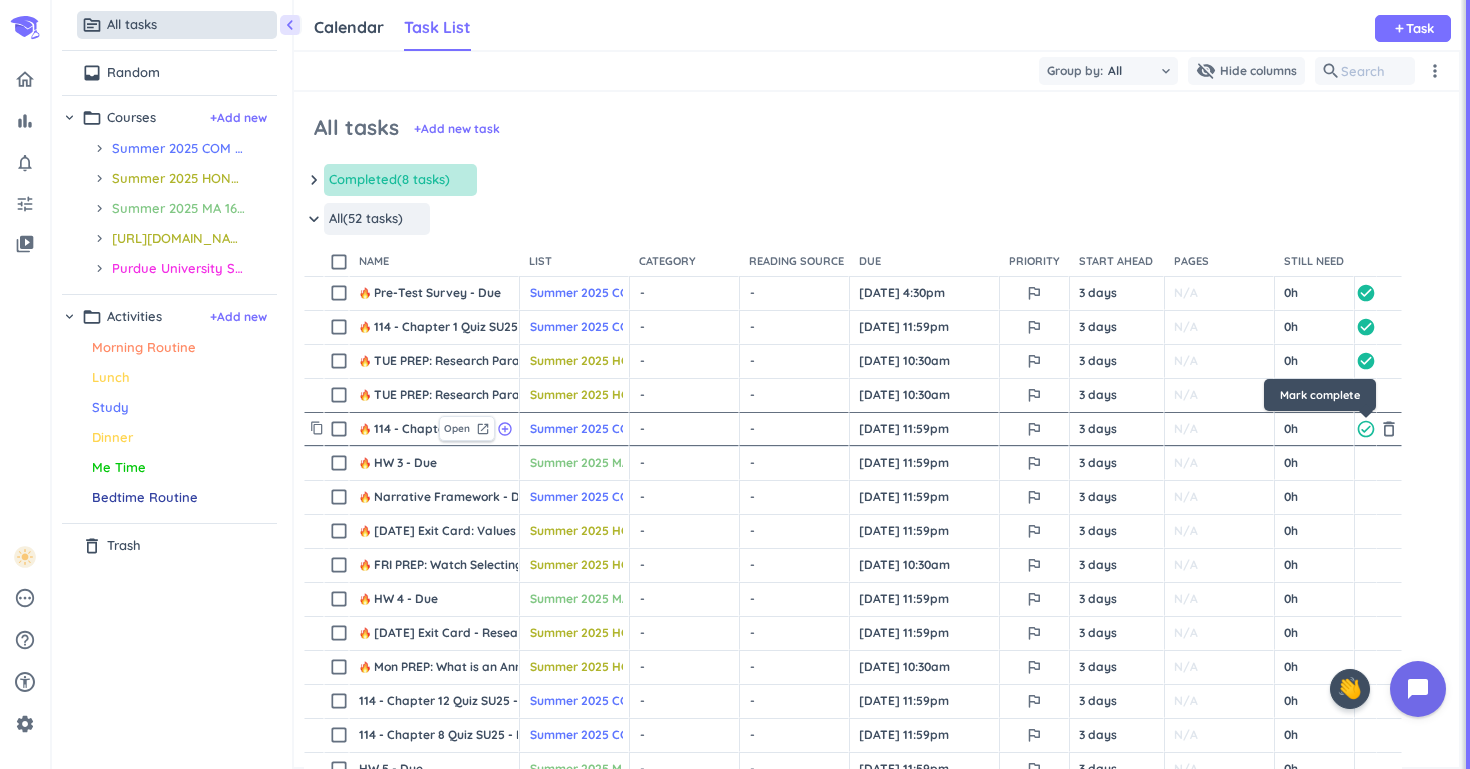 click on "check_circle_outline" at bounding box center (1366, 429) 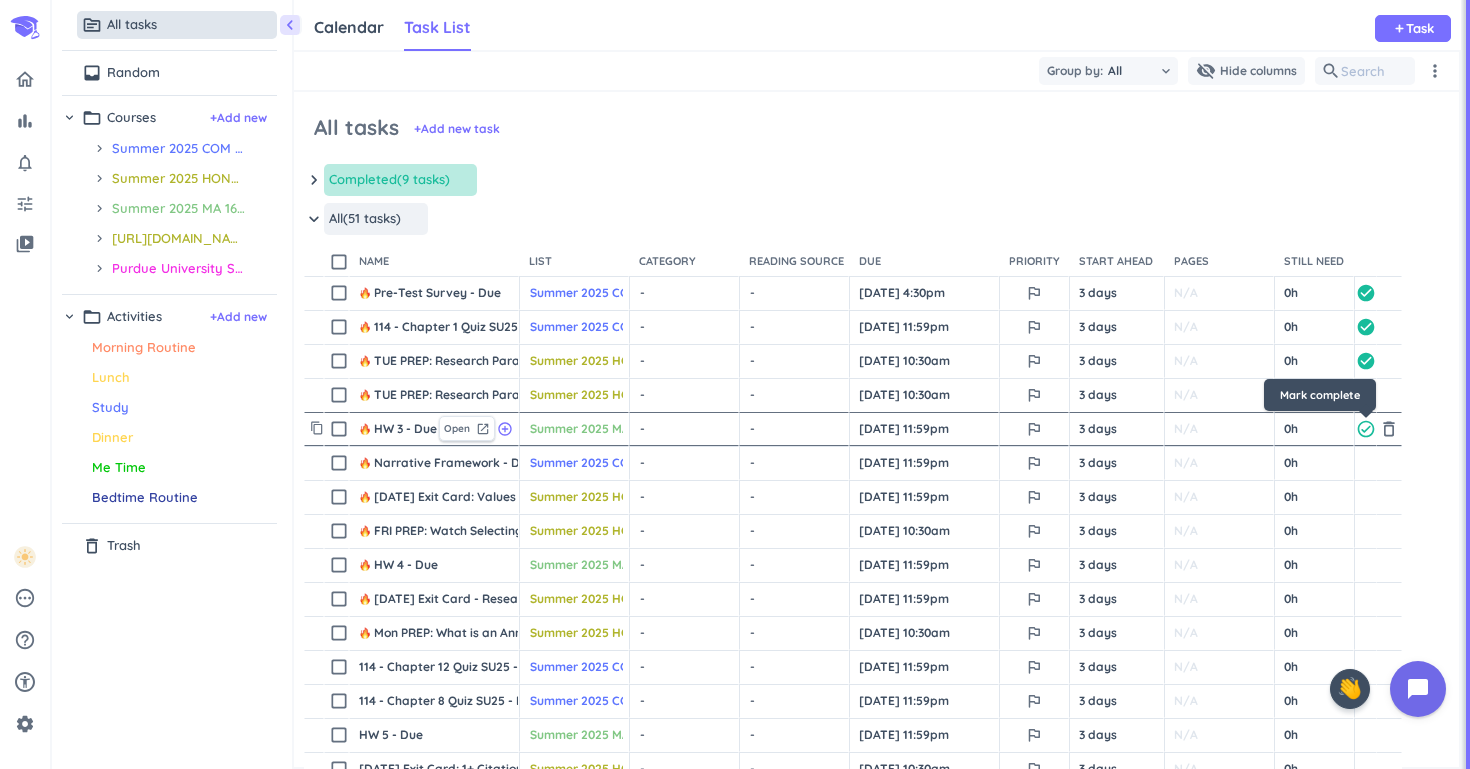 click on "check_circle_outline" at bounding box center (1366, 429) 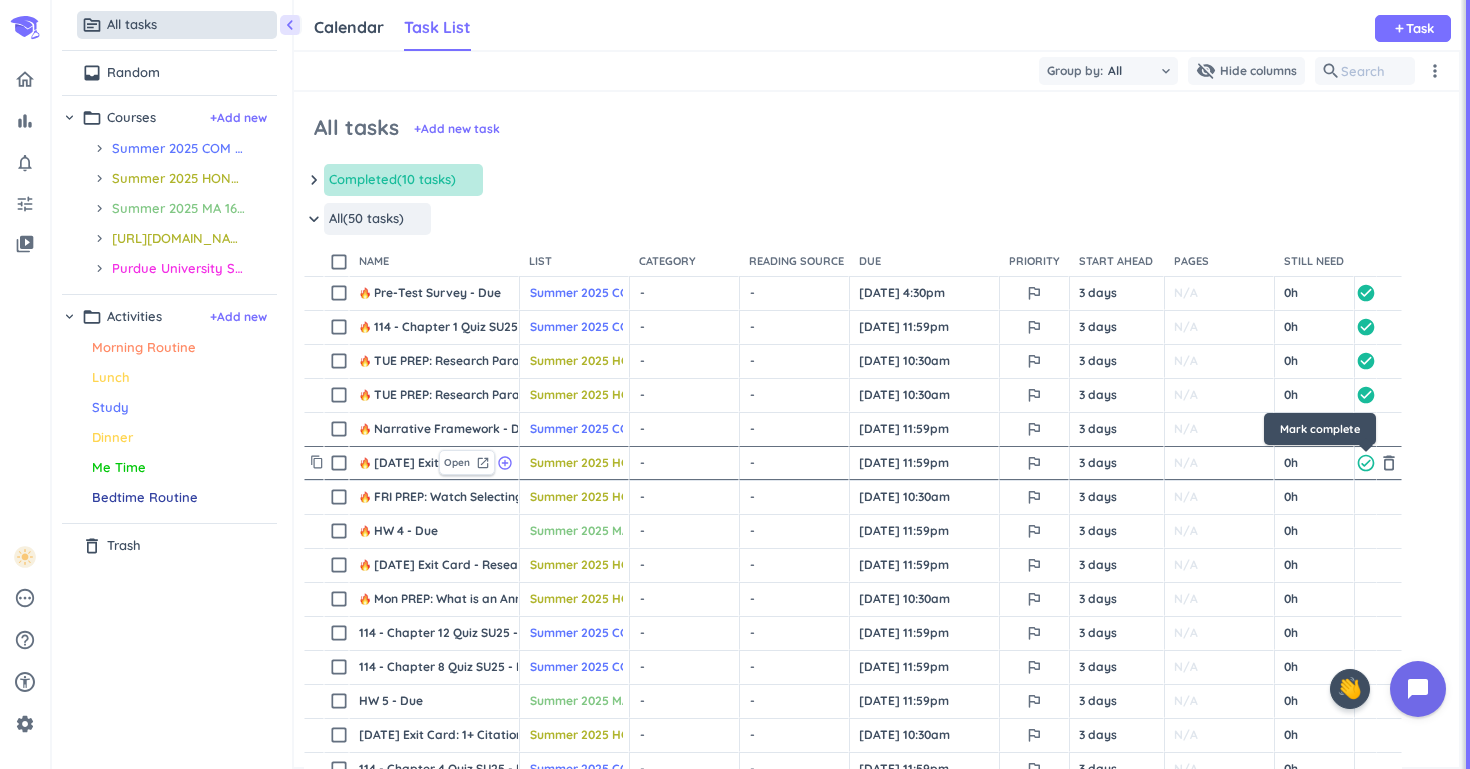 click on "check_circle_outline" at bounding box center (1366, 463) 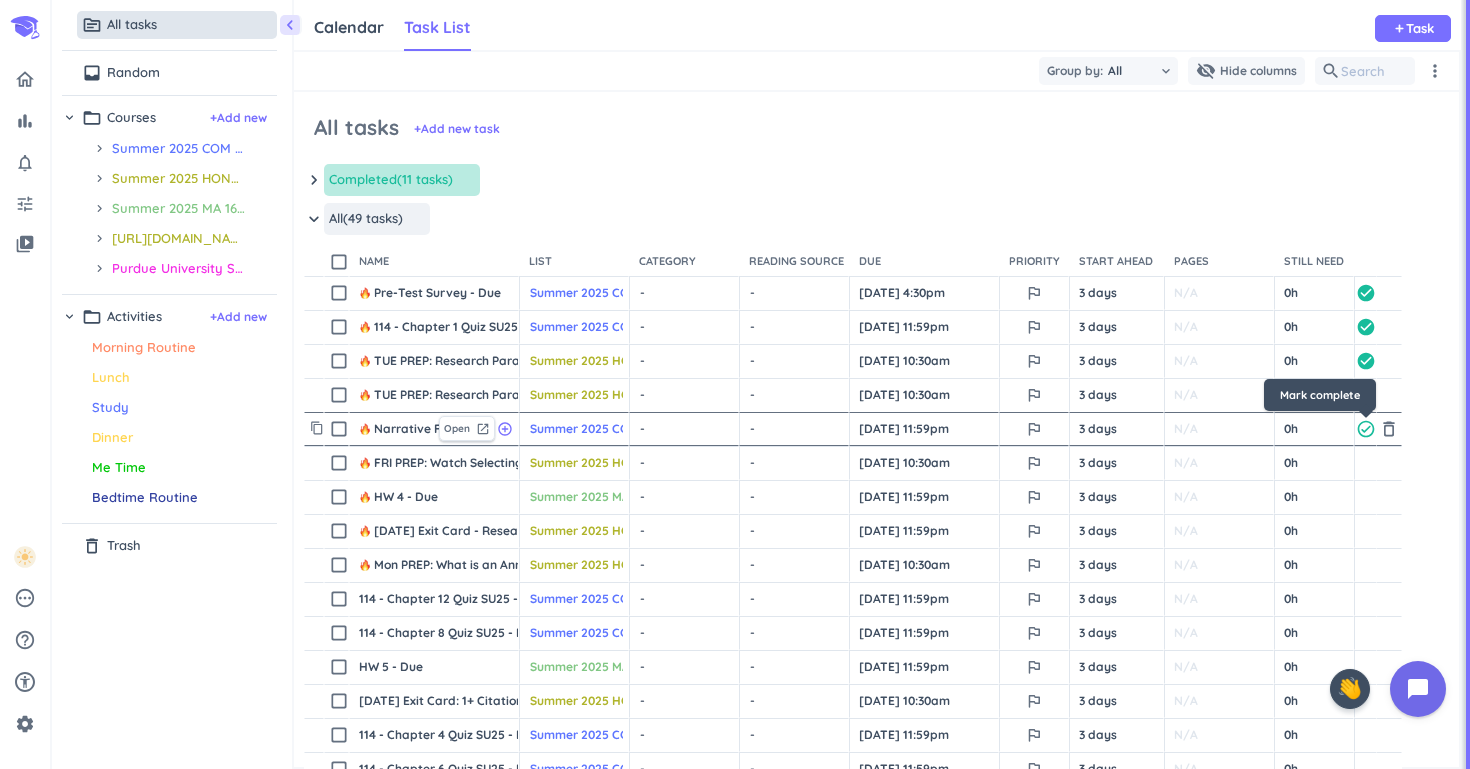 click on "check_circle_outline" at bounding box center (1366, 429) 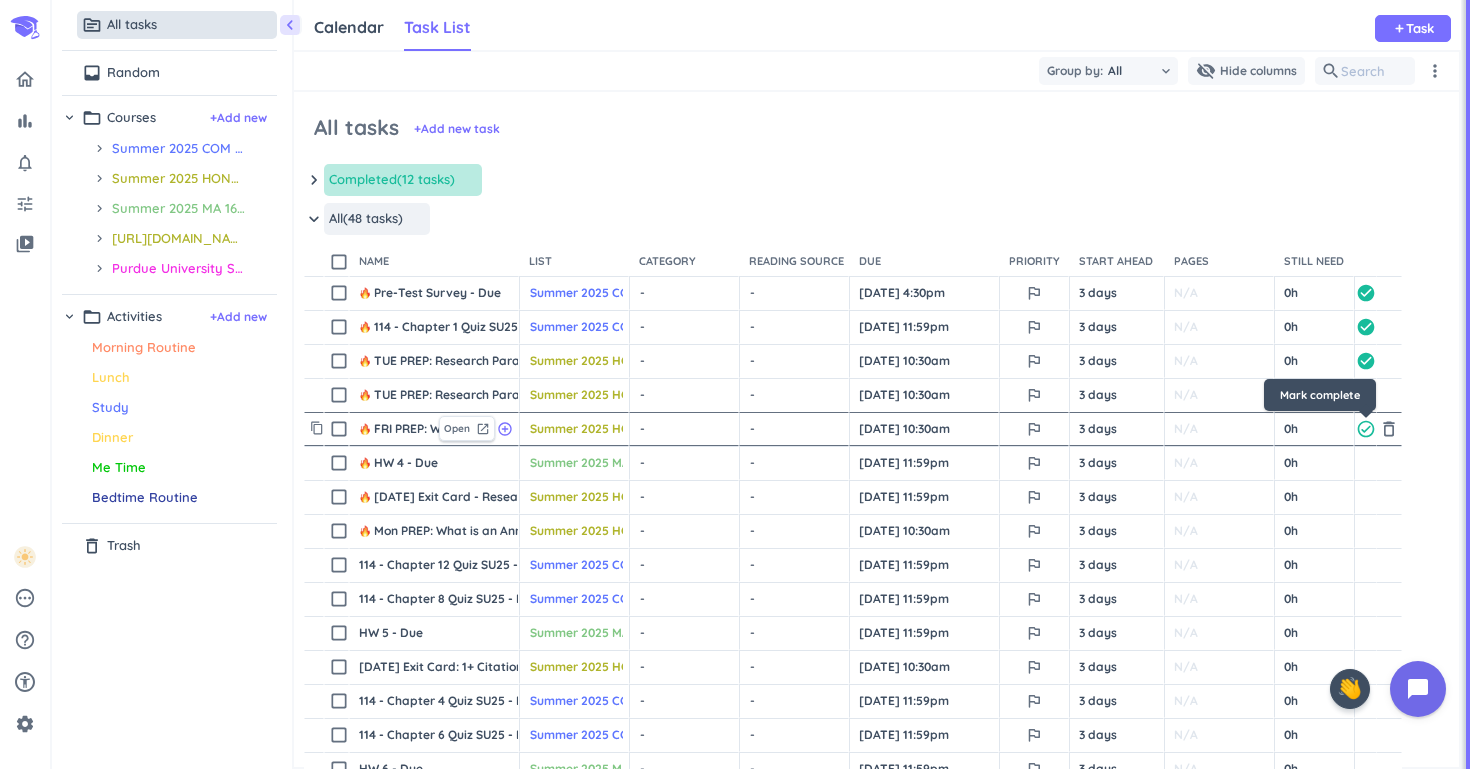 click on "check_circle_outline" at bounding box center (1366, 429) 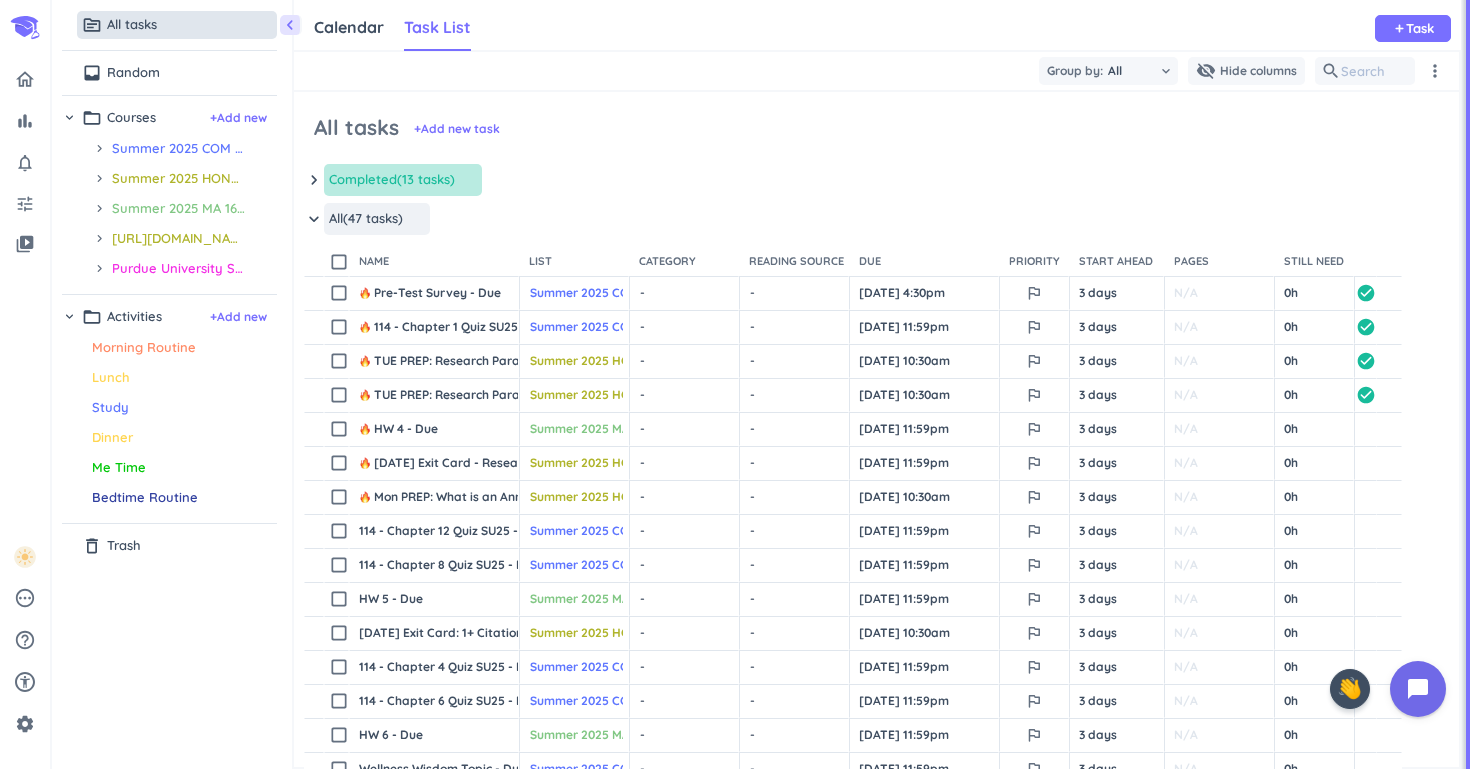 click on "check_circle_outline" at bounding box center (1366, 429) 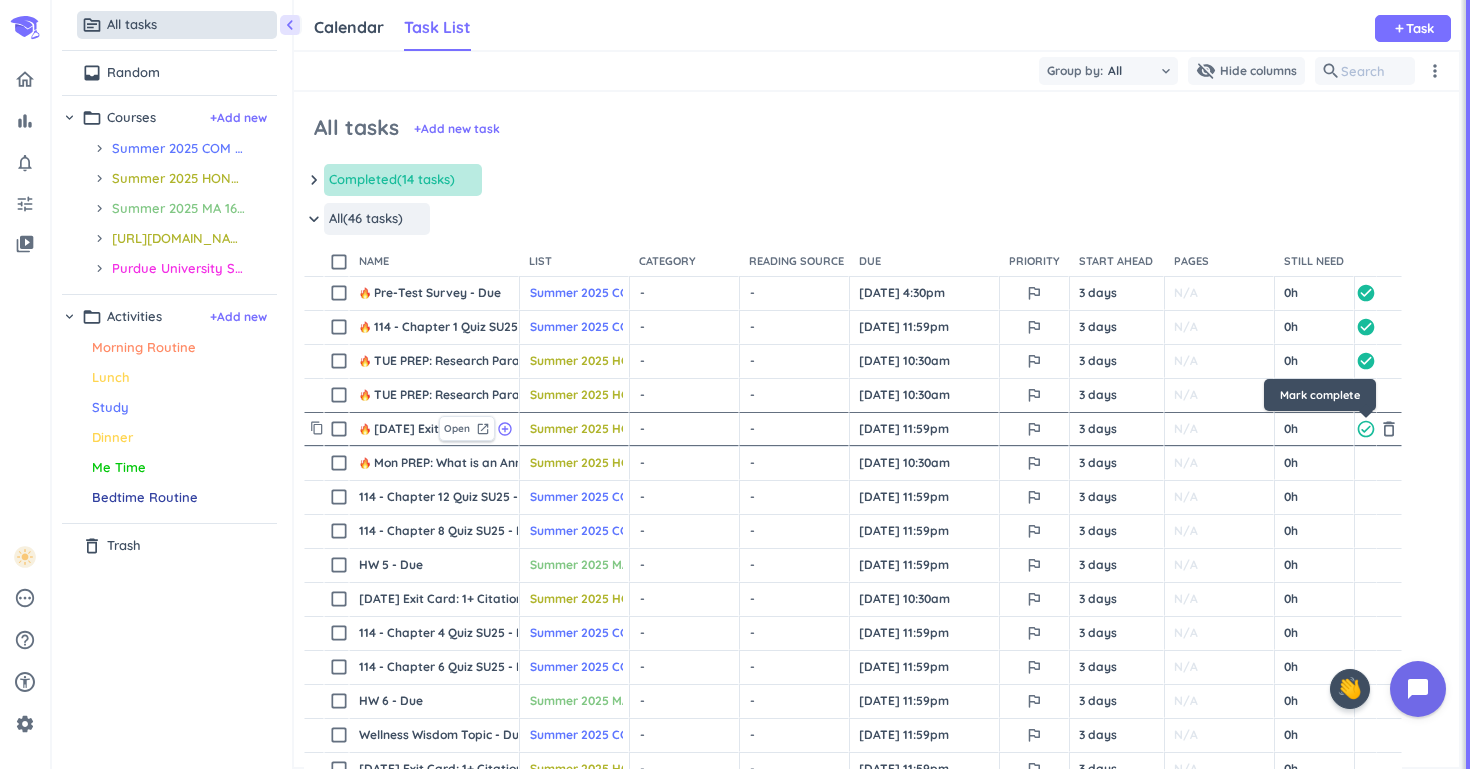click on "check_circle_outline" at bounding box center [1366, 429] 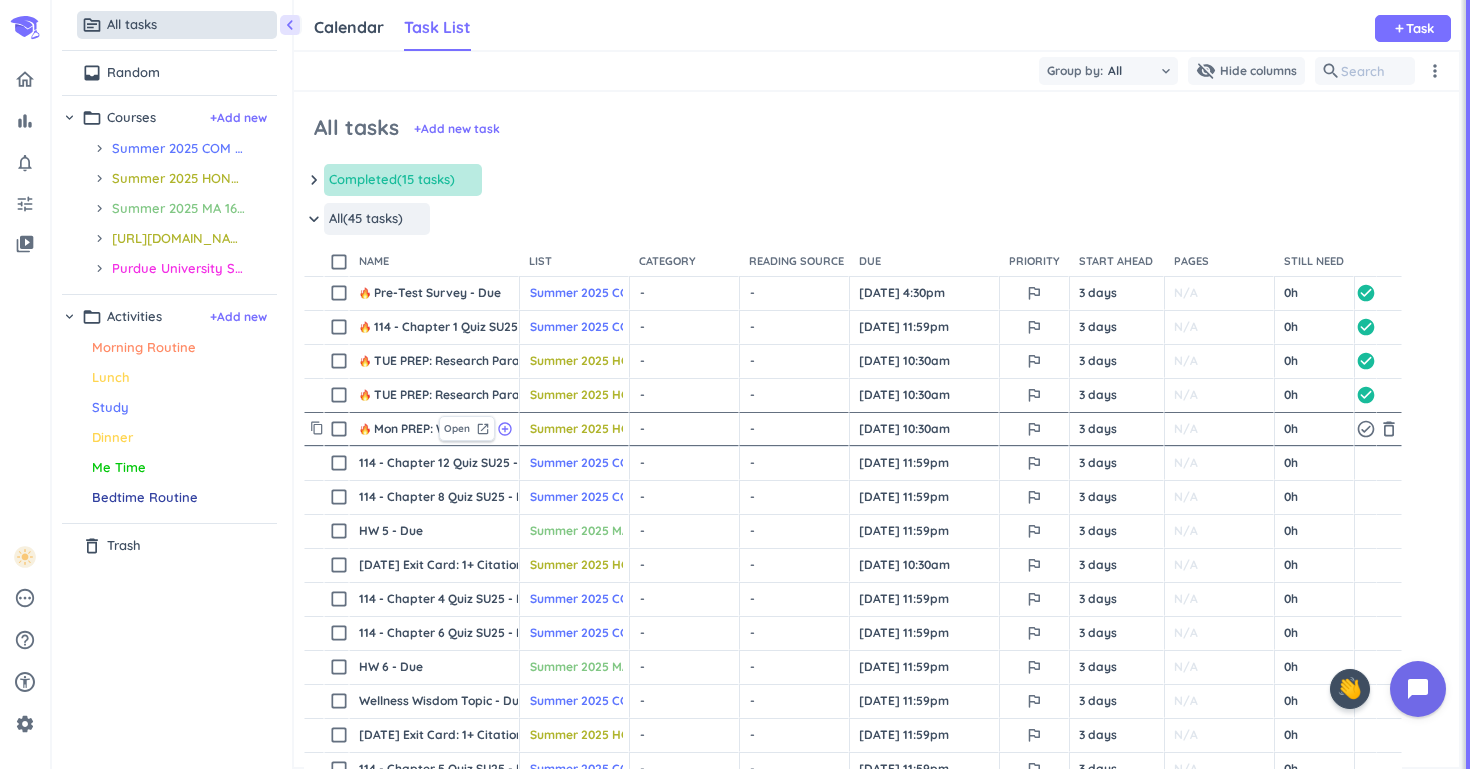 click on "Mon PREP: What is an Annotated Bibliography? - Due" at bounding box center (394, 429) 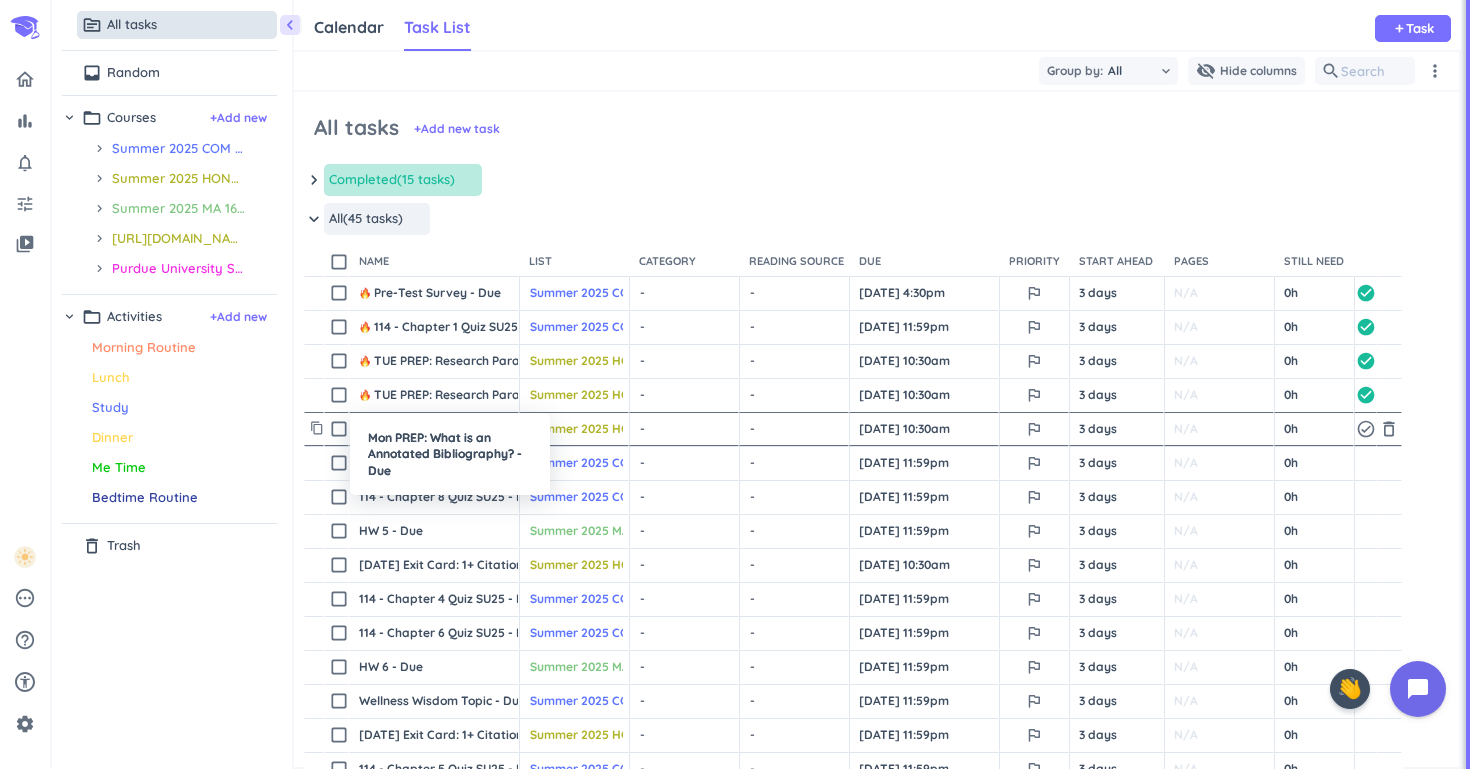 click at bounding box center [735, 384] 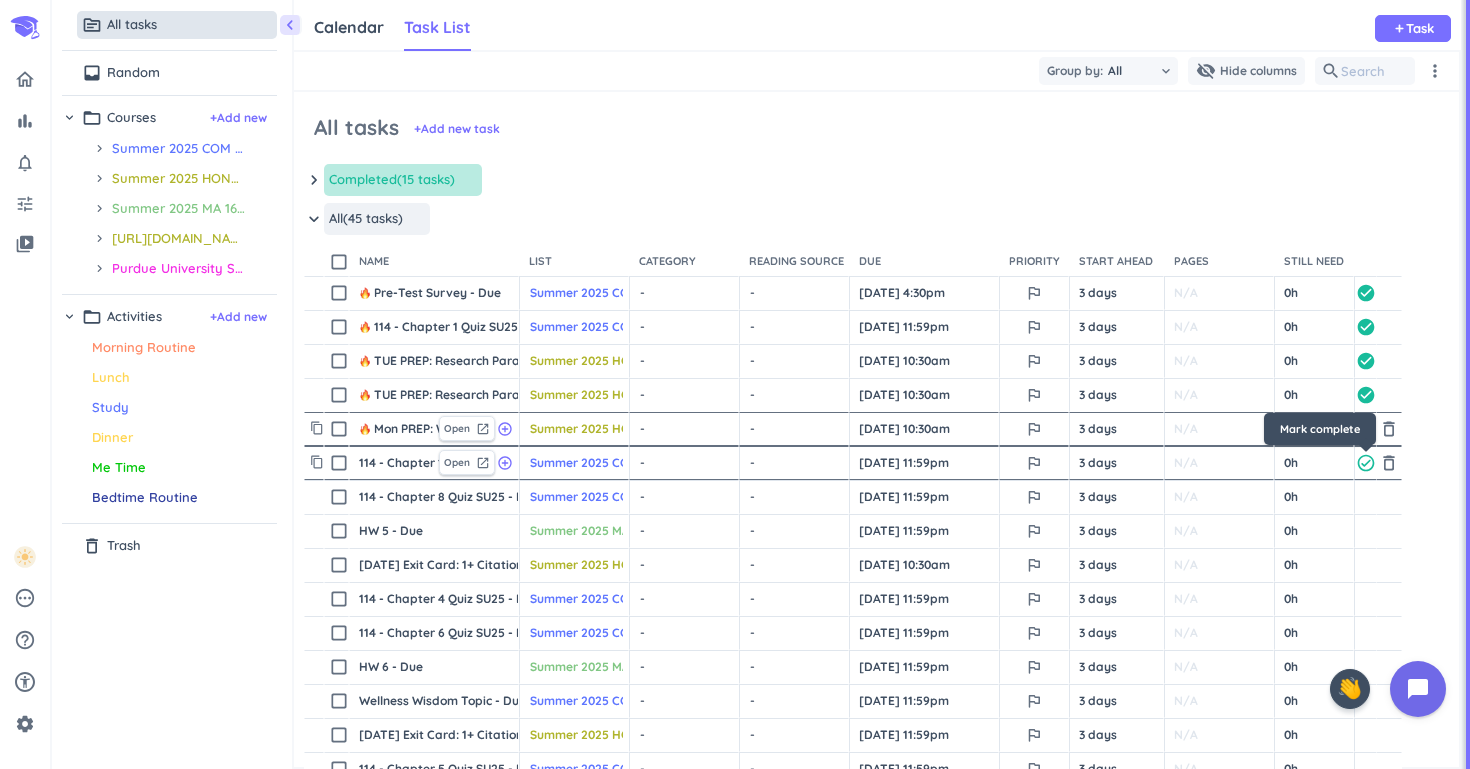 click on "check_circle_outline" at bounding box center (1366, 463) 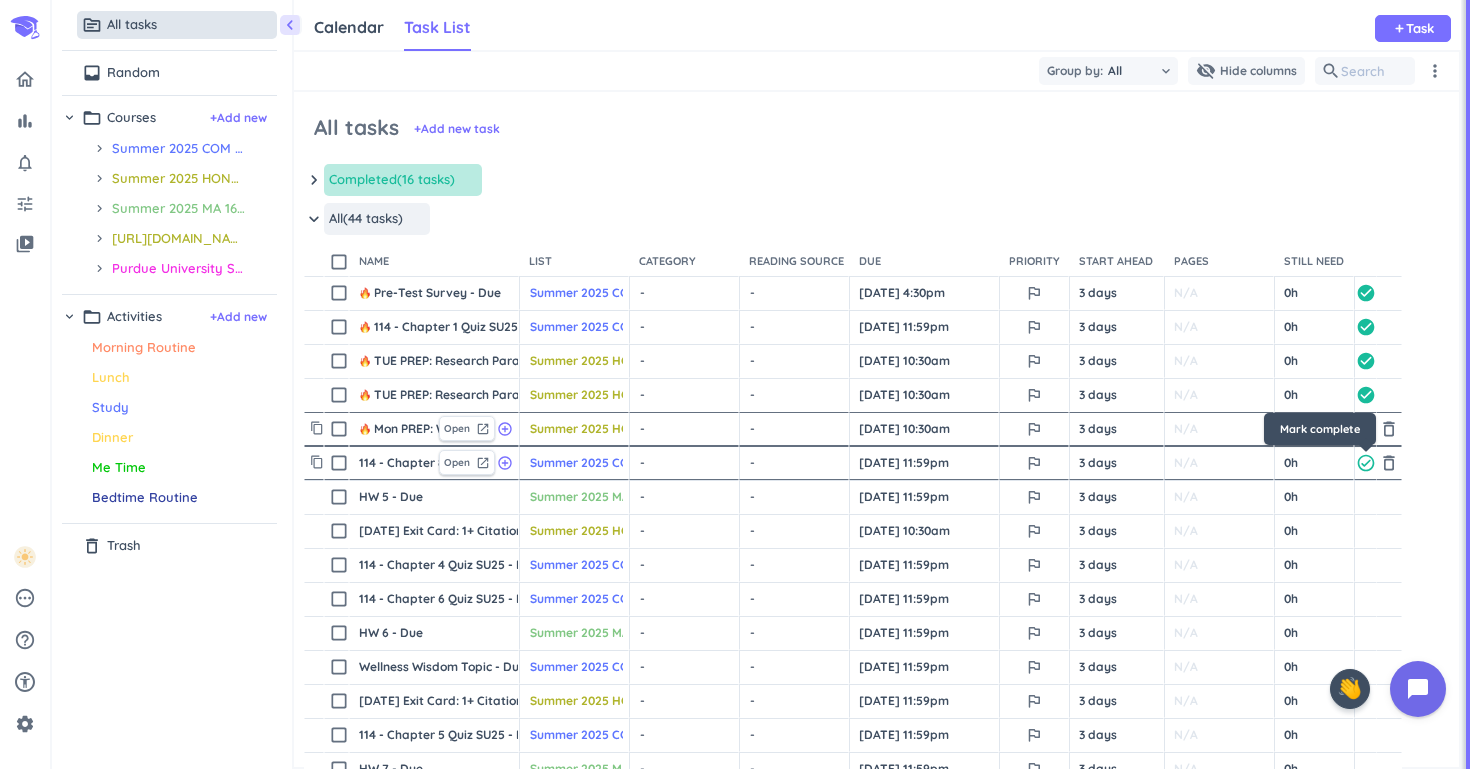 click on "check_circle_outline" at bounding box center [1366, 463] 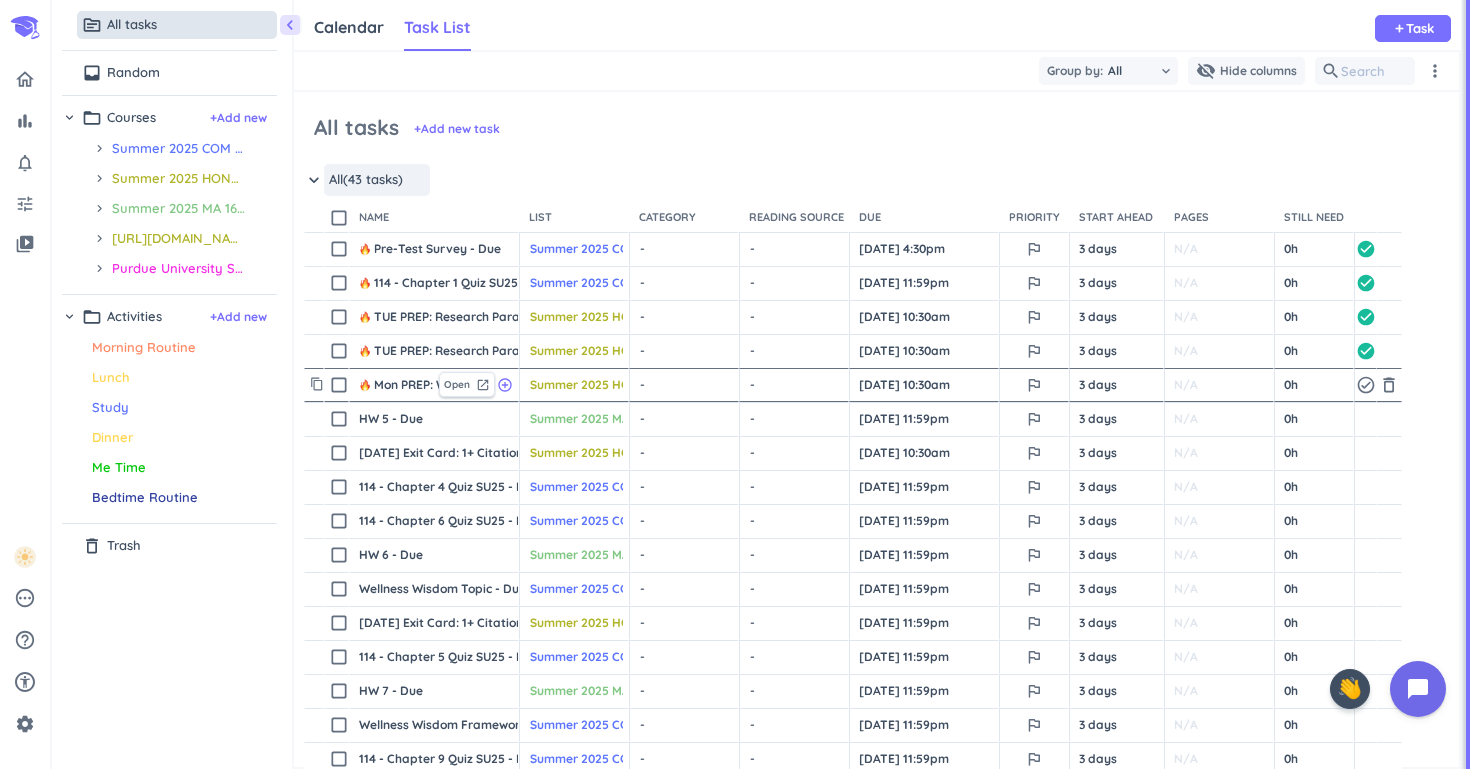 scroll, scrollTop: 46, scrollLeft: 0, axis: vertical 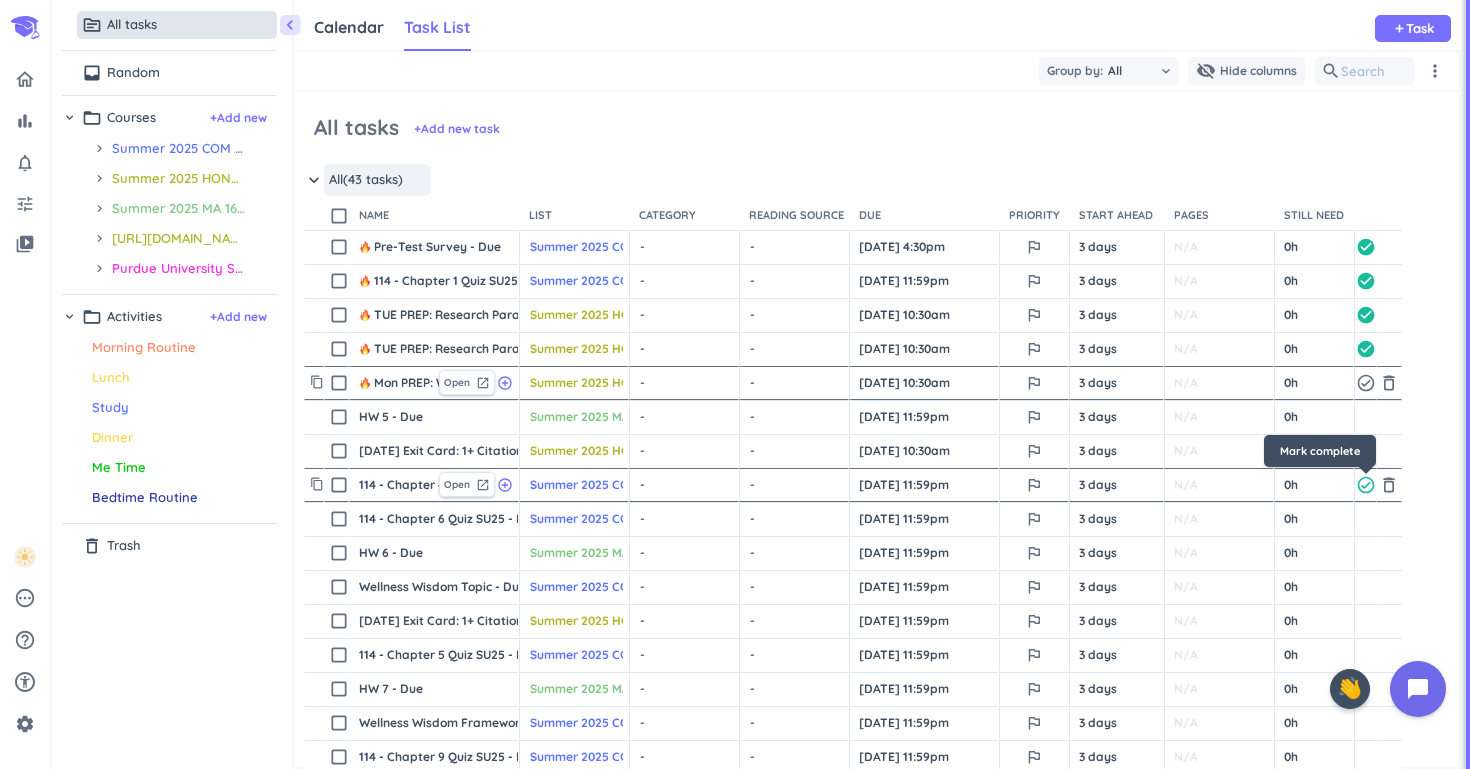 click on "check_circle_outline" at bounding box center (1366, 485) 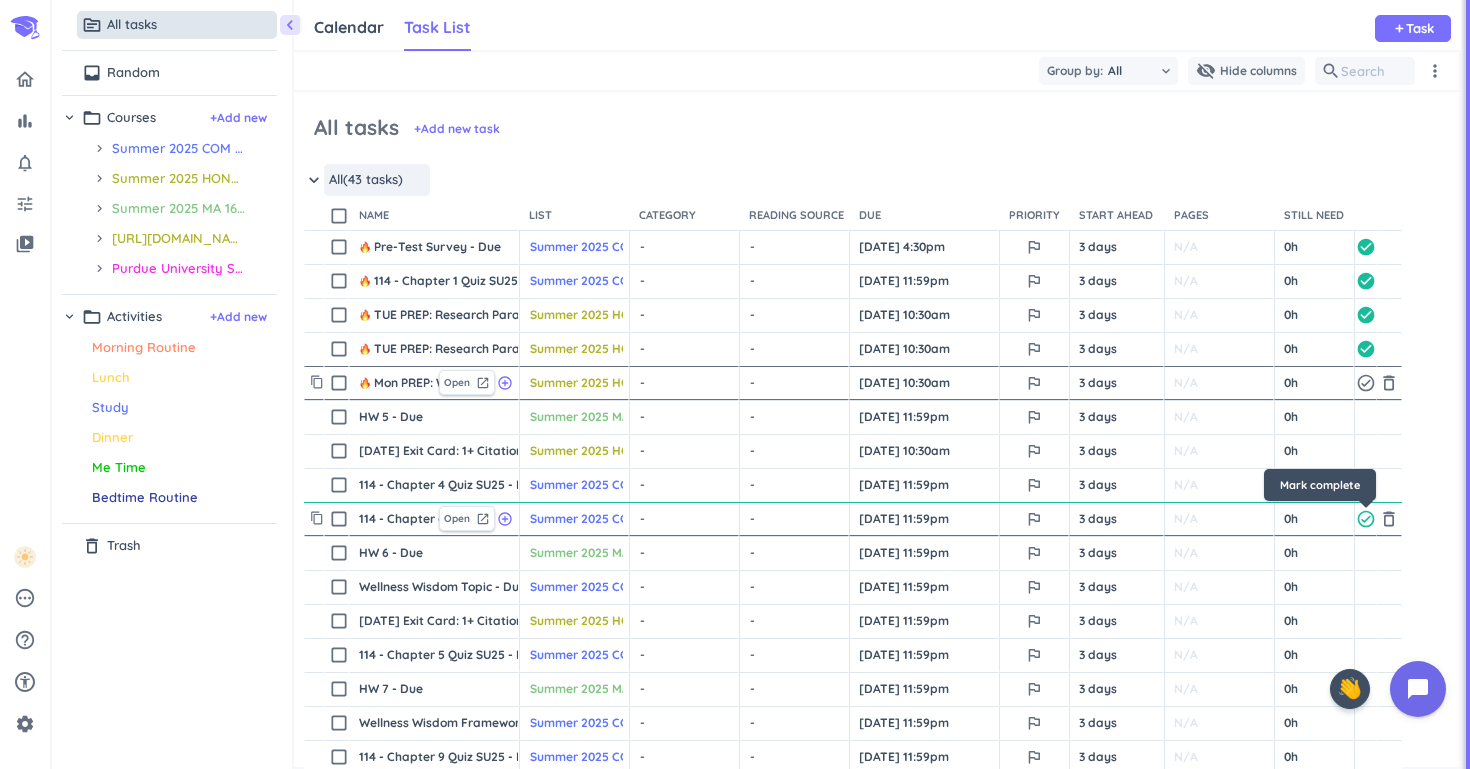 click on "check_circle_outline" at bounding box center (1366, 519) 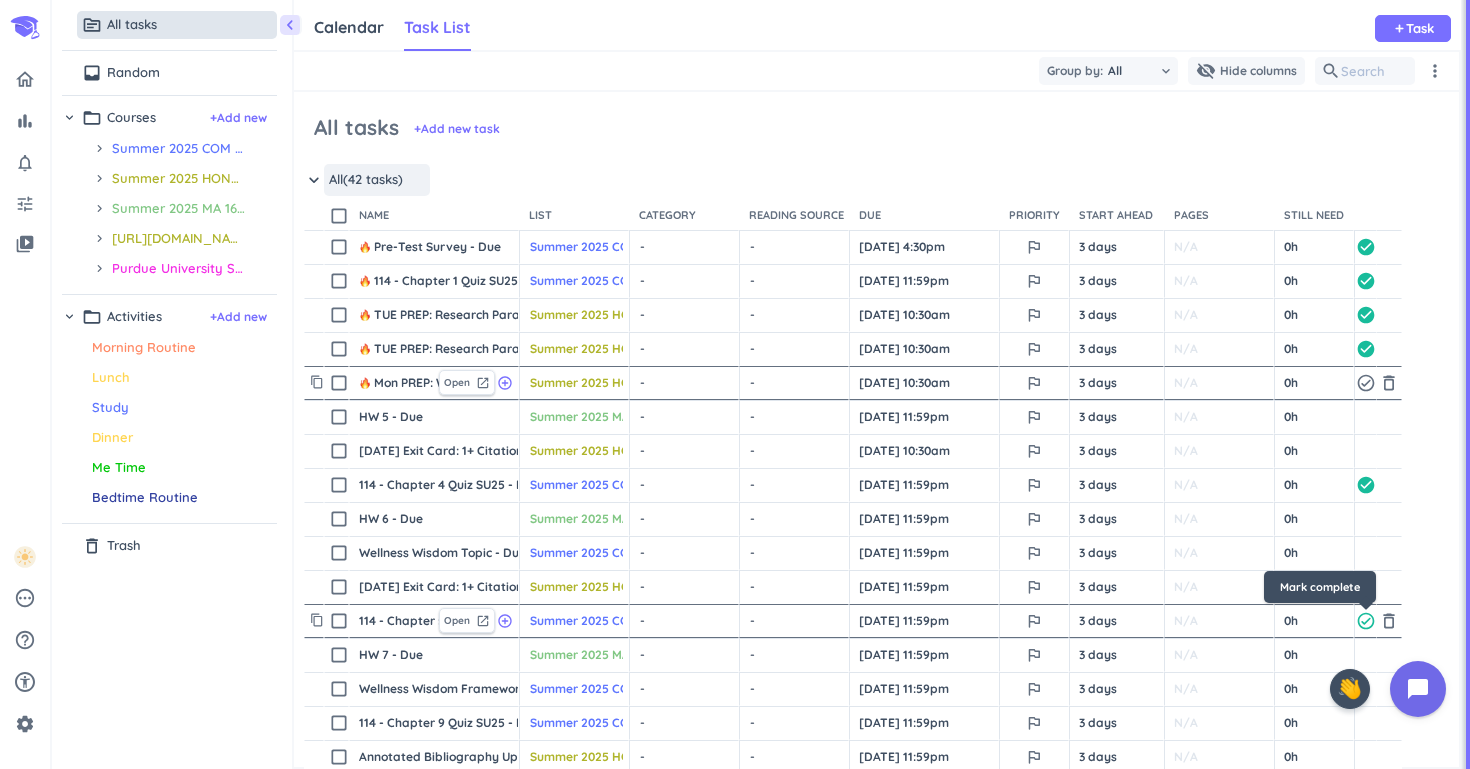 click on "check_circle_outline" at bounding box center (1366, 621) 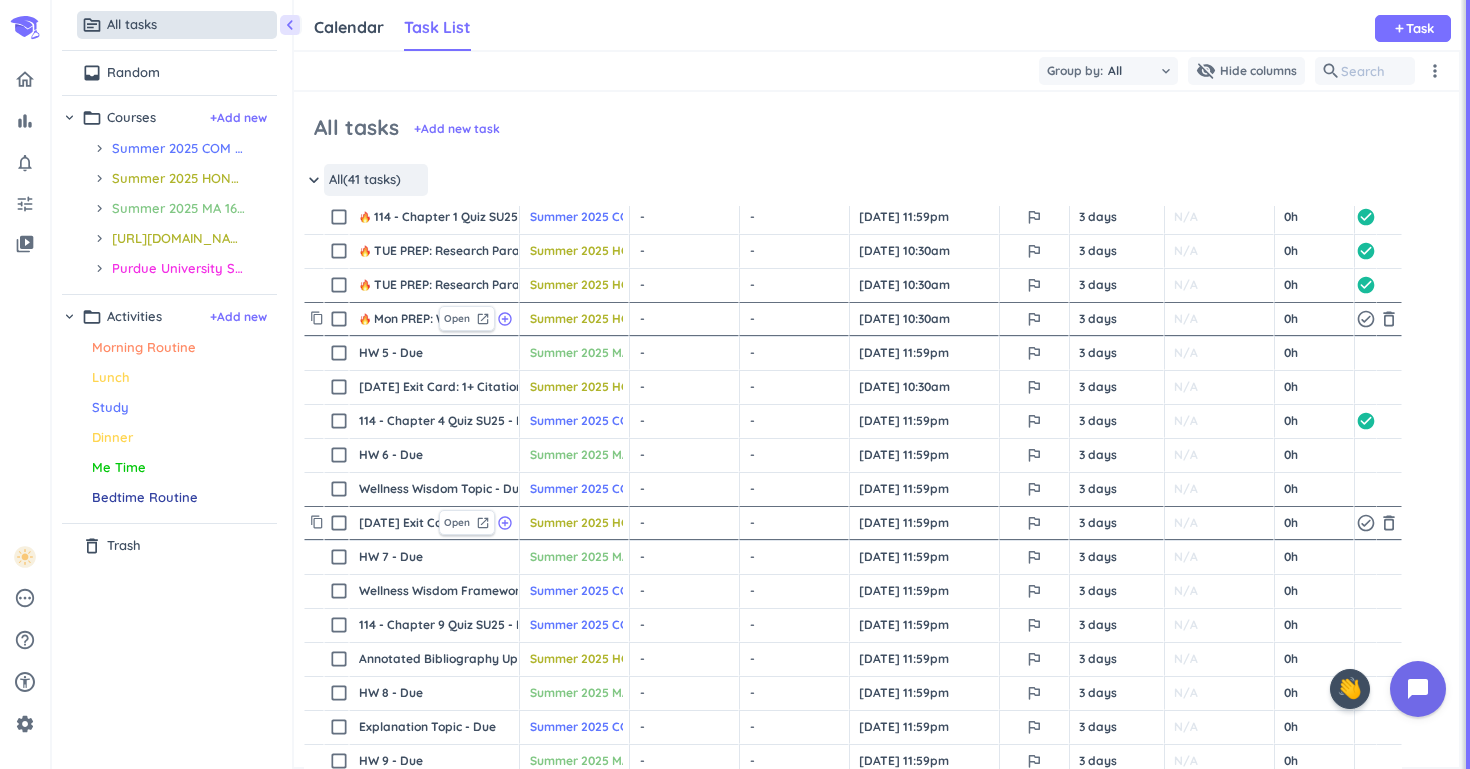scroll, scrollTop: 122, scrollLeft: 0, axis: vertical 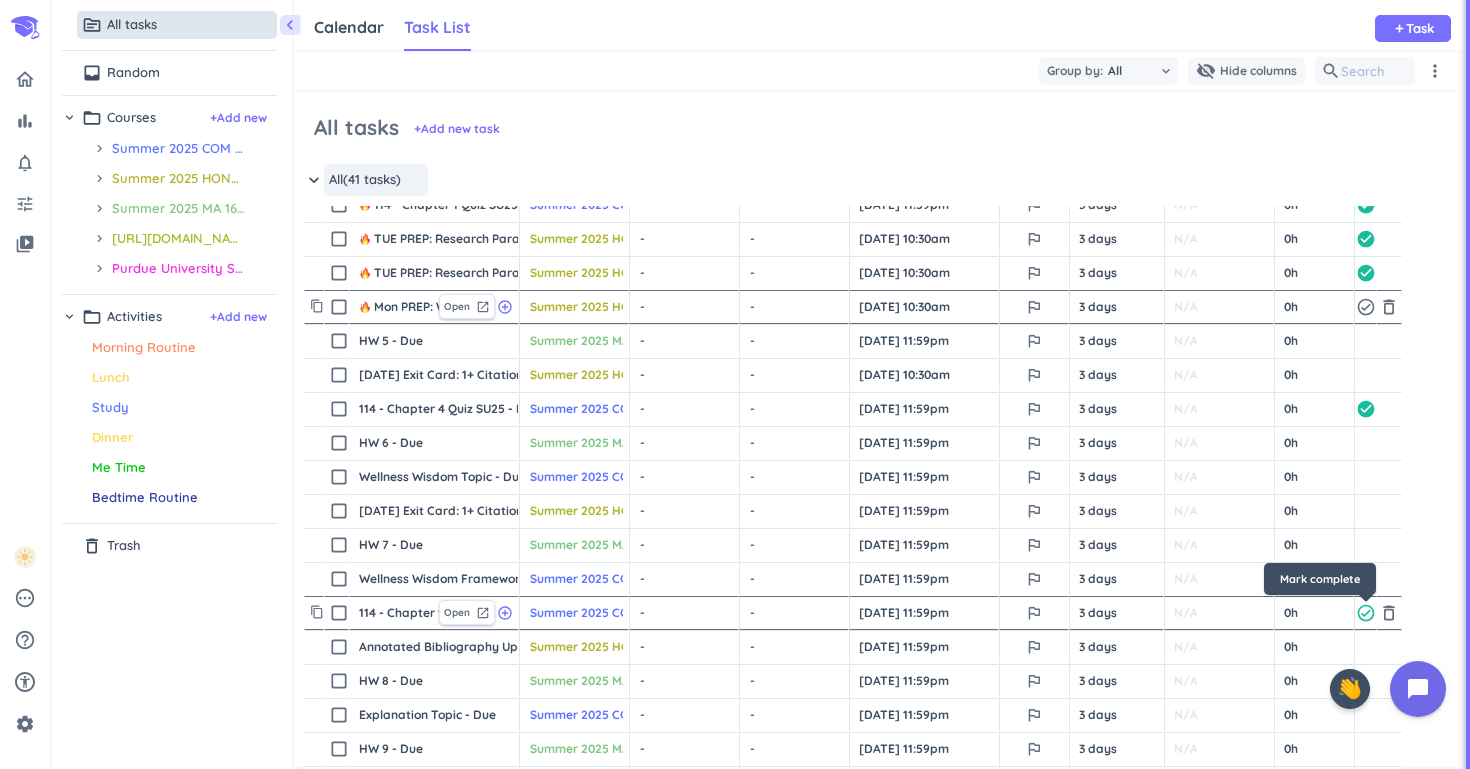click on "check_circle_outline" at bounding box center (1366, 613) 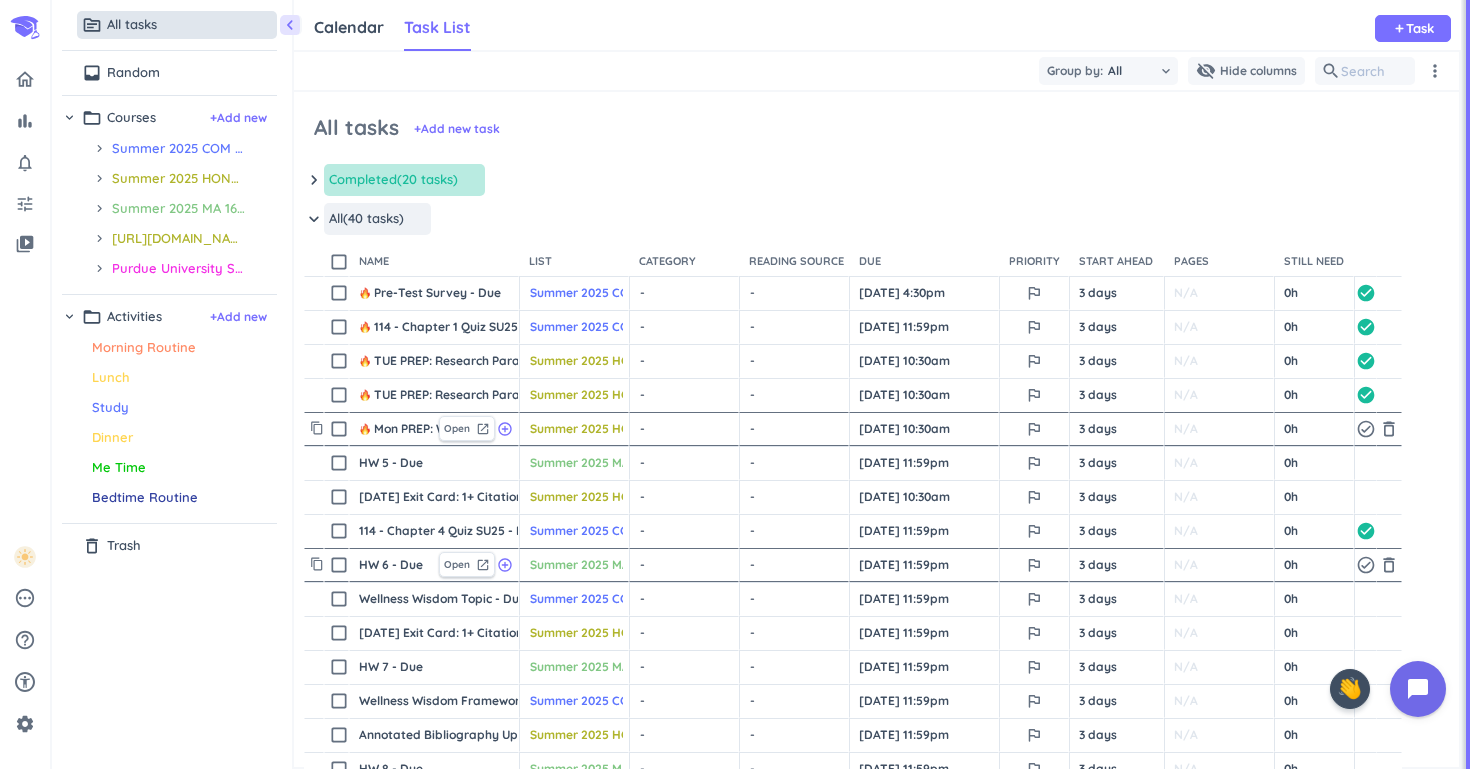 scroll, scrollTop: 0, scrollLeft: 0, axis: both 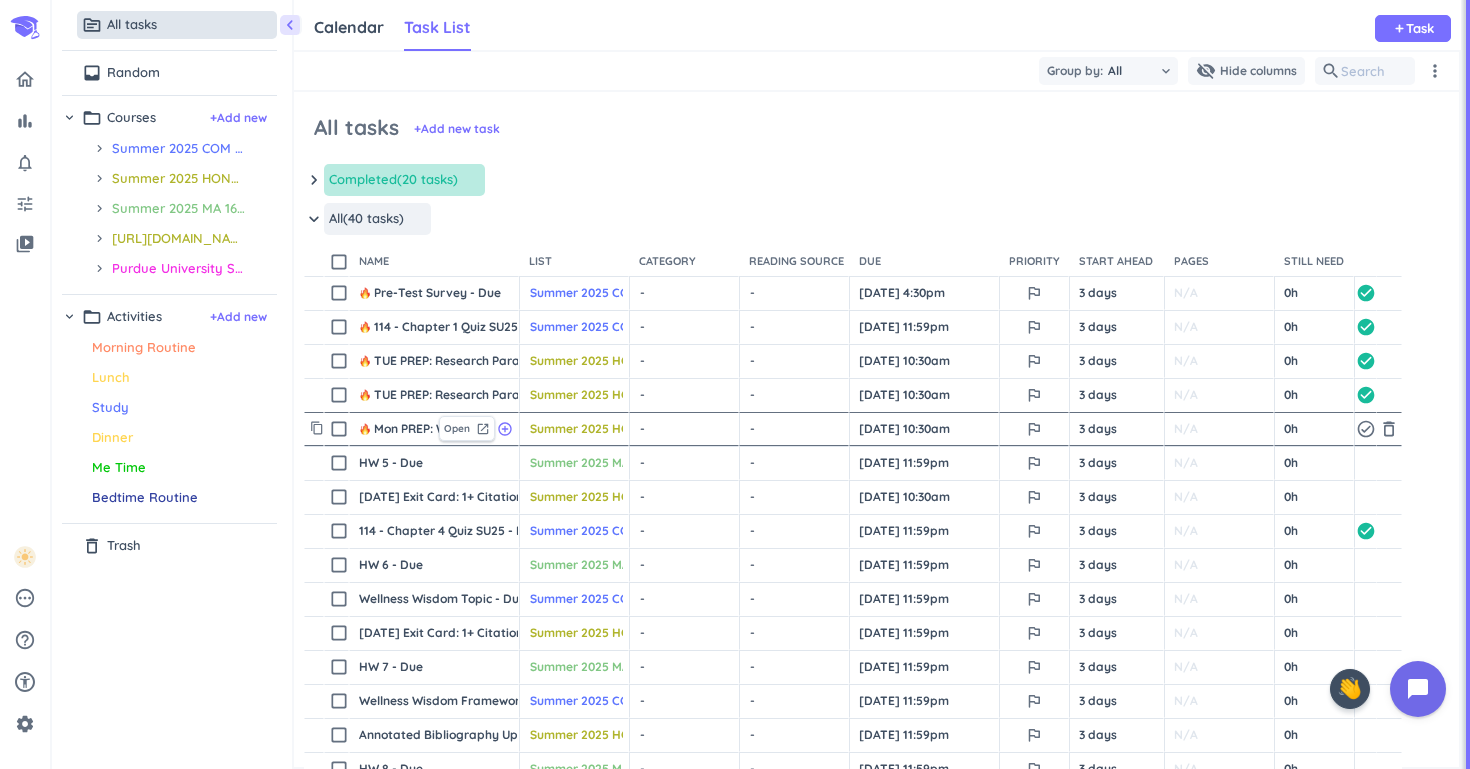 click on "Mon PREP: What is an Annotated Bibliography? - Due" at bounding box center (394, 429) 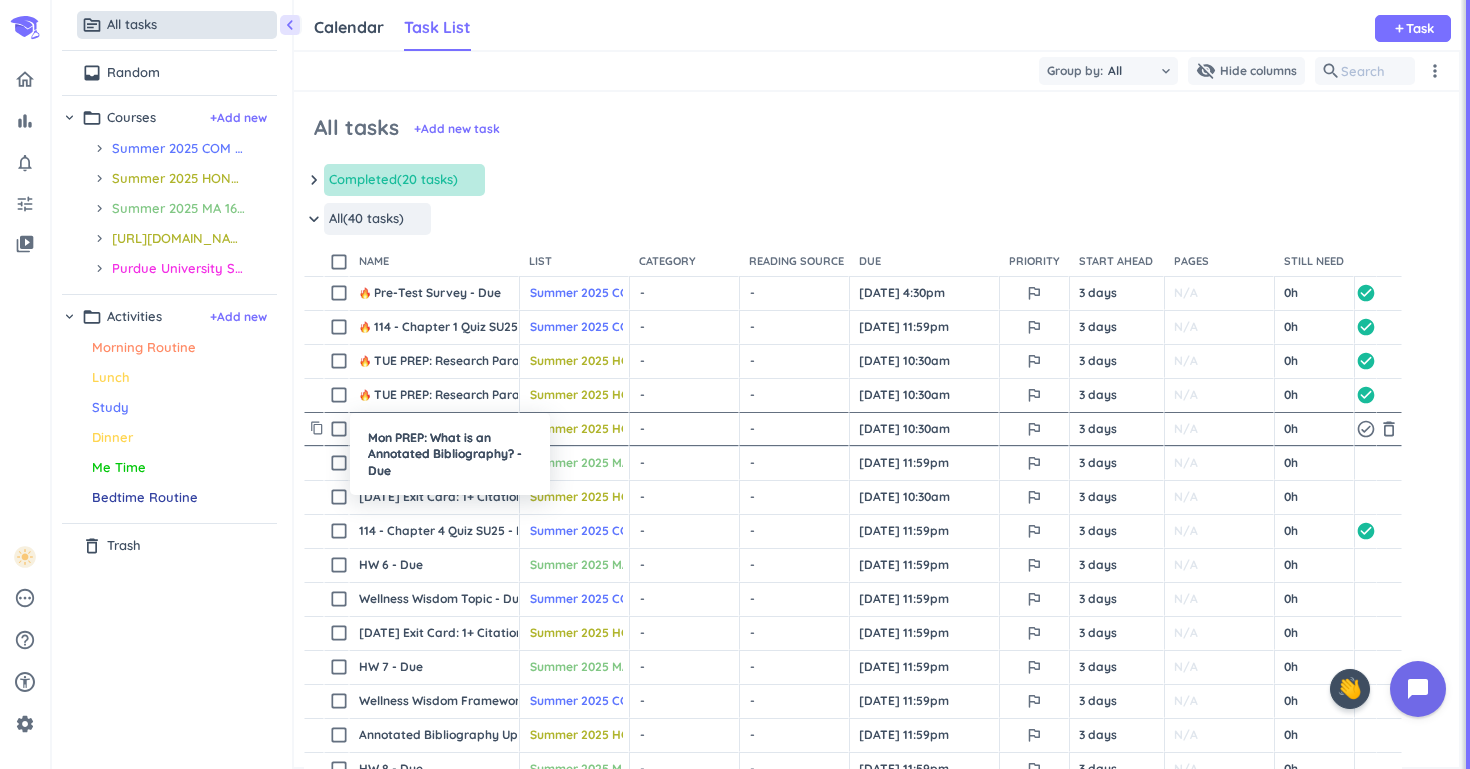 click at bounding box center [735, 384] 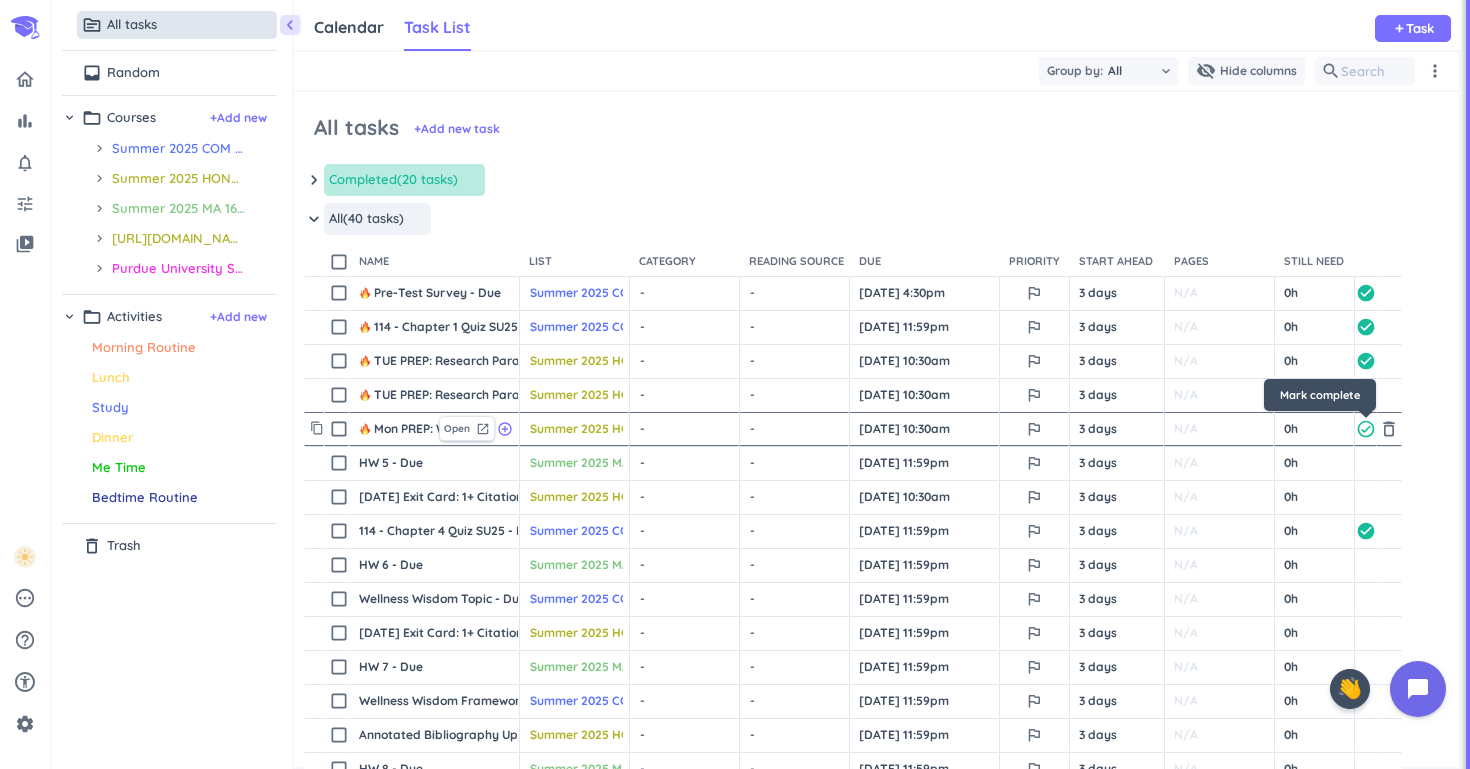 click on "check_circle_outline" at bounding box center (1366, 429) 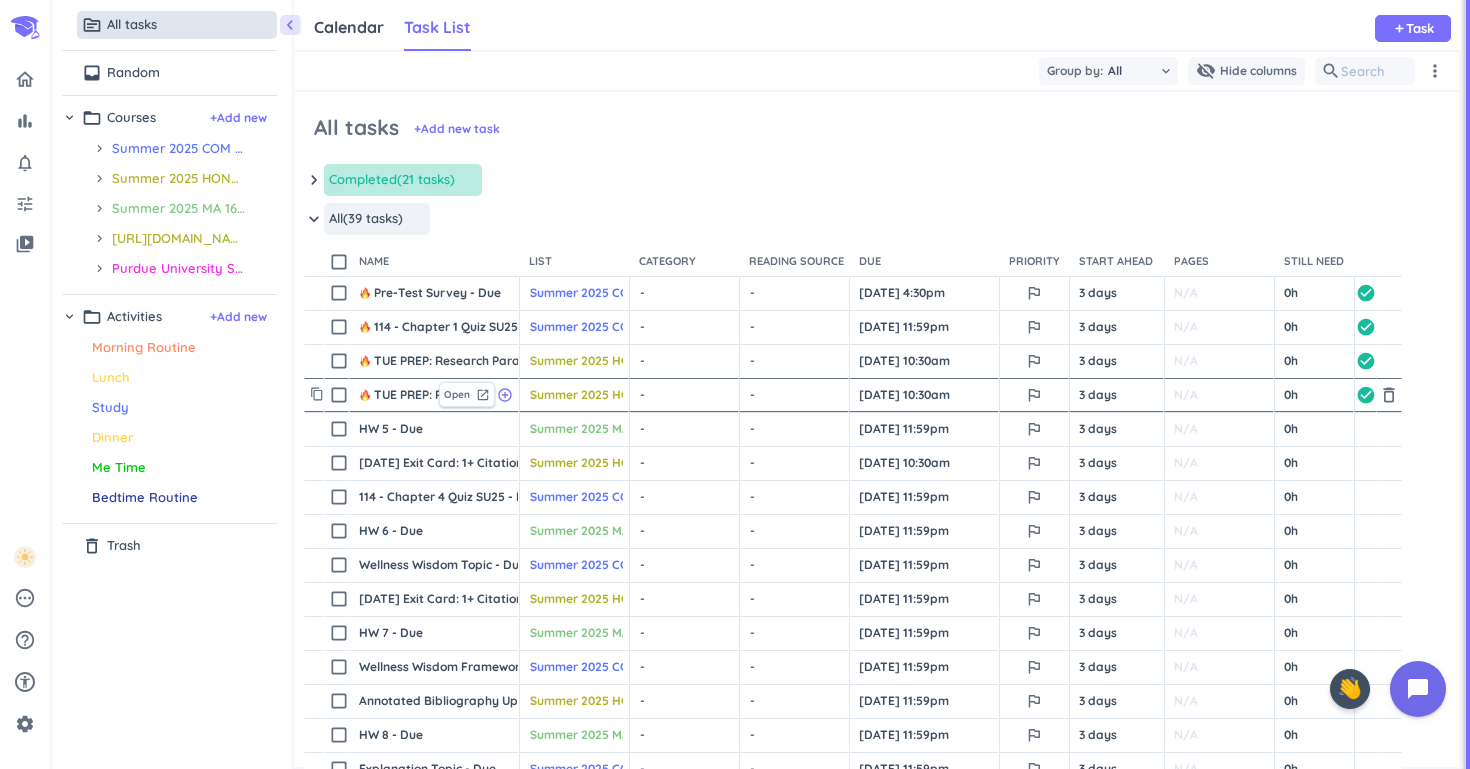 click on "TUE PREP: Research Paradigm Reading Option 2 - Section 3.4 - [PERSON_NAME] Internalist Historiography of Science (pp. 29-34) - Due" at bounding box center (394, 395) 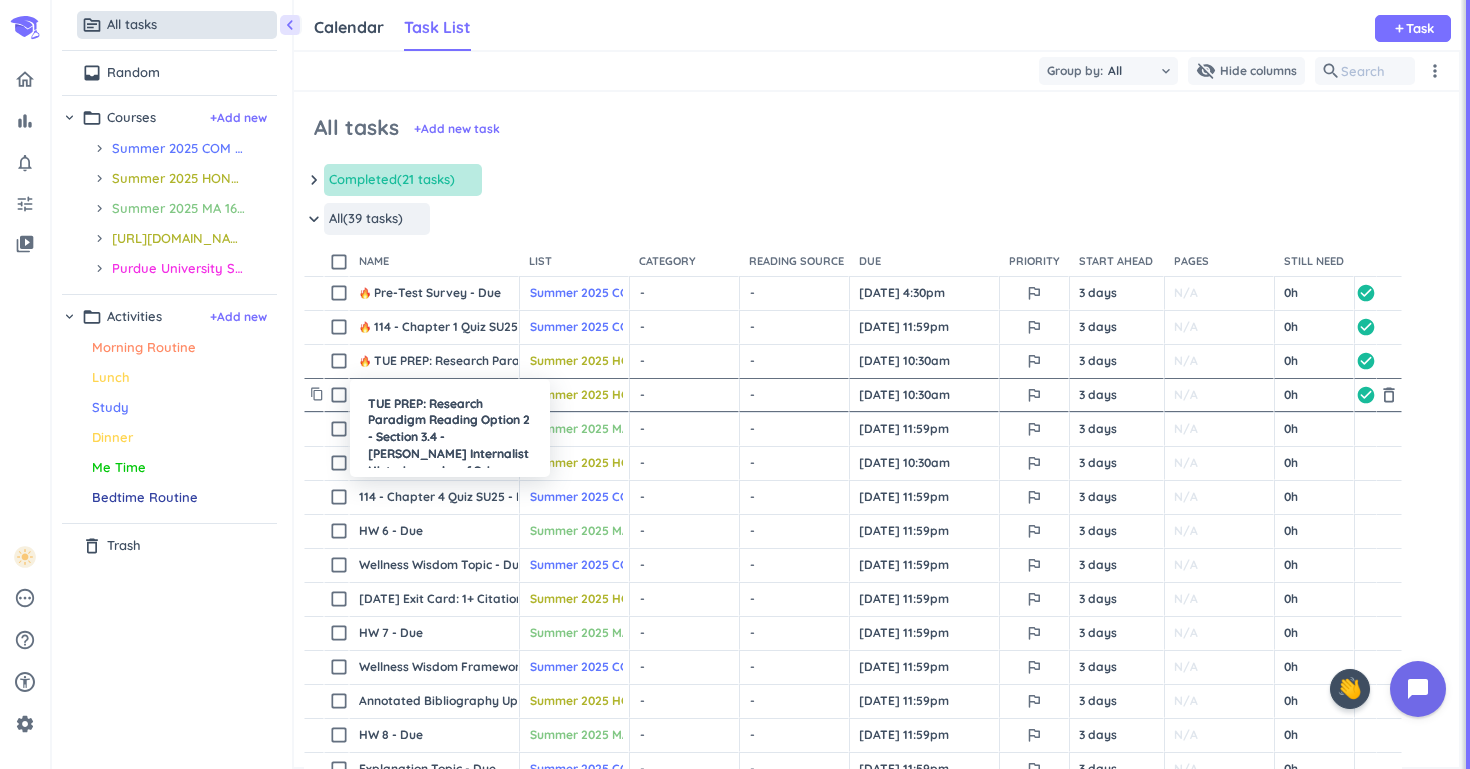 scroll, scrollTop: 7, scrollLeft: 0, axis: vertical 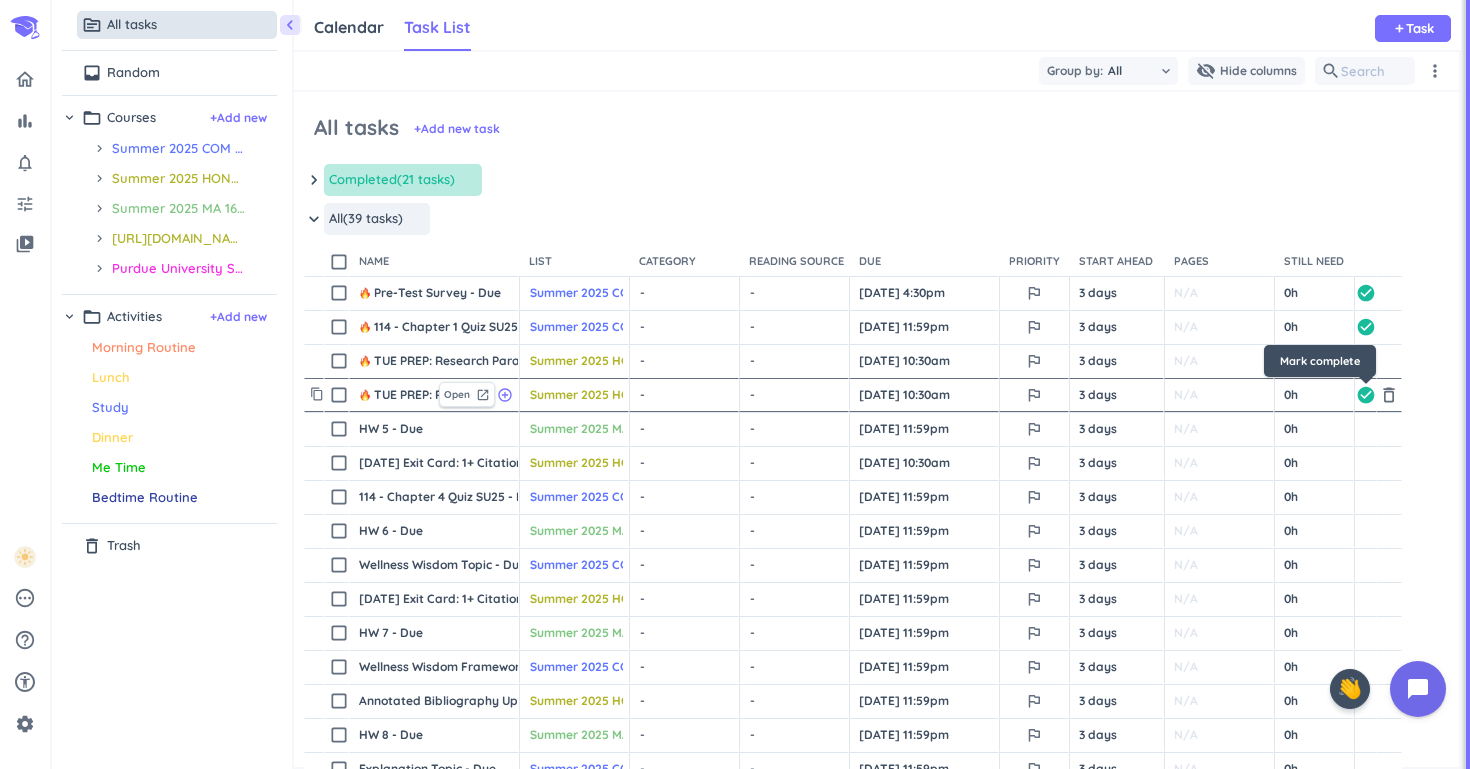 click on "check_circle" at bounding box center [1366, 395] 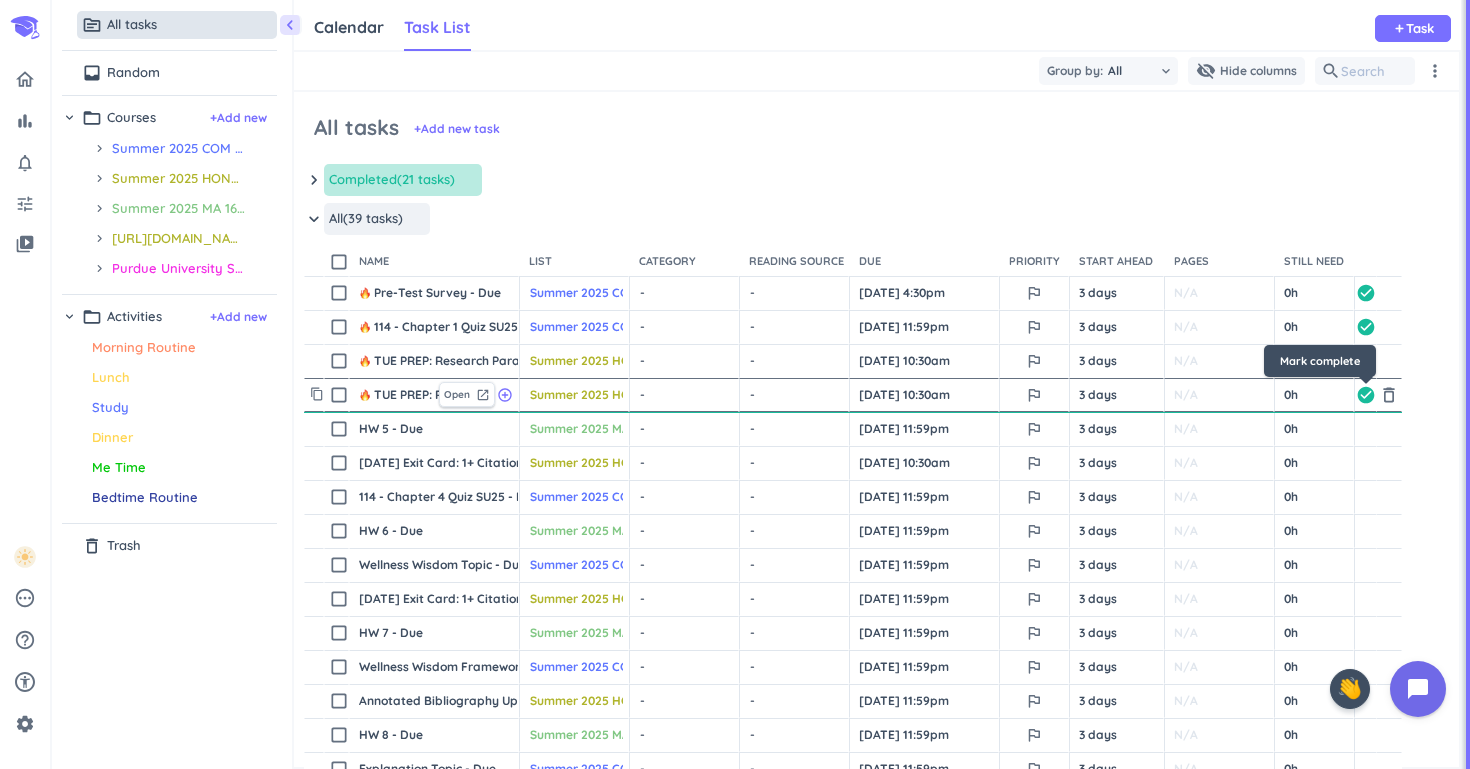 click on "check_circle" at bounding box center [1366, 395] 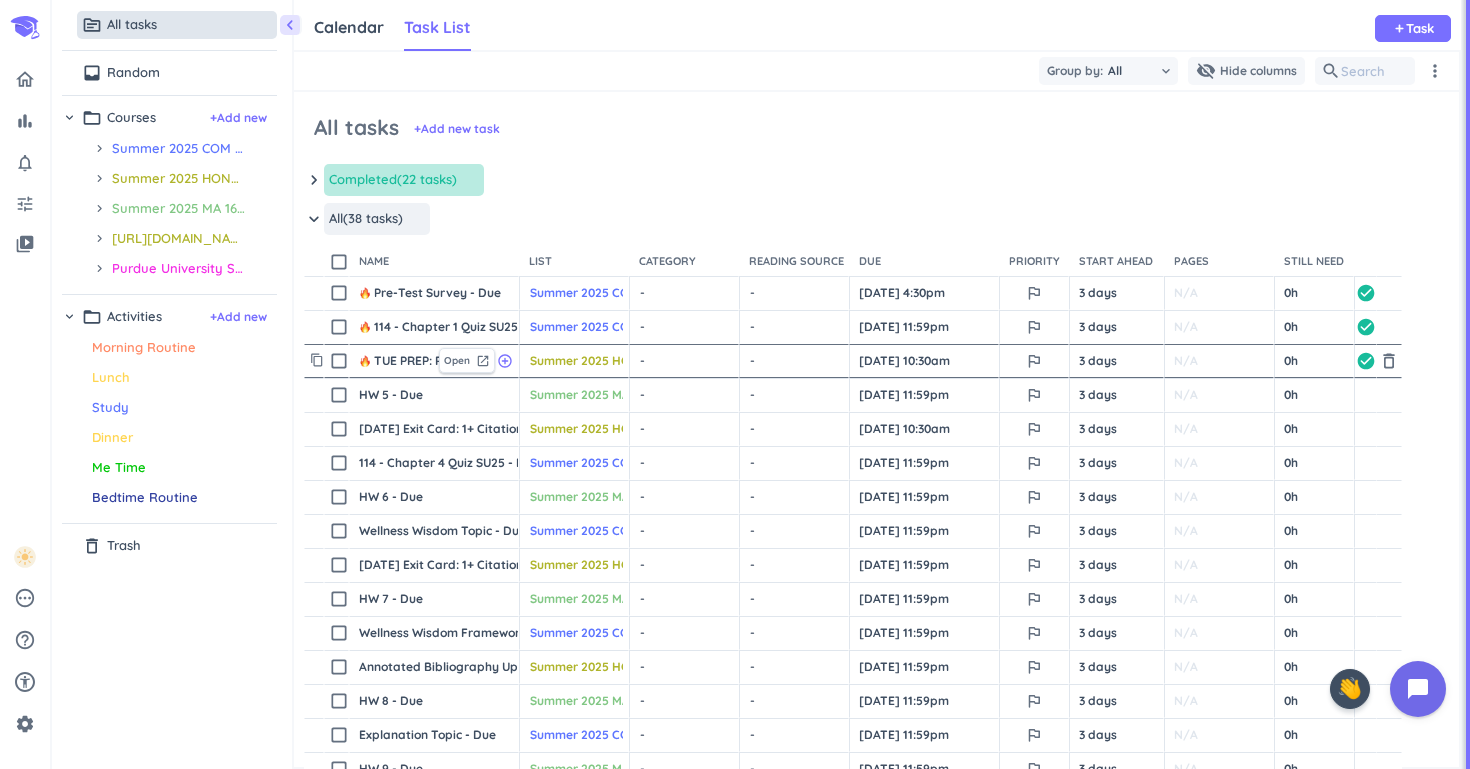 click on "TUE PREP: Research Paradigm Reading Option 1 - Four General Inquiry Worldviews (pp 51-56) - Due" at bounding box center [394, 361] 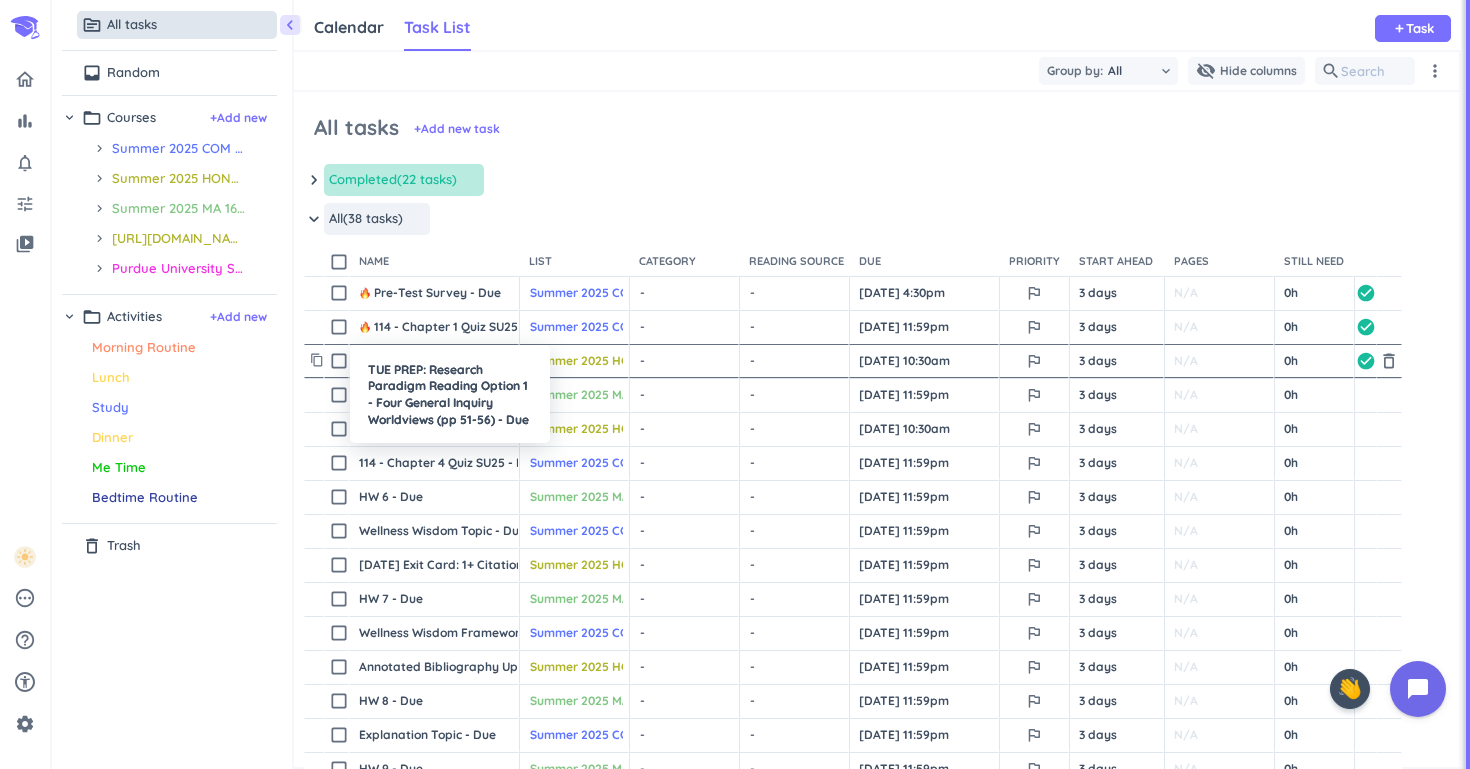 type on "x" 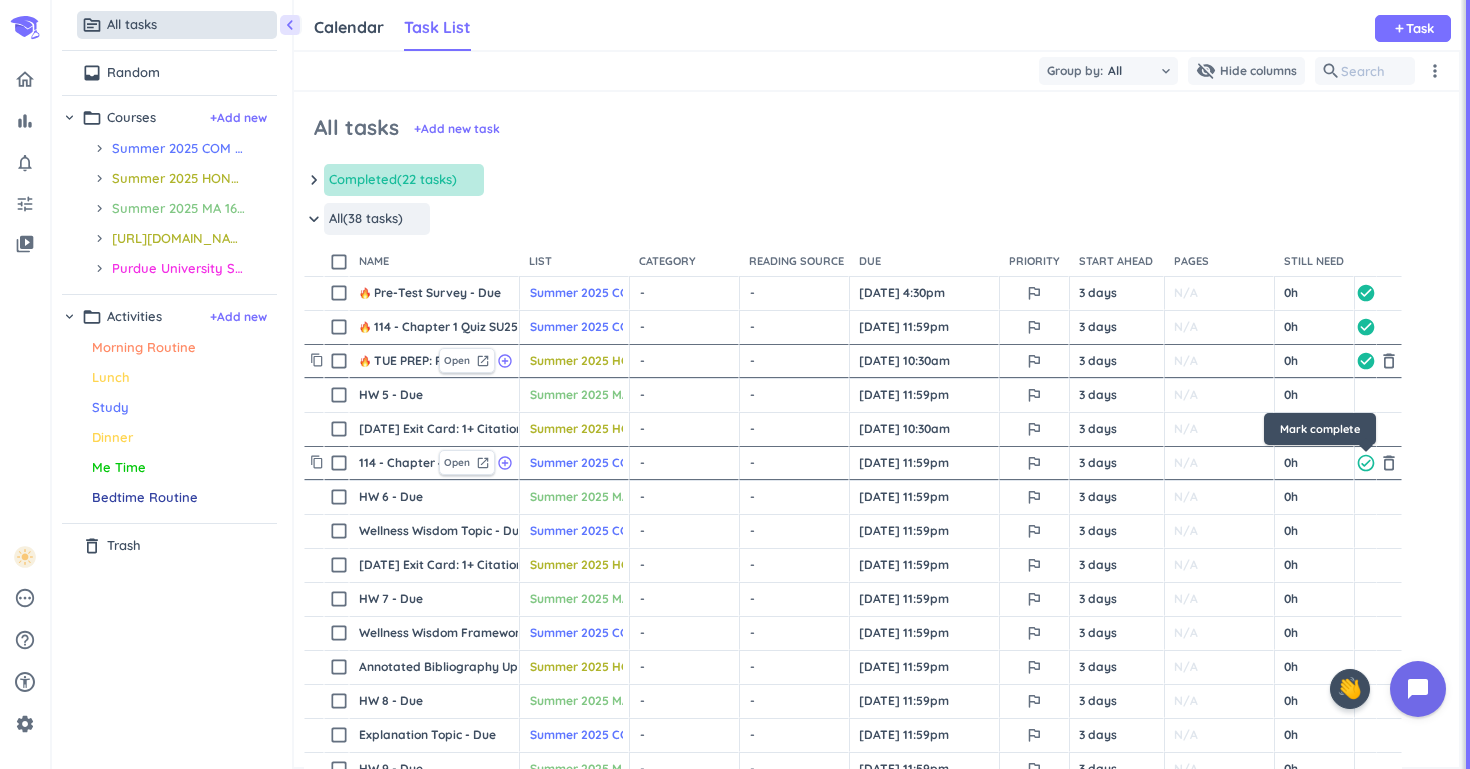 click on "check_circle_outline" at bounding box center (1366, 463) 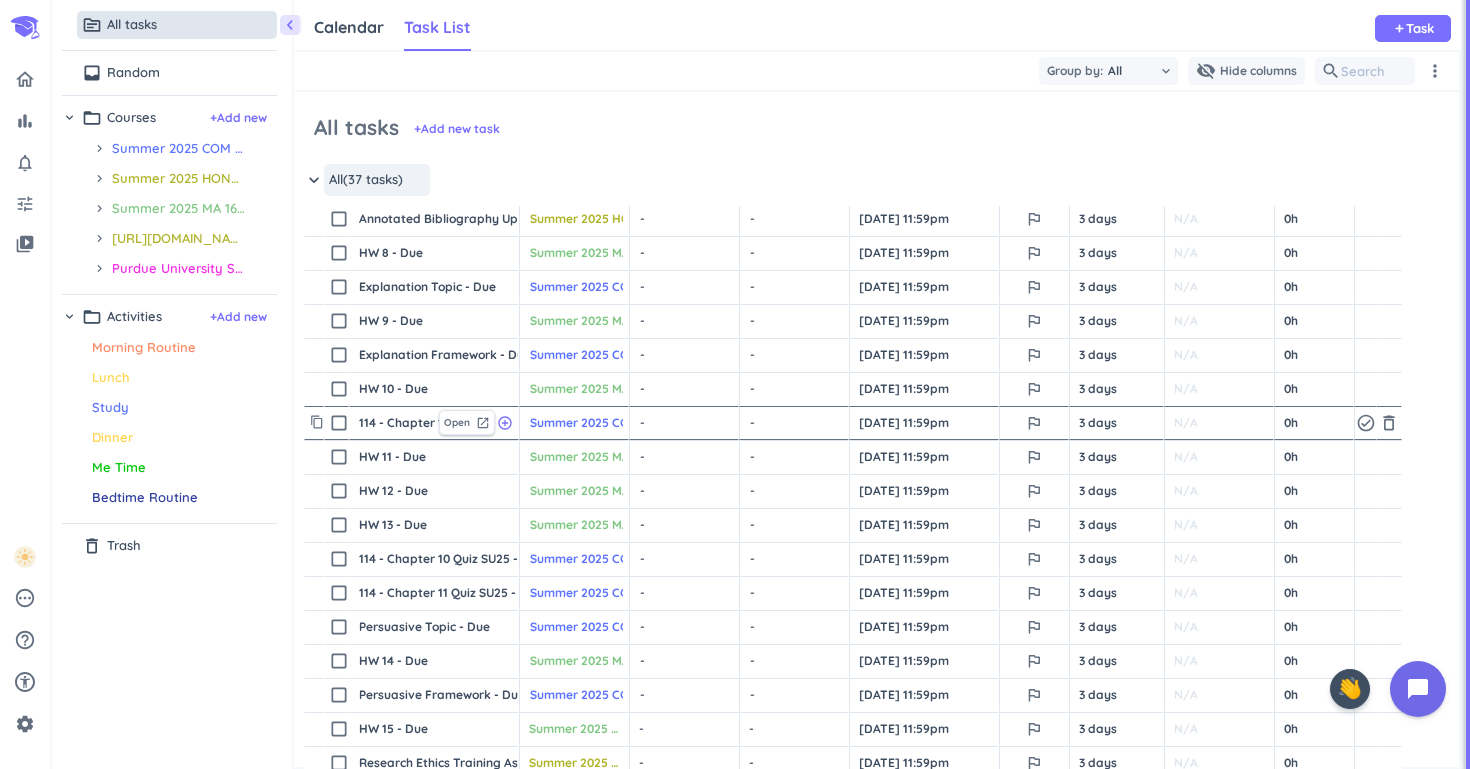 scroll, scrollTop: 420, scrollLeft: 0, axis: vertical 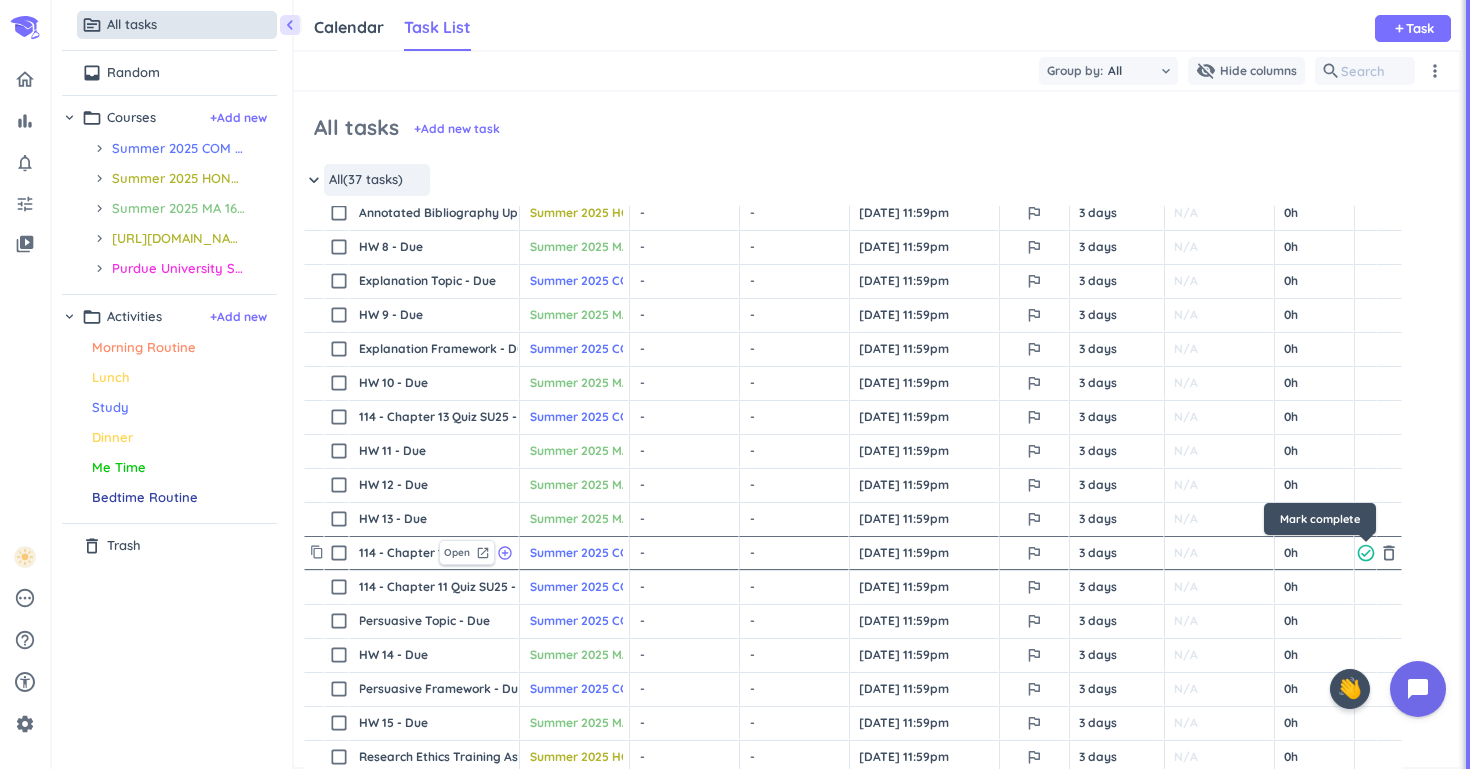click on "check_circle_outline" at bounding box center (1366, 553) 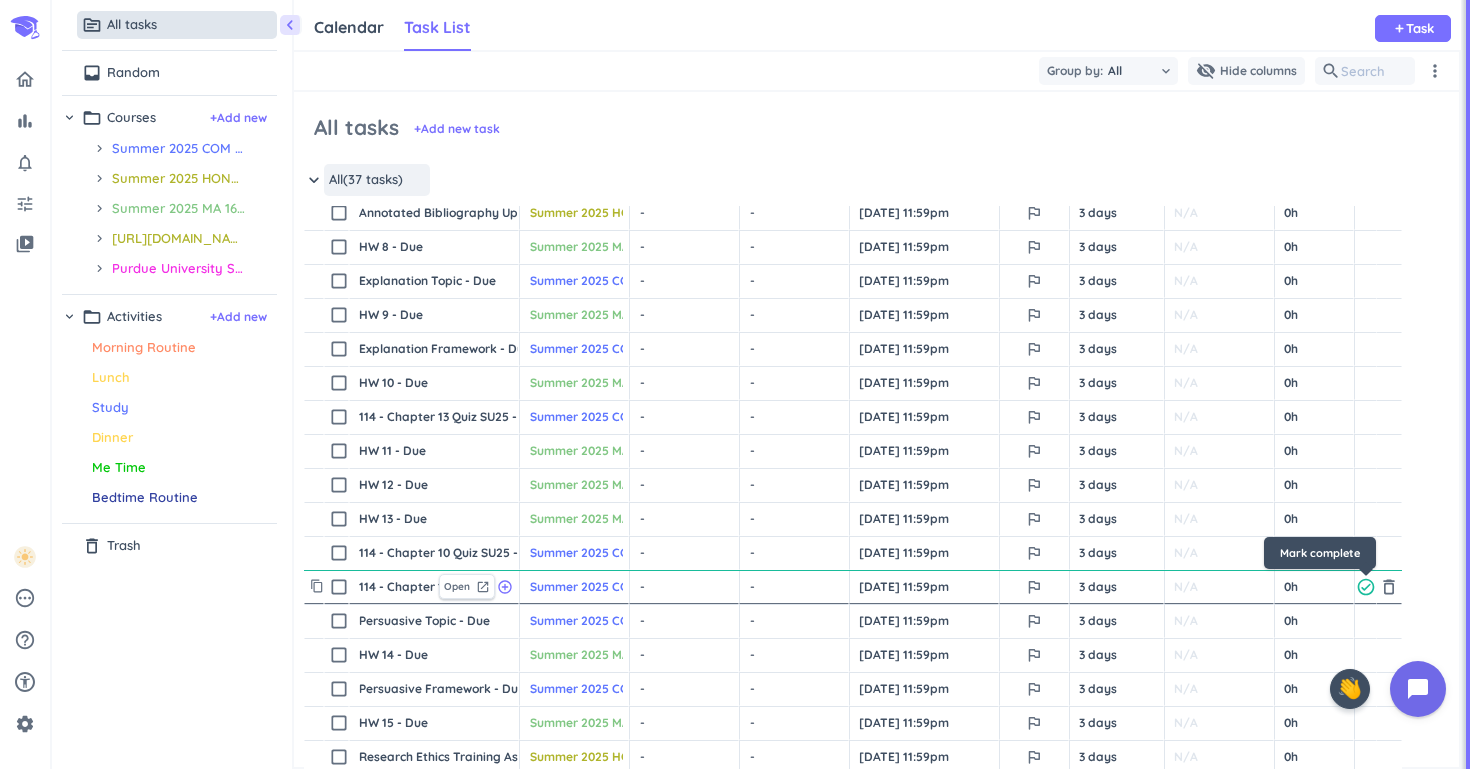 click on "check_circle_outline" at bounding box center (1366, 587) 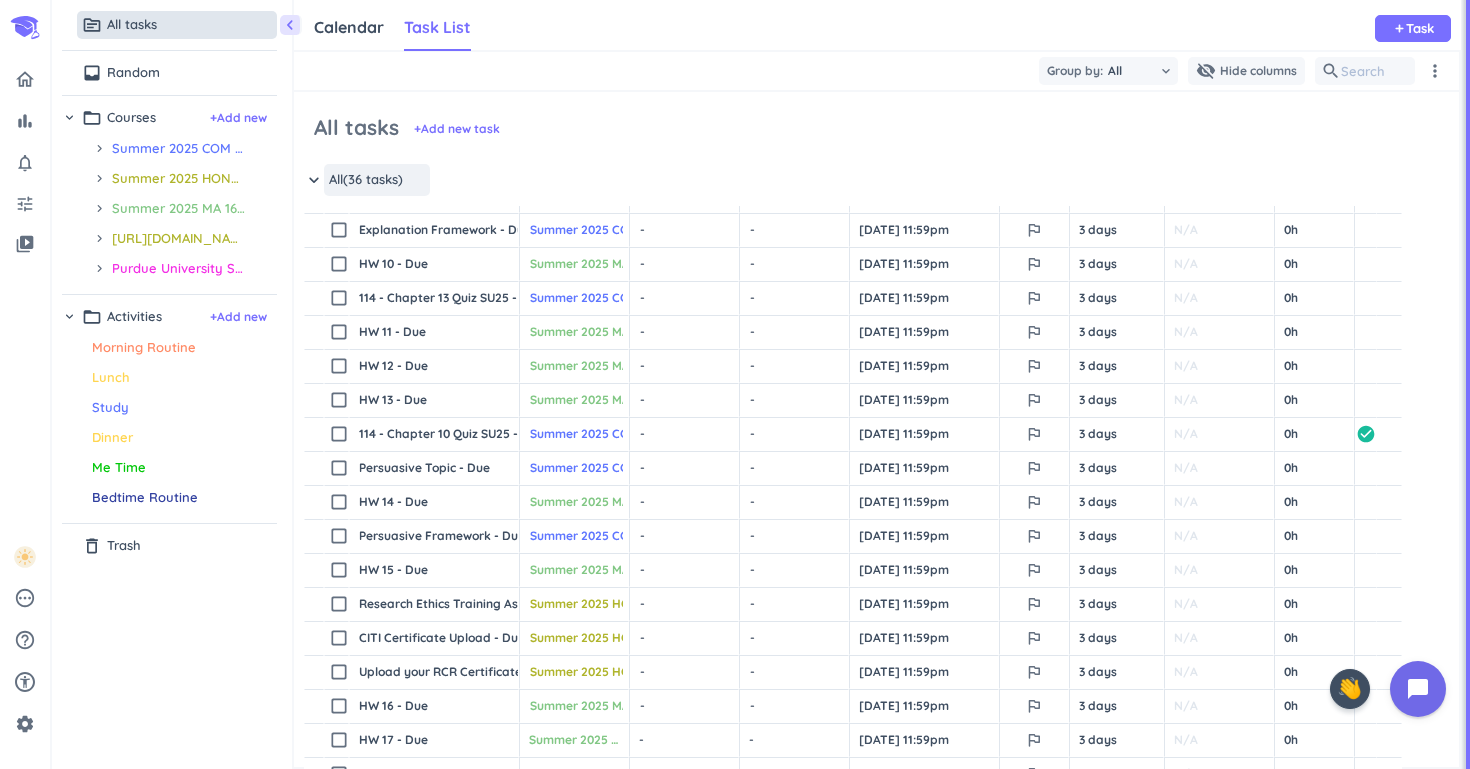 scroll, scrollTop: 546, scrollLeft: 0, axis: vertical 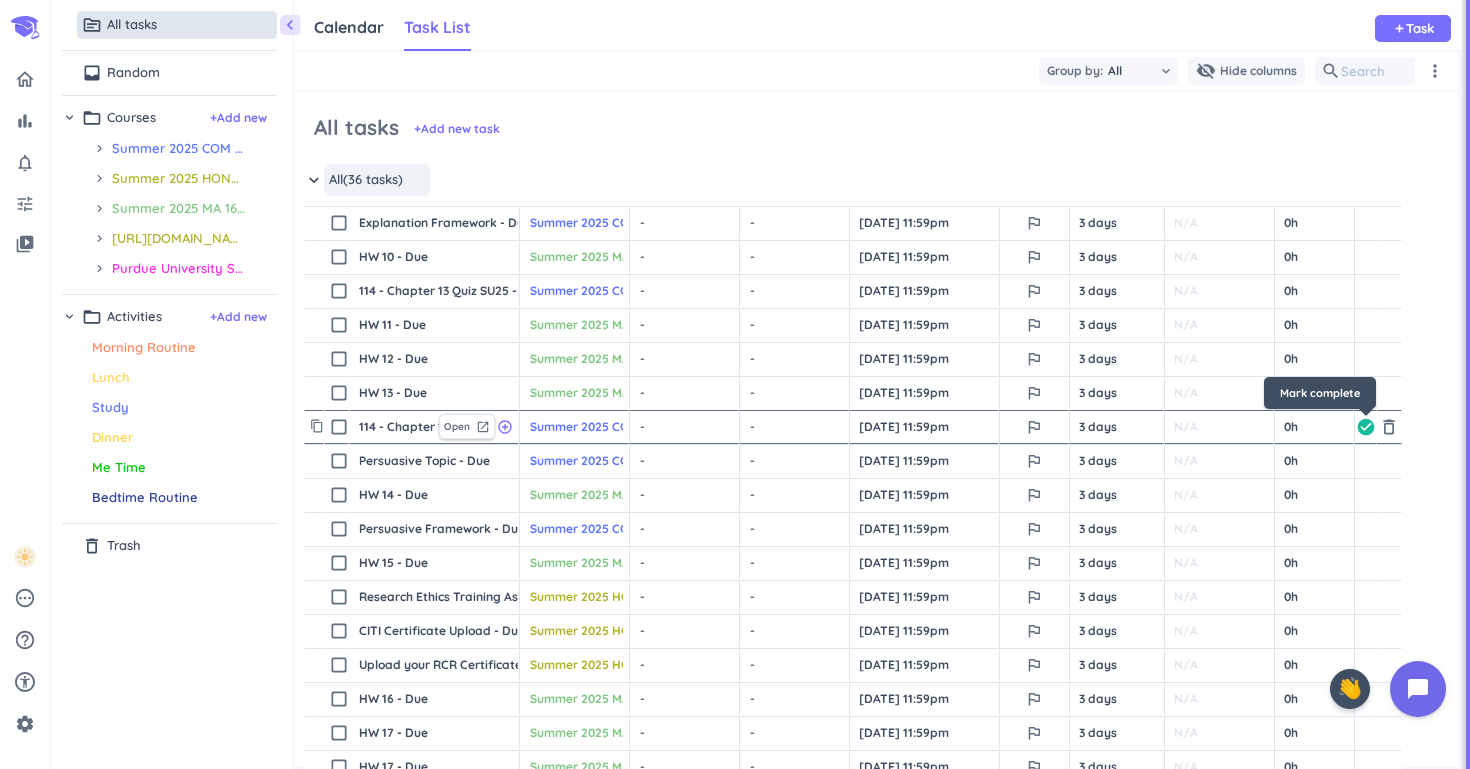 click on "check_circle" at bounding box center [1366, 427] 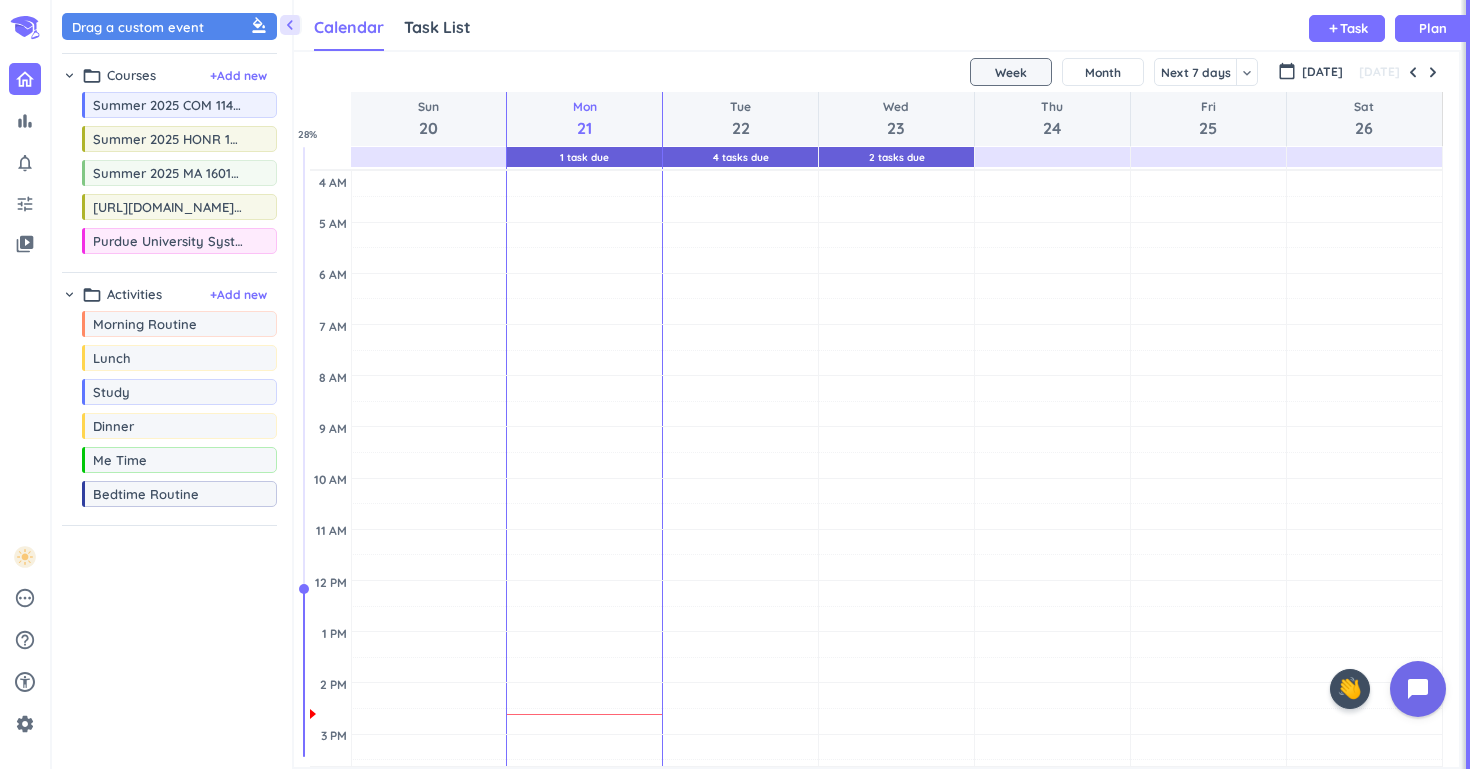 scroll, scrollTop: 1, scrollLeft: 1, axis: both 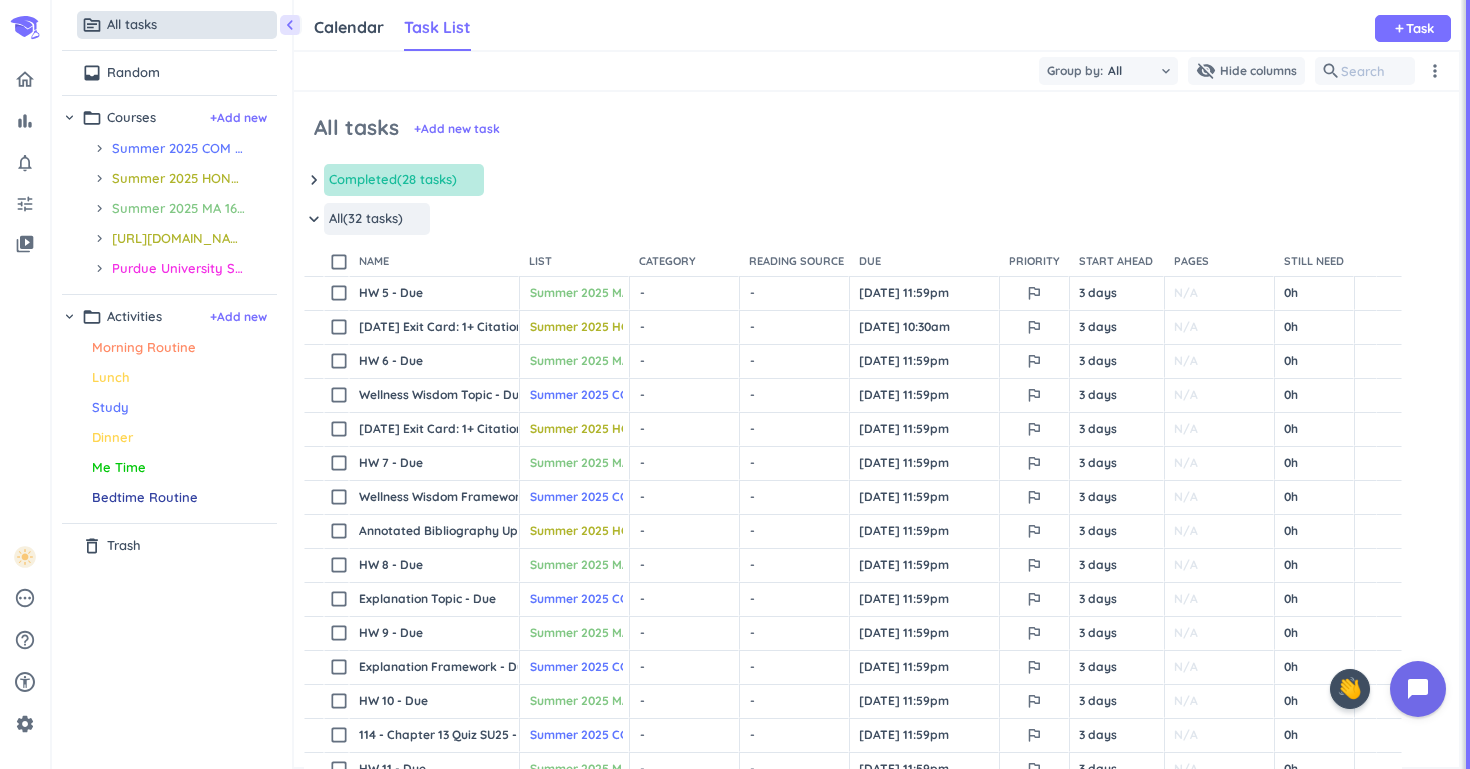 click on "keyboard_arrow_down" at bounding box center [314, 180] 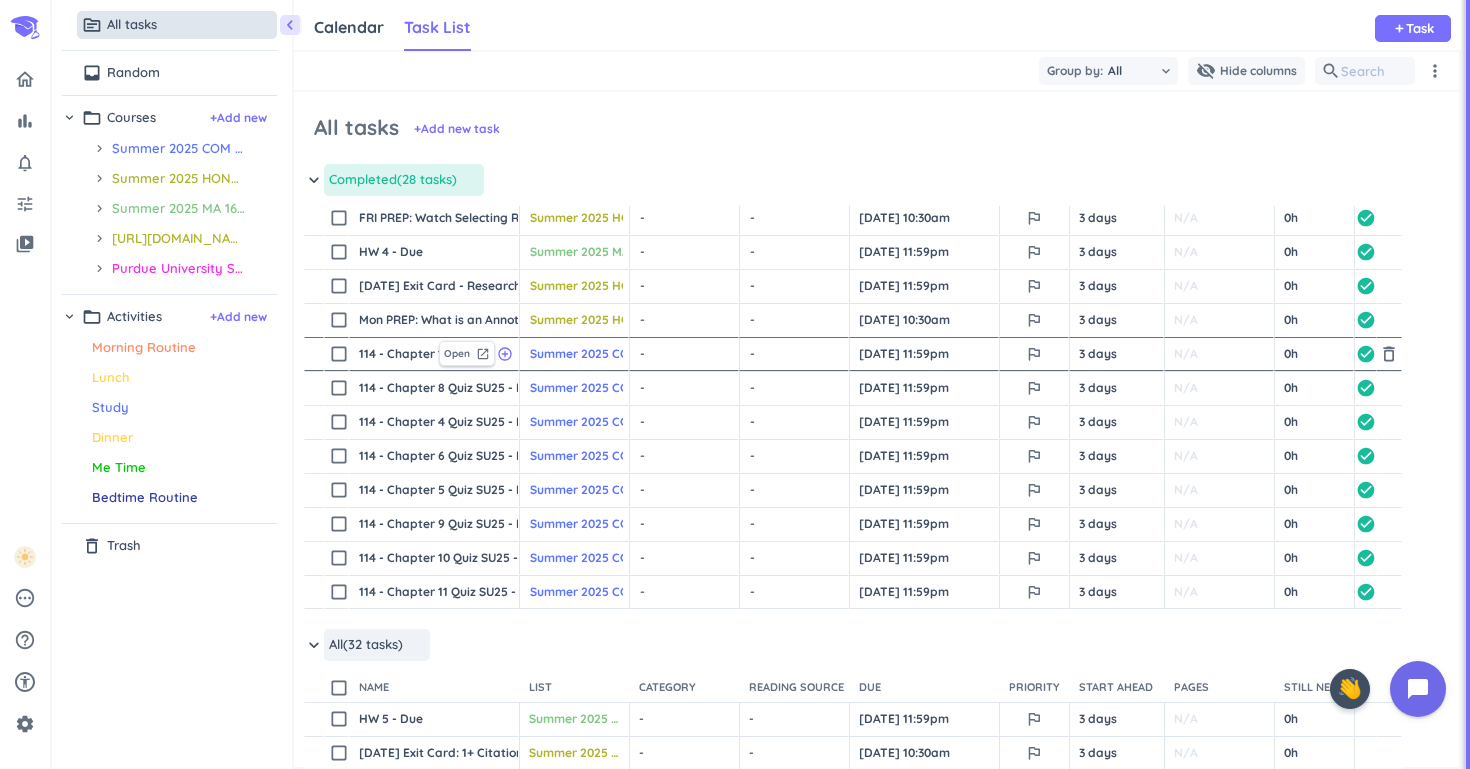scroll, scrollTop: 581, scrollLeft: 0, axis: vertical 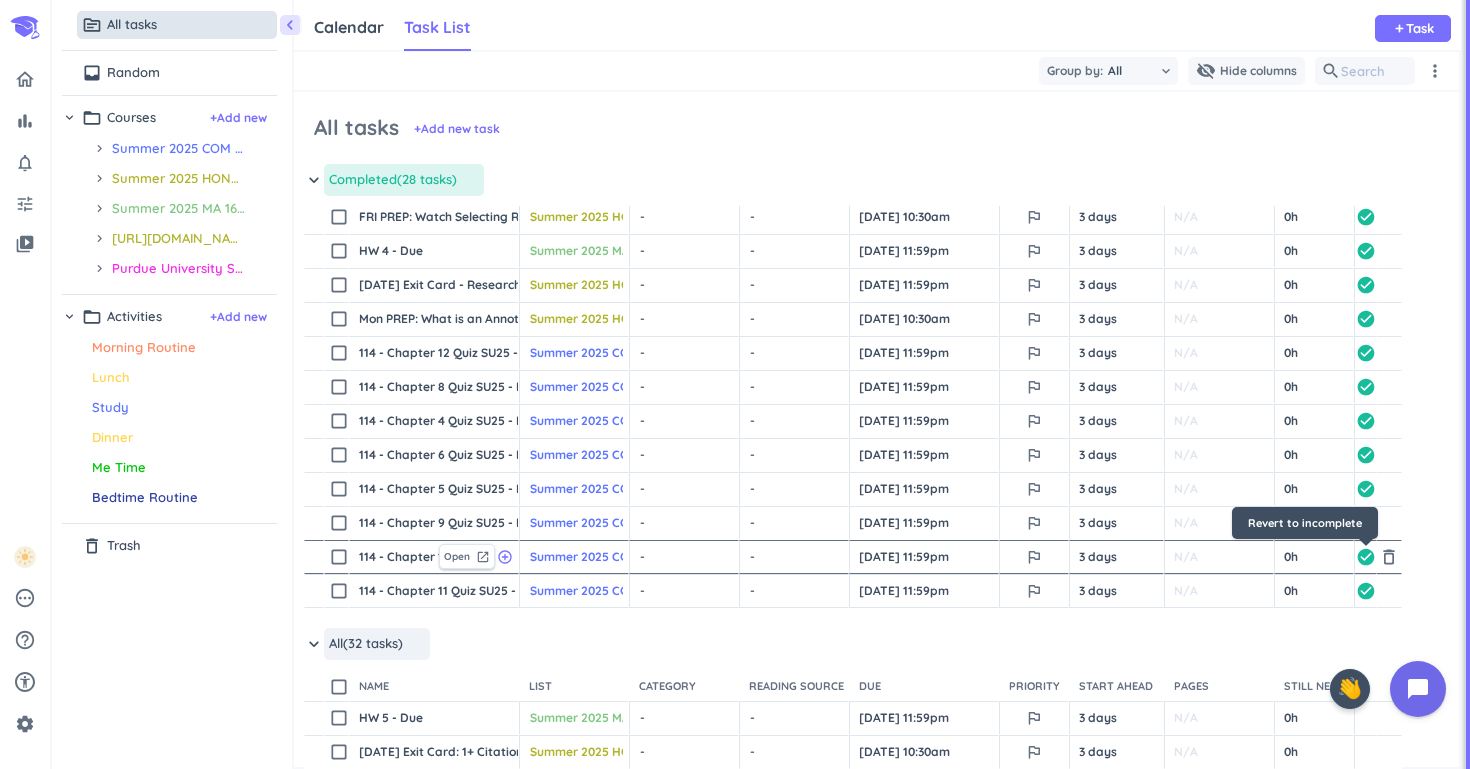 click on "check_circle" at bounding box center [1366, 557] 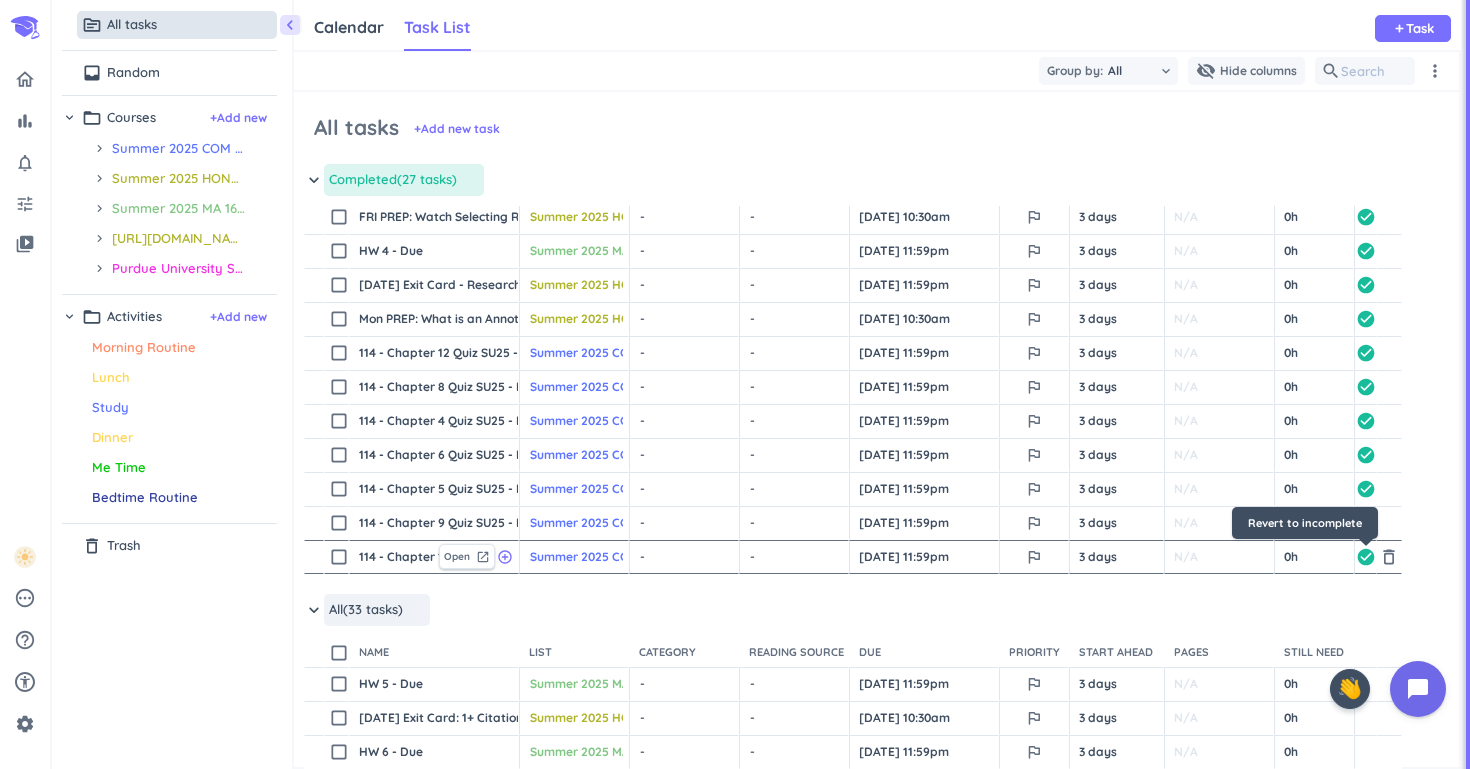 click on "check_circle" at bounding box center [1366, 557] 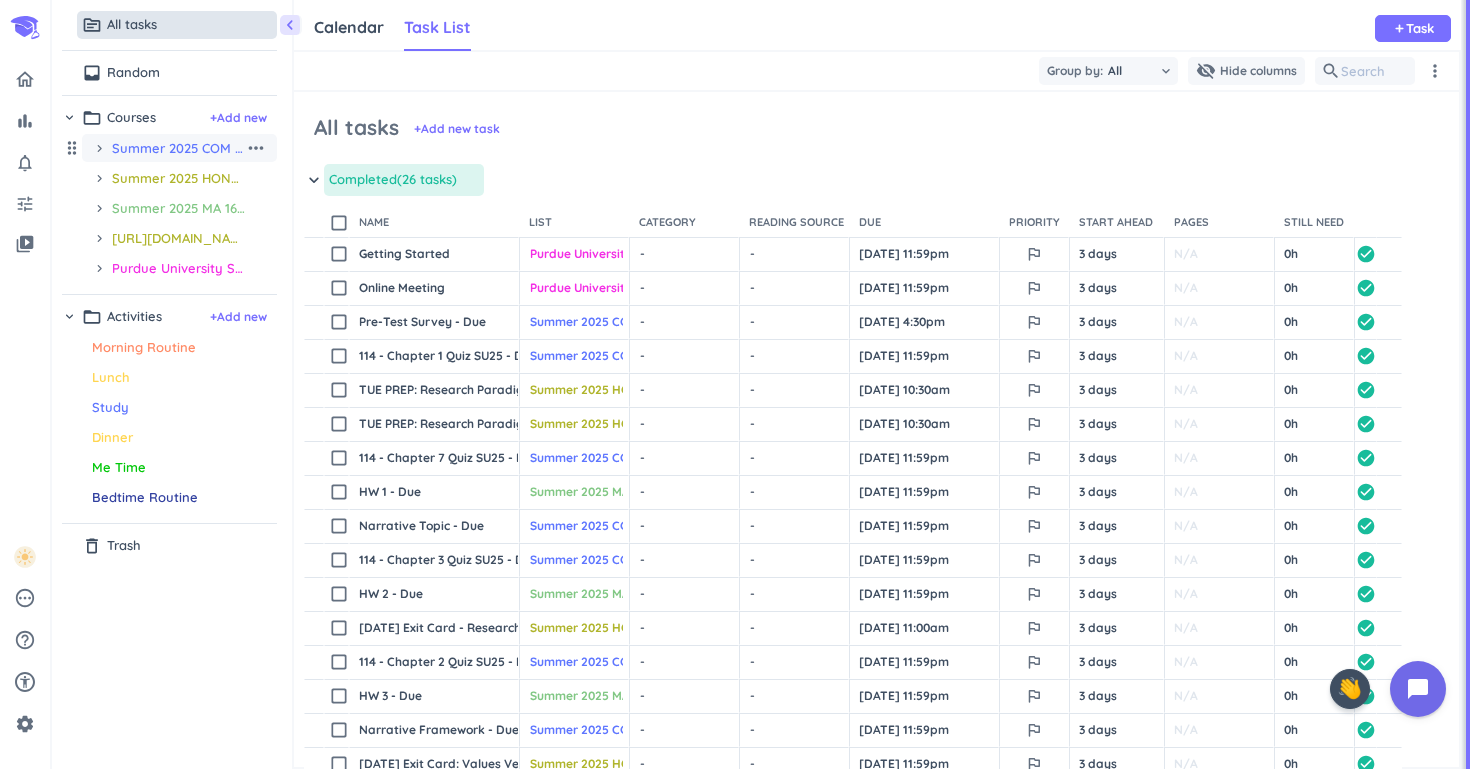 scroll, scrollTop: 0, scrollLeft: 0, axis: both 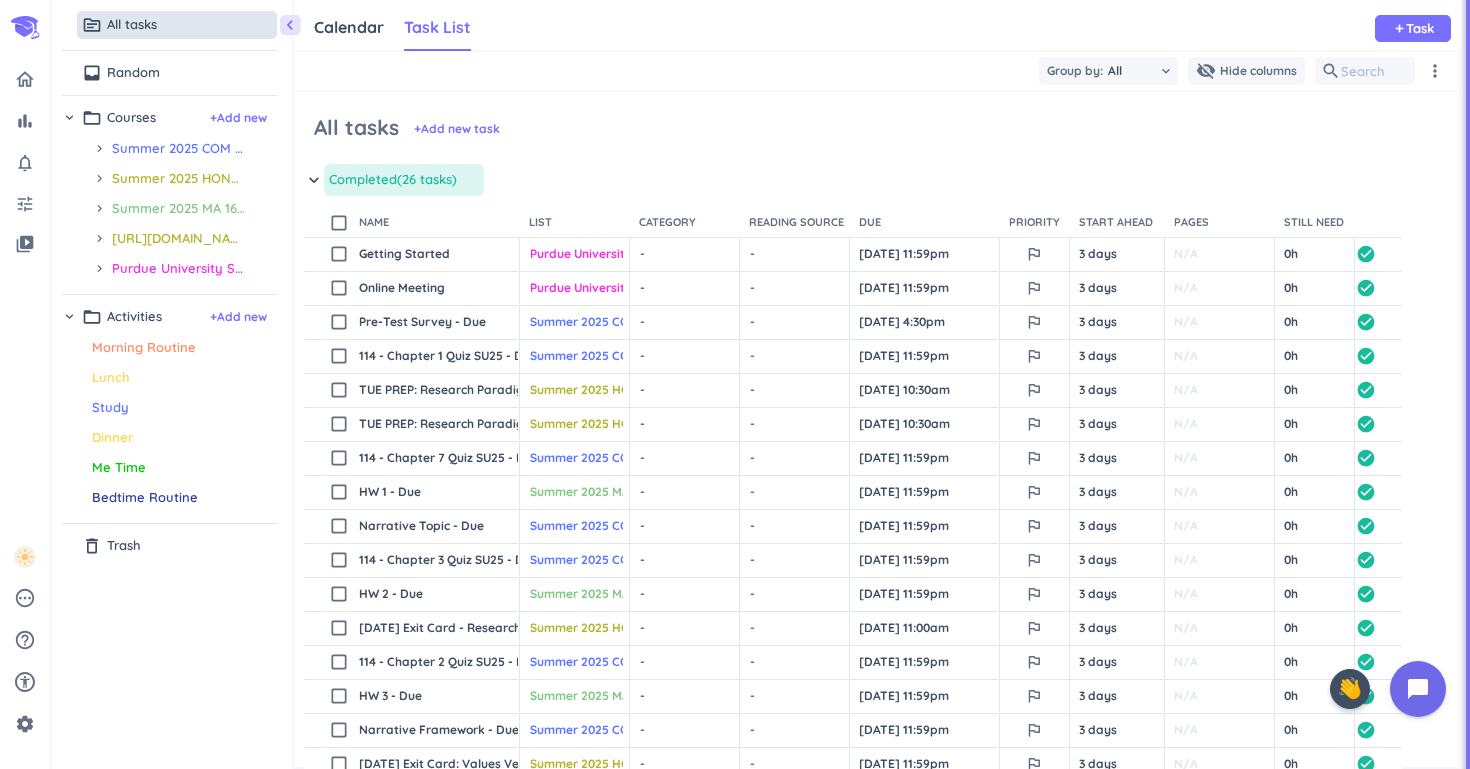 click on "keyboard_arrow_down" at bounding box center (314, 180) 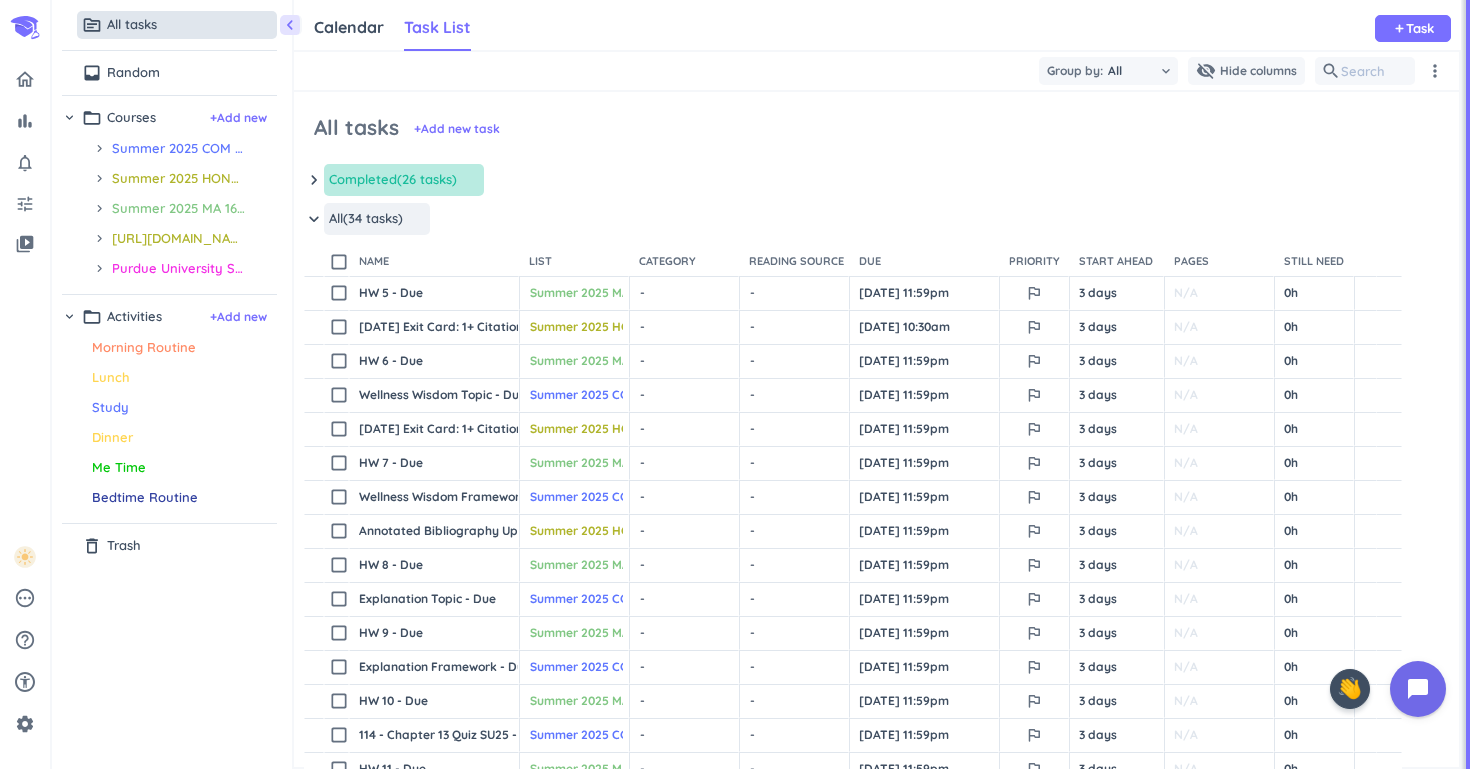 scroll, scrollTop: 0, scrollLeft: 0, axis: both 